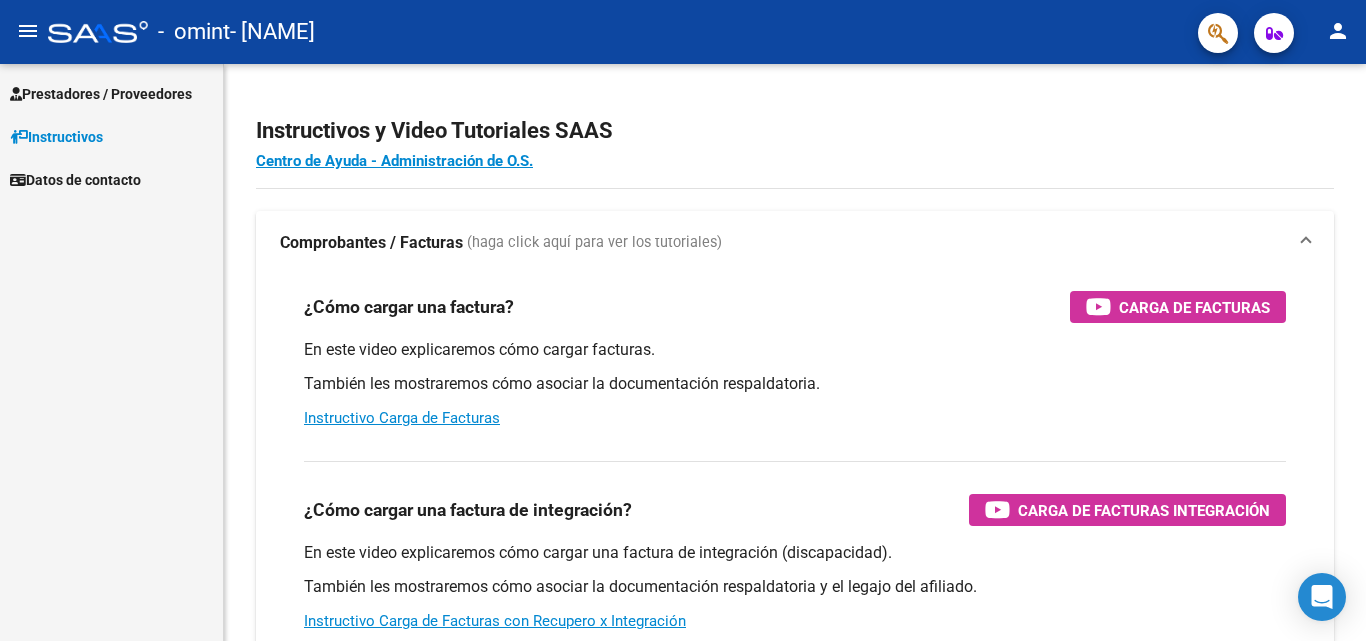 scroll, scrollTop: 0, scrollLeft: 0, axis: both 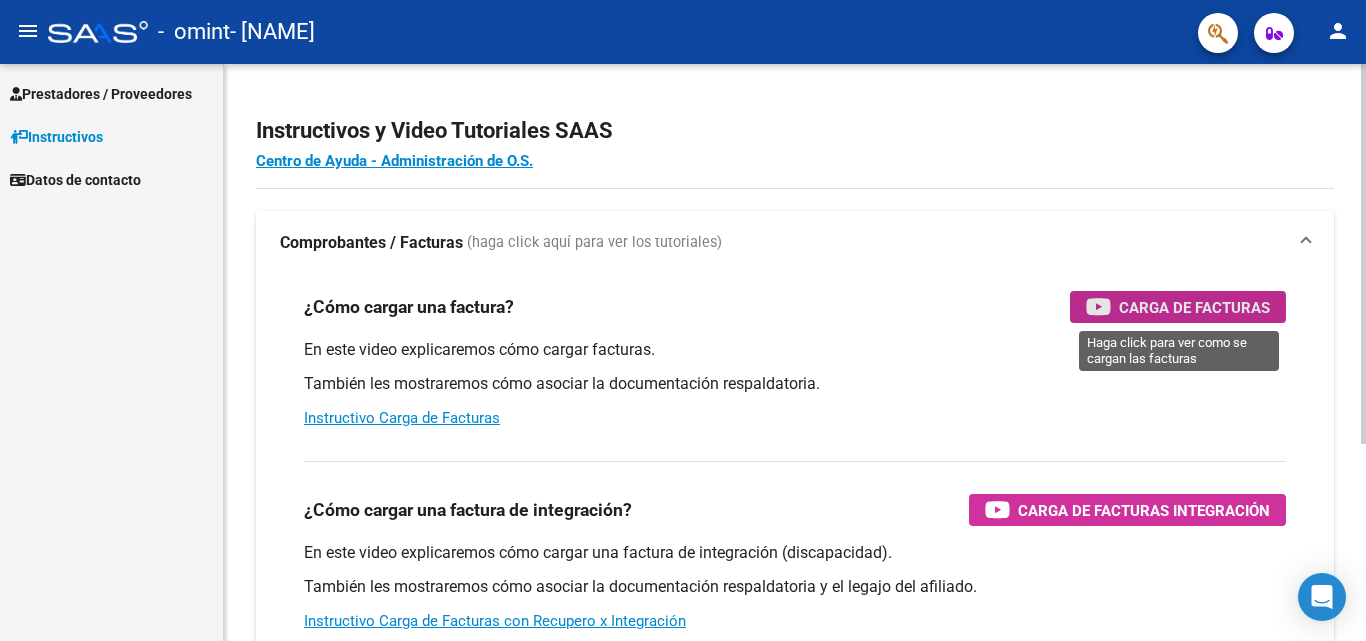 click on "Carga de Facturas" at bounding box center [1194, 307] 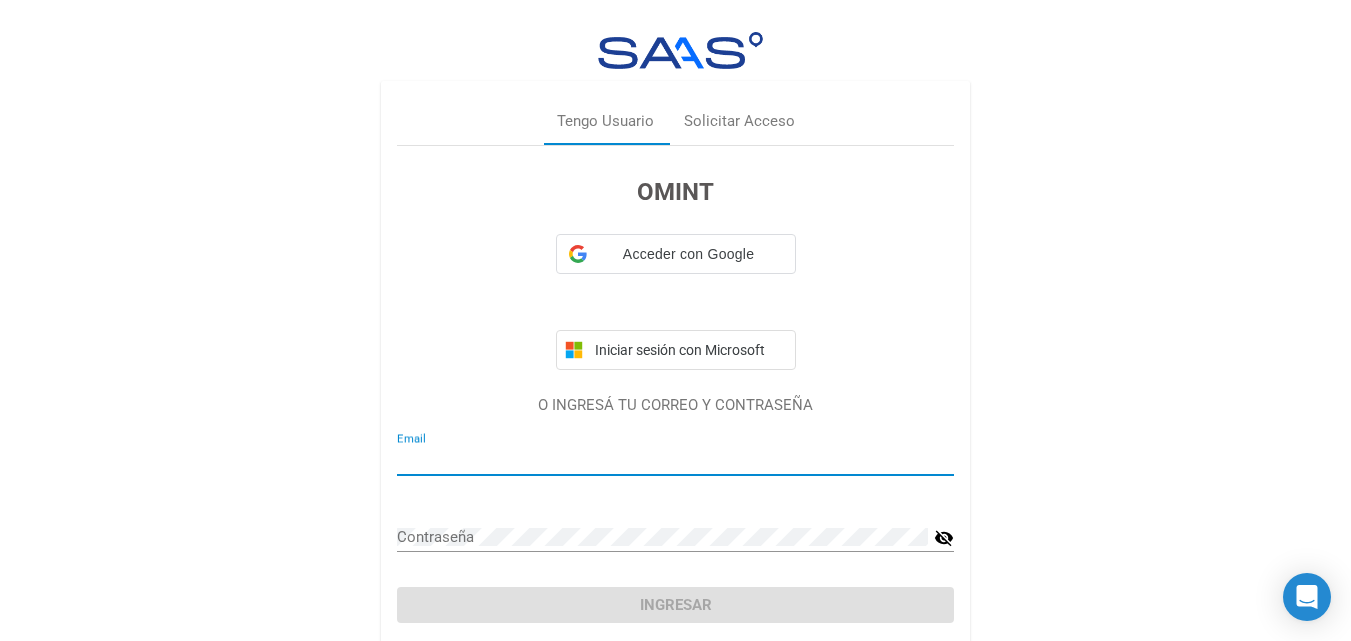 type on "[EMAIL]" 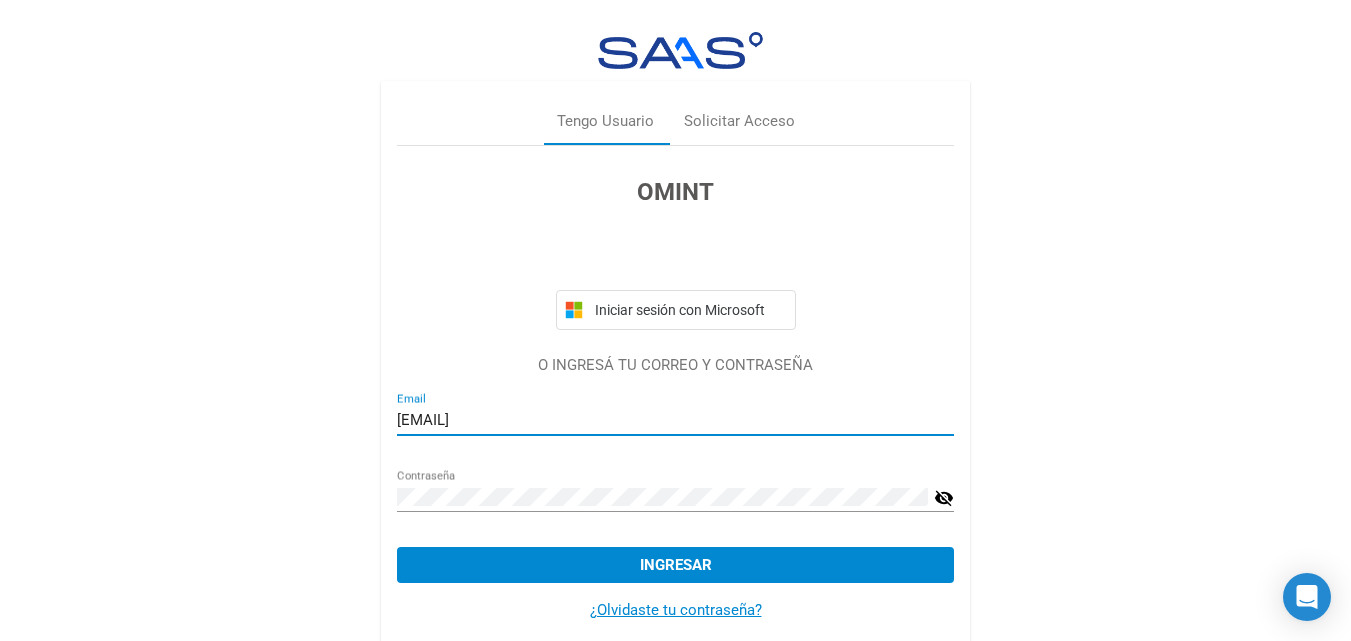 click on "Ingresar" at bounding box center (675, 565) 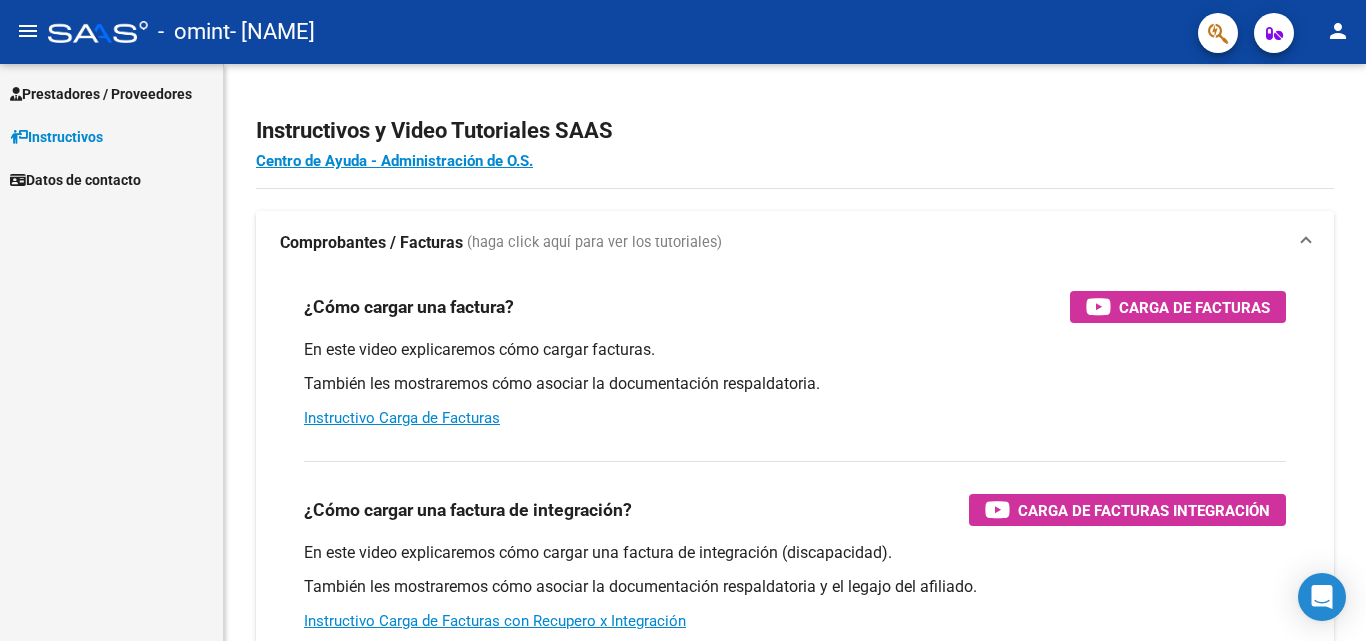 click on "Prestadores / Proveedores" at bounding box center (101, 94) 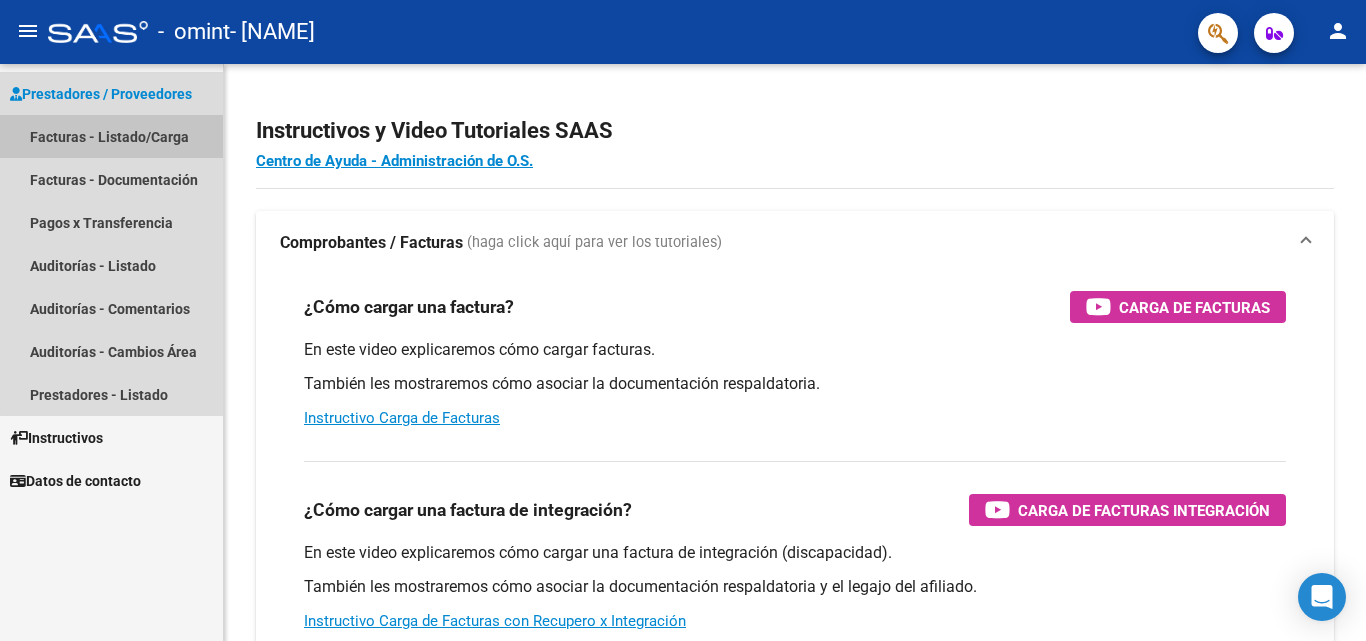 click on "Facturas - Listado/Carga" at bounding box center [111, 136] 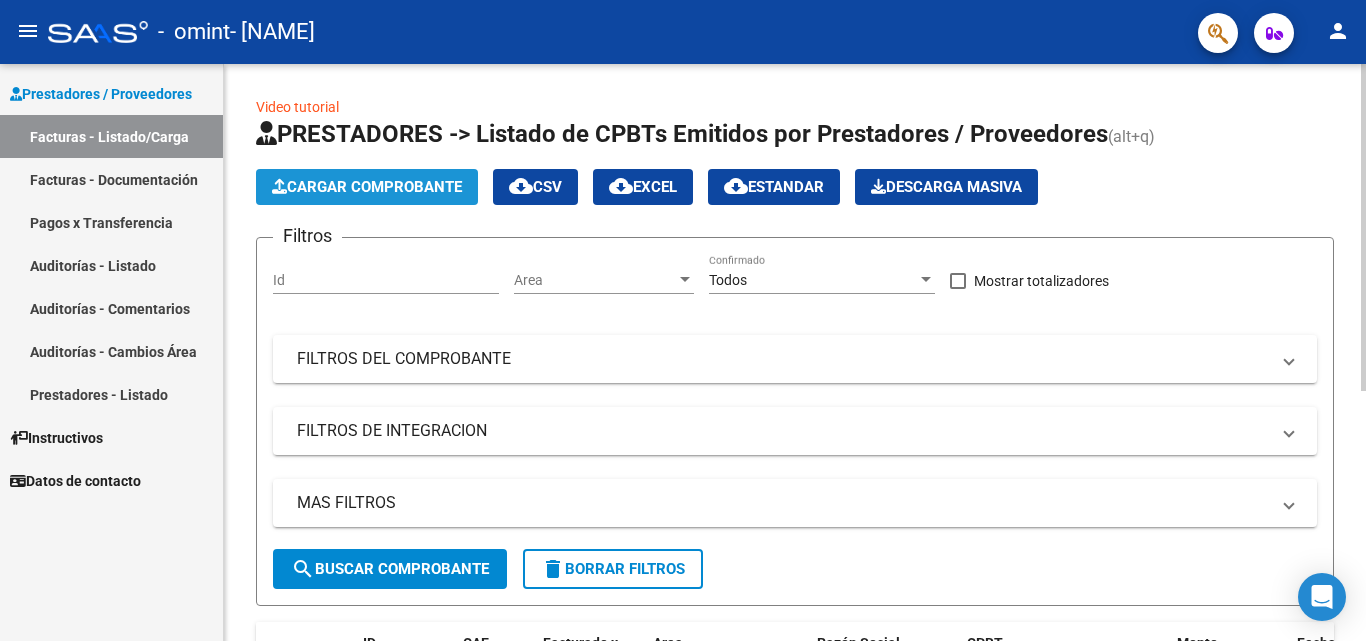 click on "Cargar Comprobante" 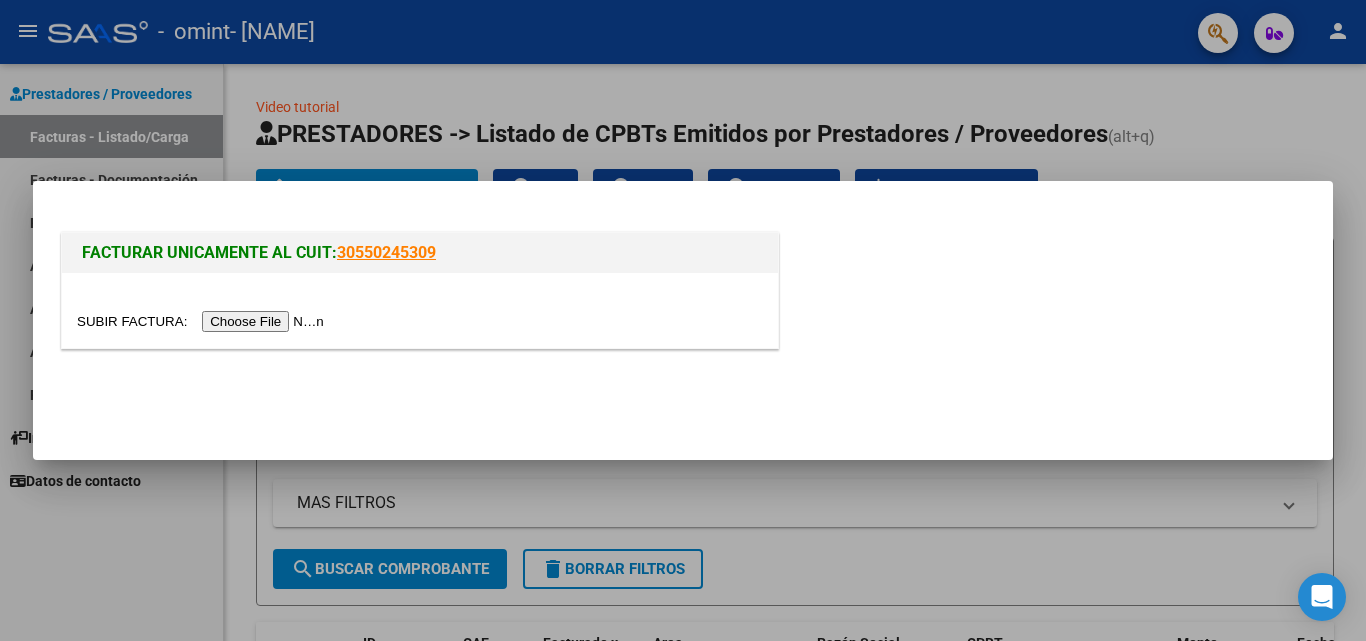click at bounding box center (203, 321) 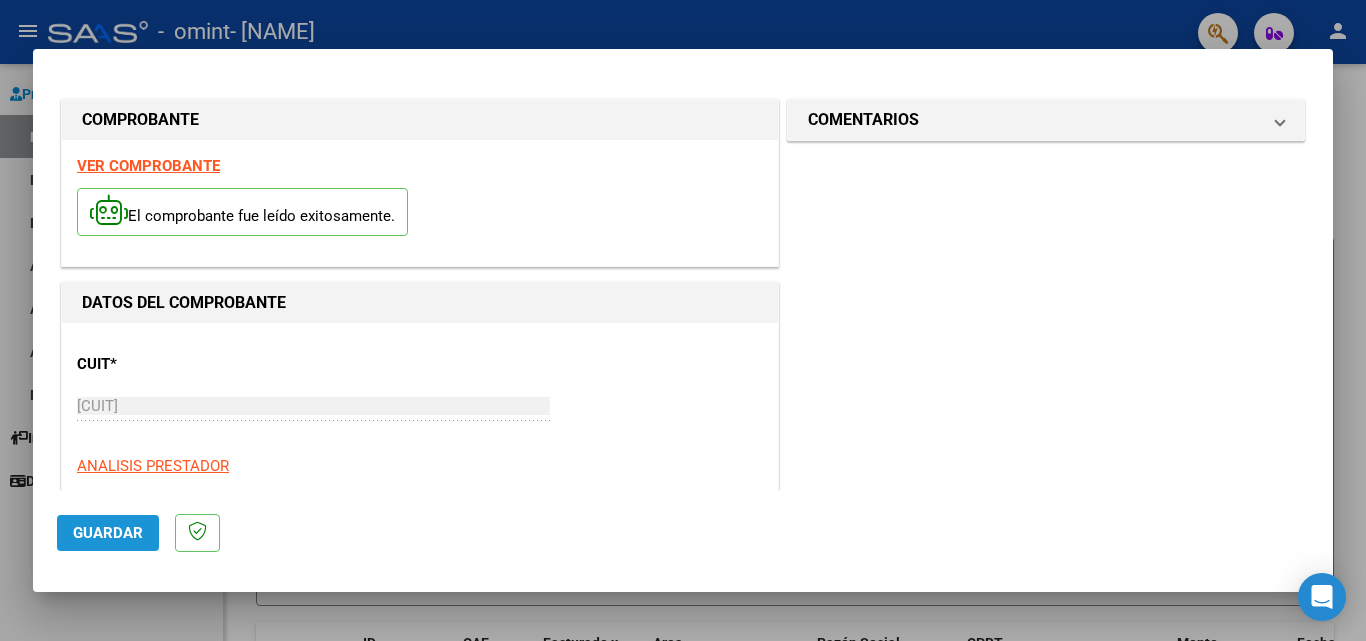 click on "Guardar" 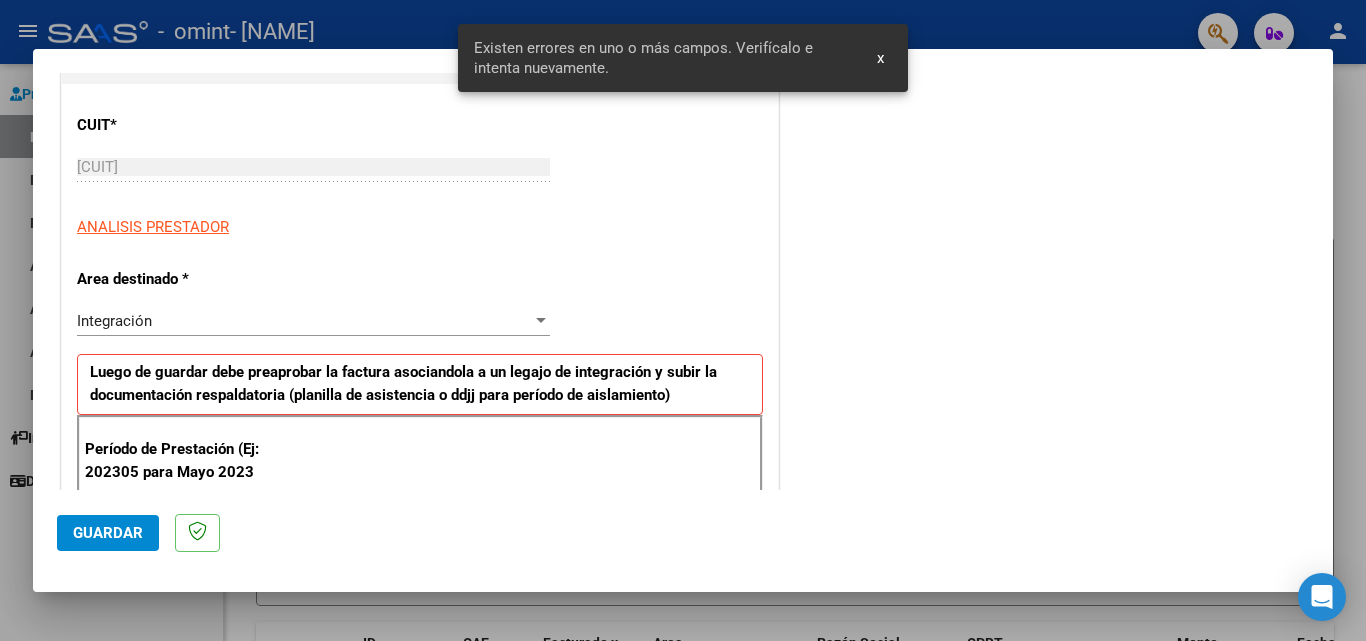 scroll, scrollTop: 451, scrollLeft: 0, axis: vertical 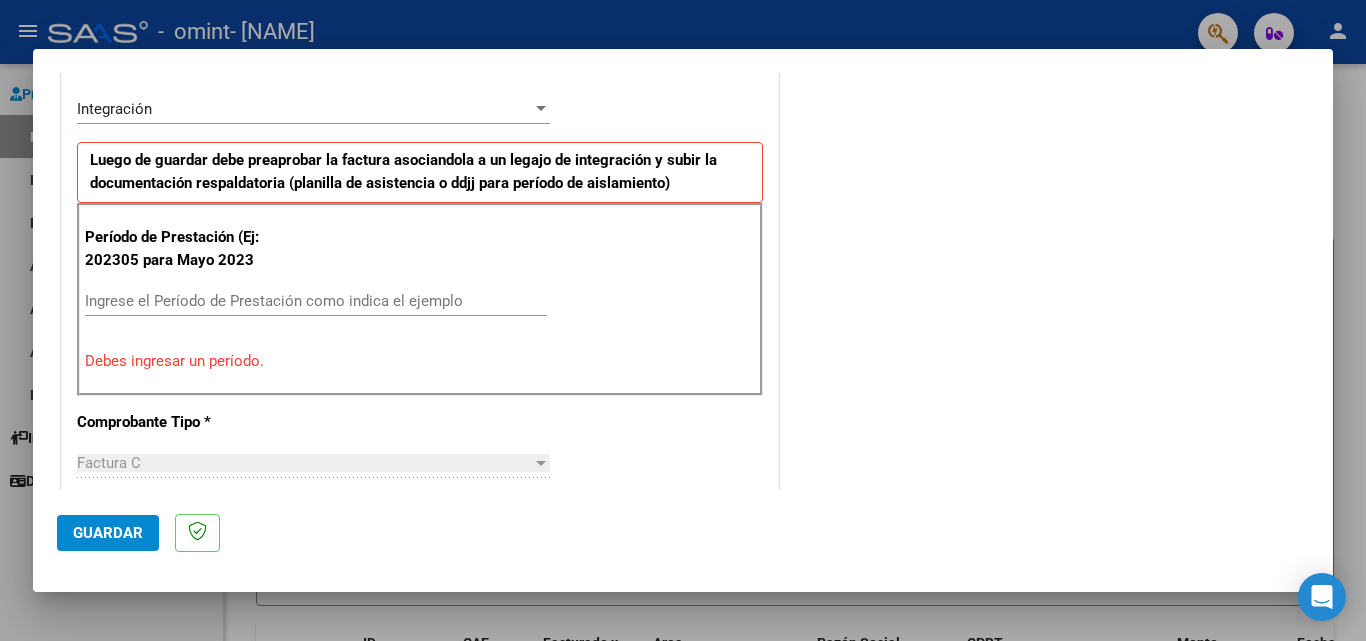 click on "Ingrese el Período de Prestación como indica el ejemplo" at bounding box center (316, 301) 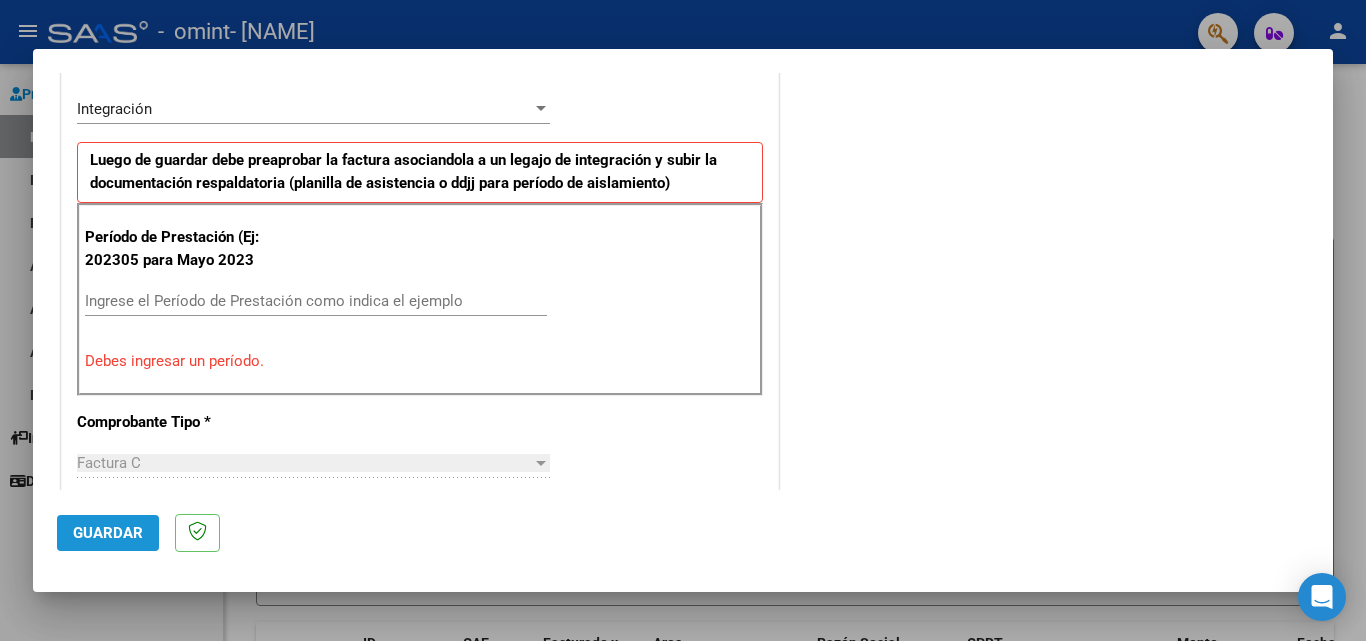 click on "Guardar" 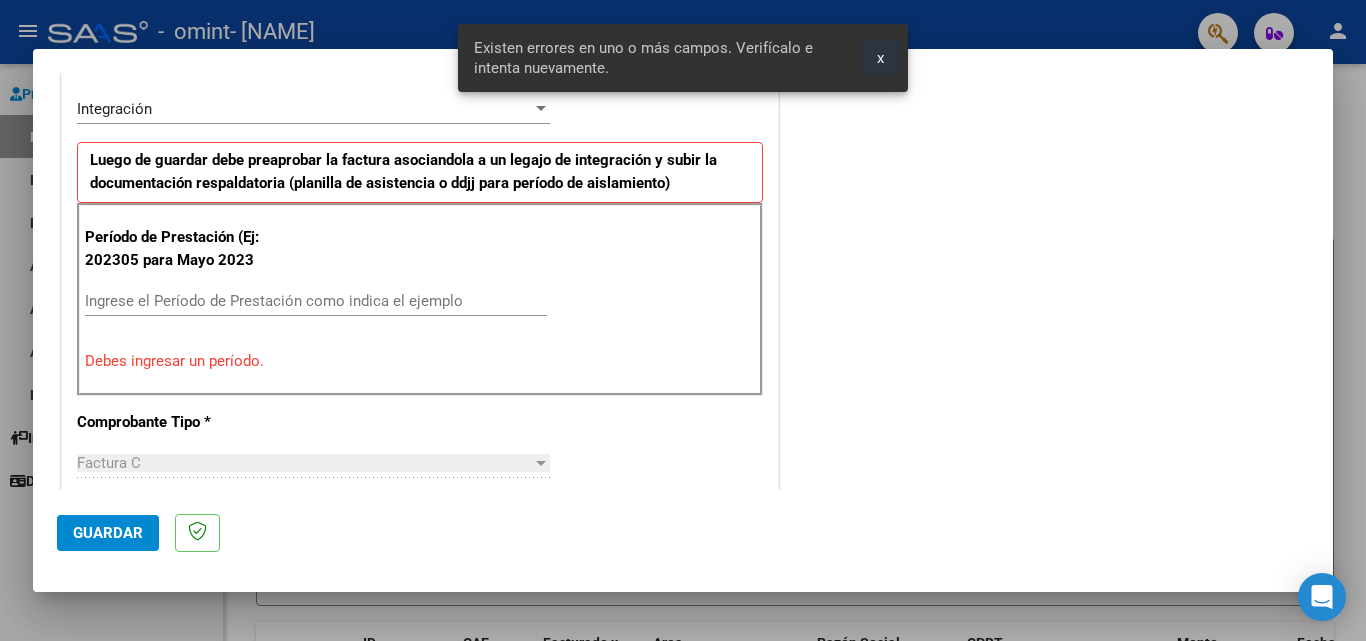 click on "x" at bounding box center (880, 58) 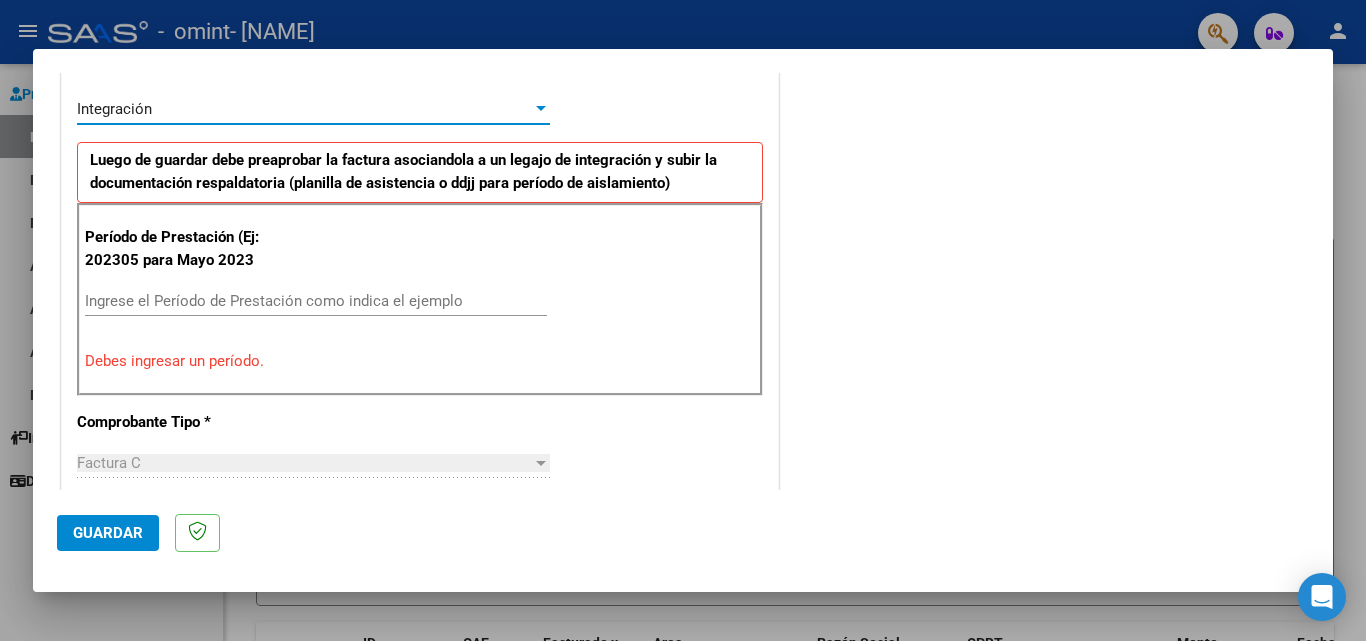 click at bounding box center (541, 109) 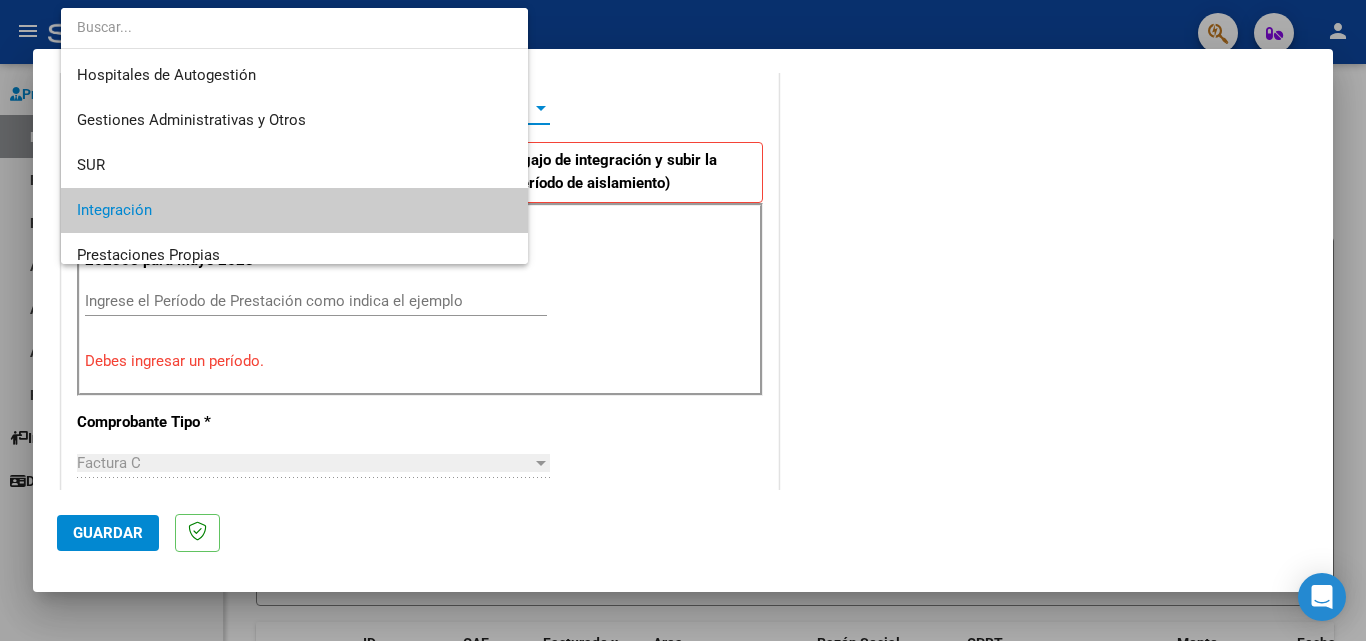 scroll, scrollTop: 102, scrollLeft: 0, axis: vertical 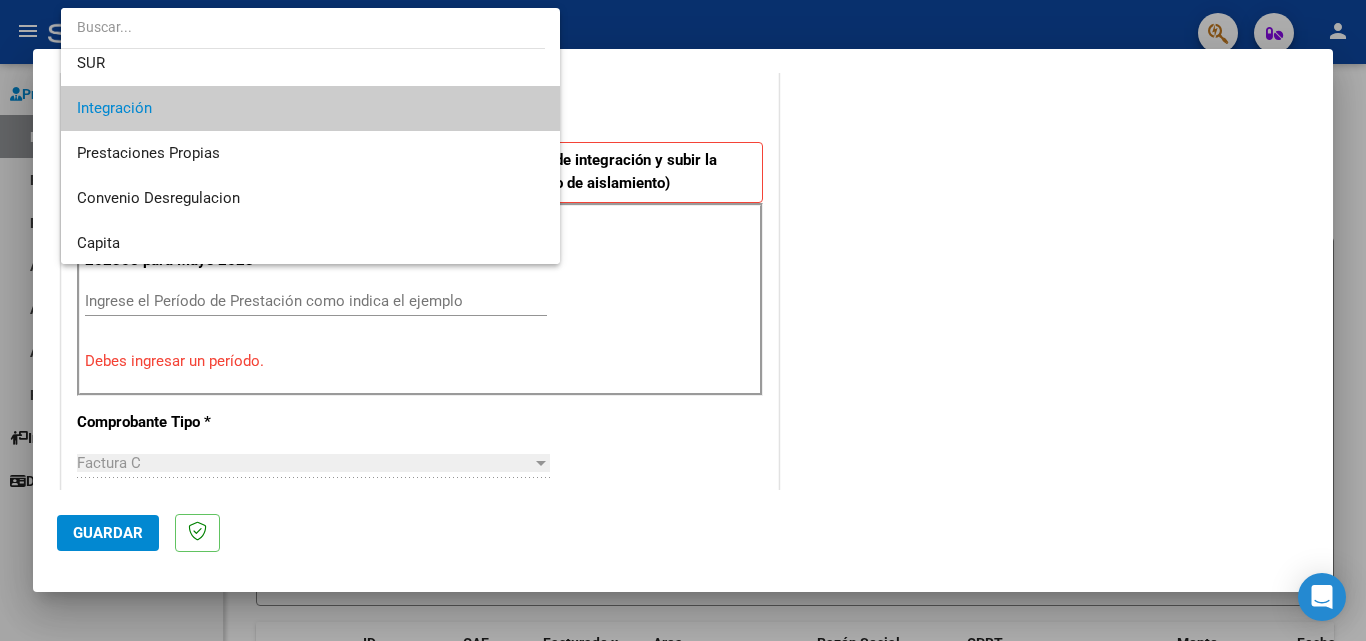 click at bounding box center [683, 320] 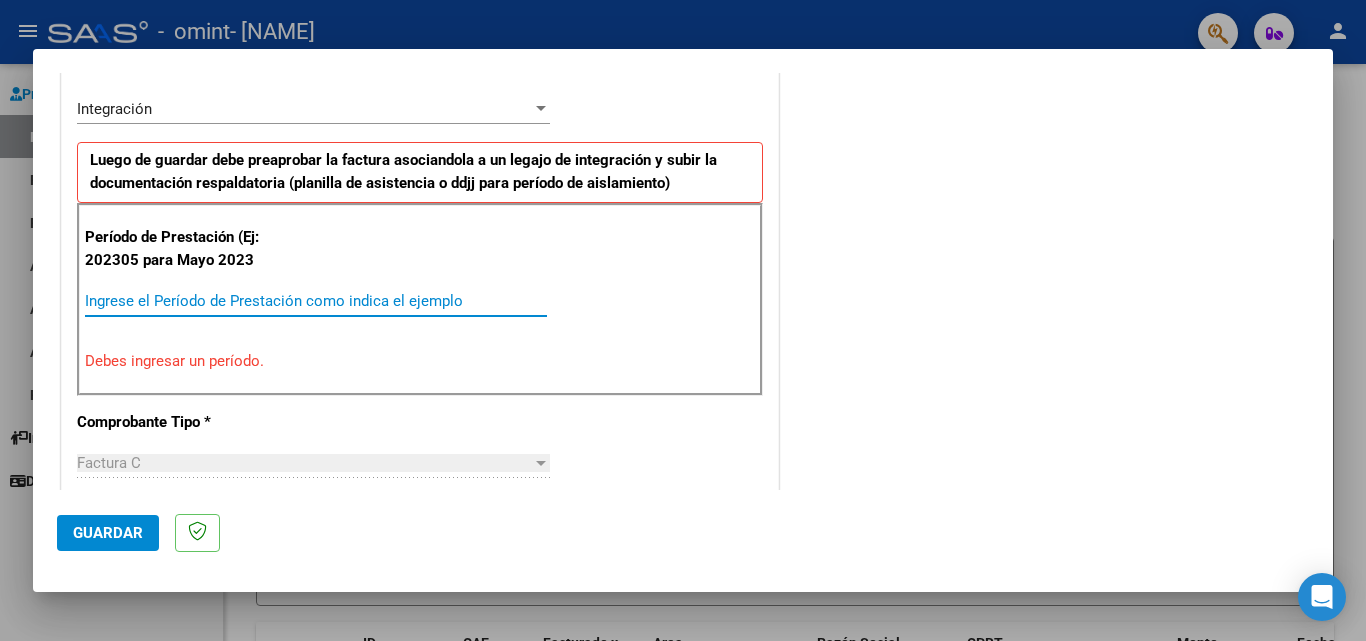 click on "Ingrese el Período de Prestación como indica el ejemplo" at bounding box center [316, 301] 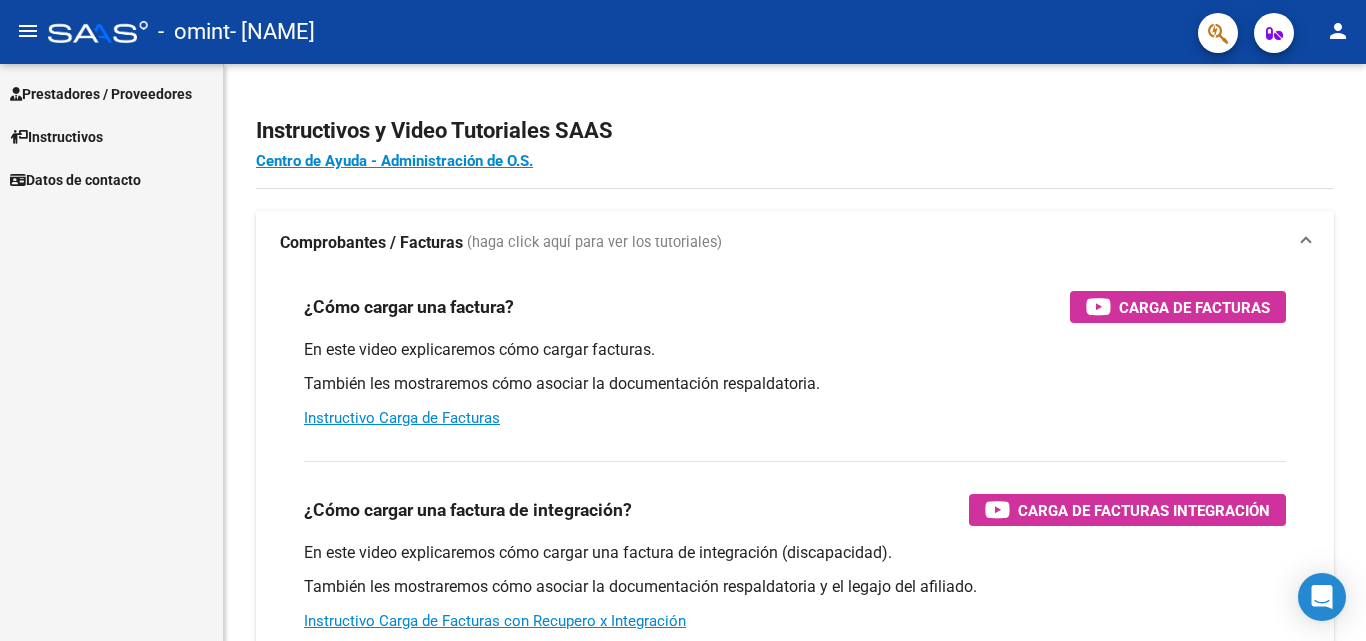 click on "Prestadores / Proveedores" at bounding box center (101, 94) 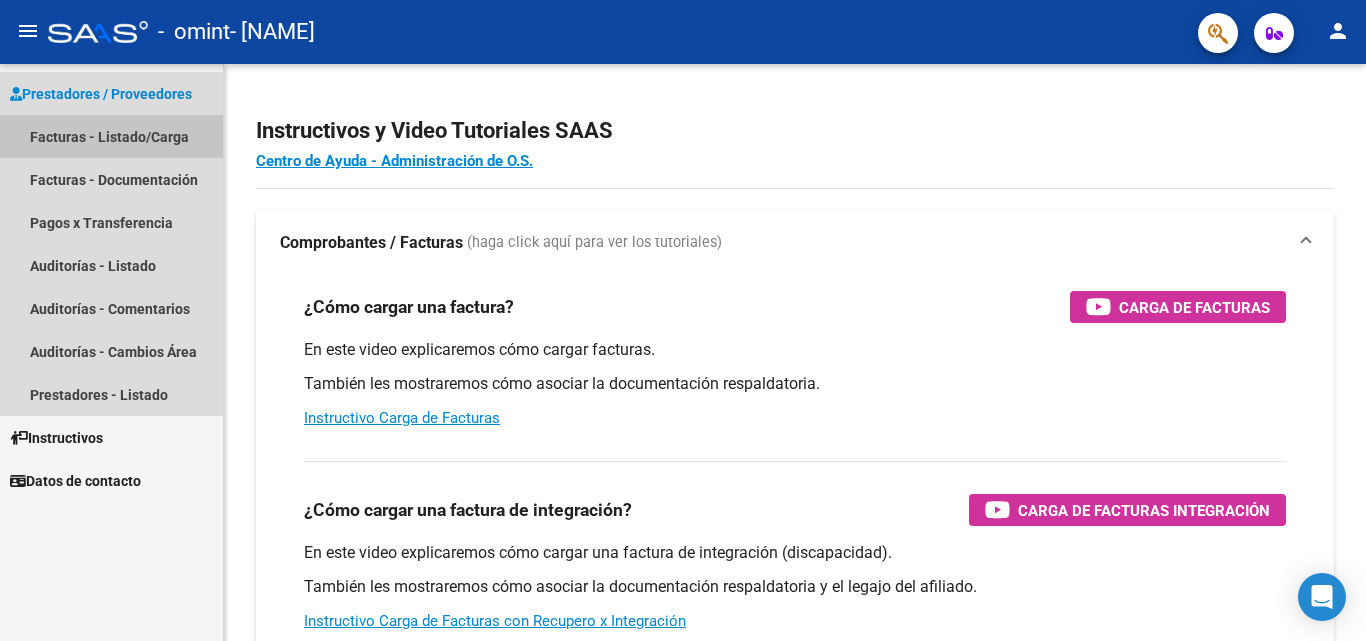 click on "Facturas - Listado/Carga" at bounding box center [111, 136] 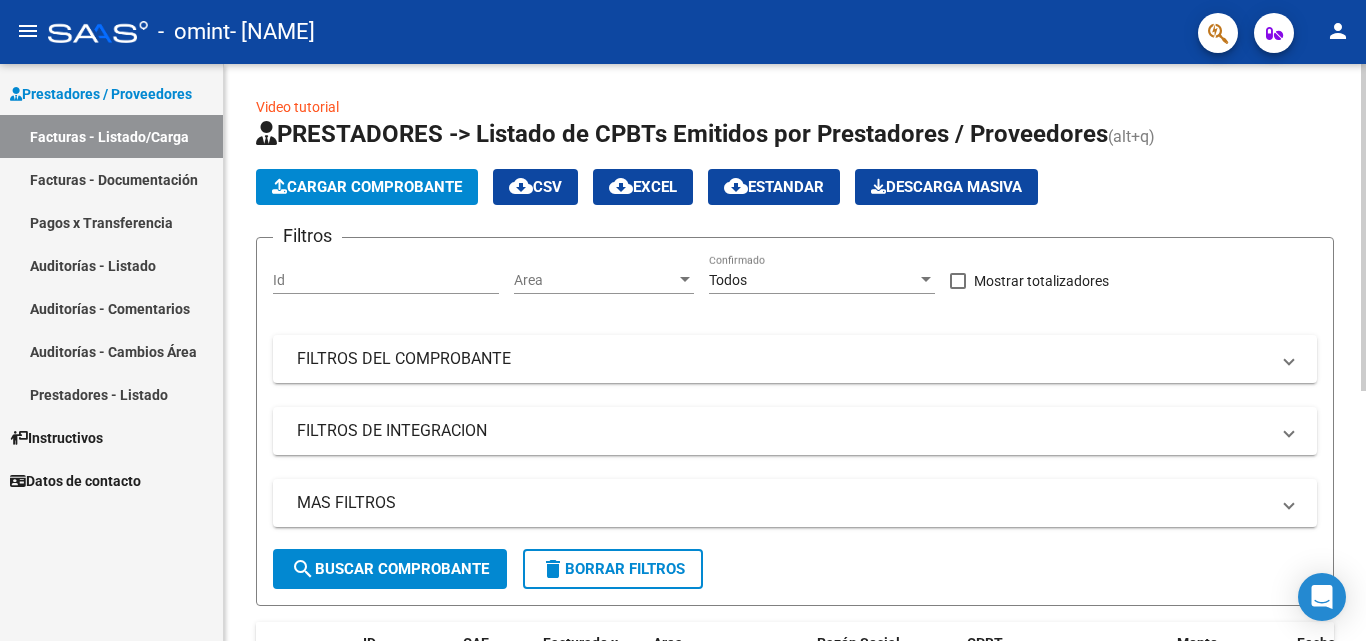 scroll, scrollTop: 441, scrollLeft: 0, axis: vertical 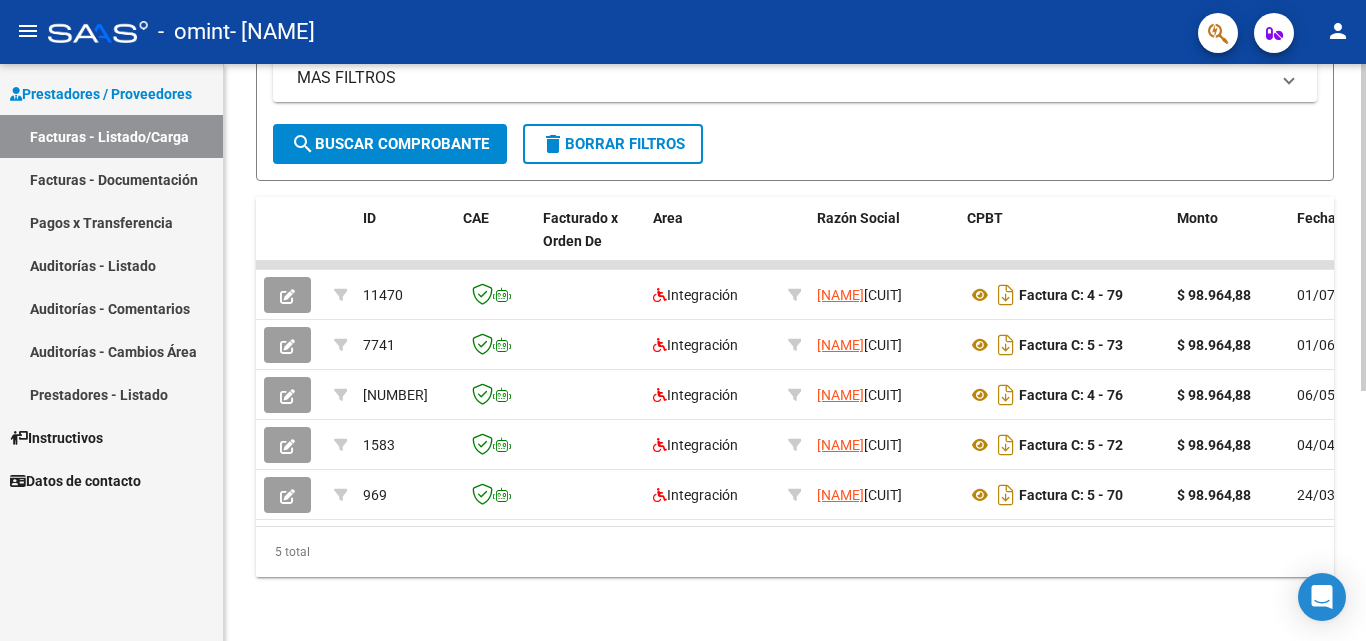 click 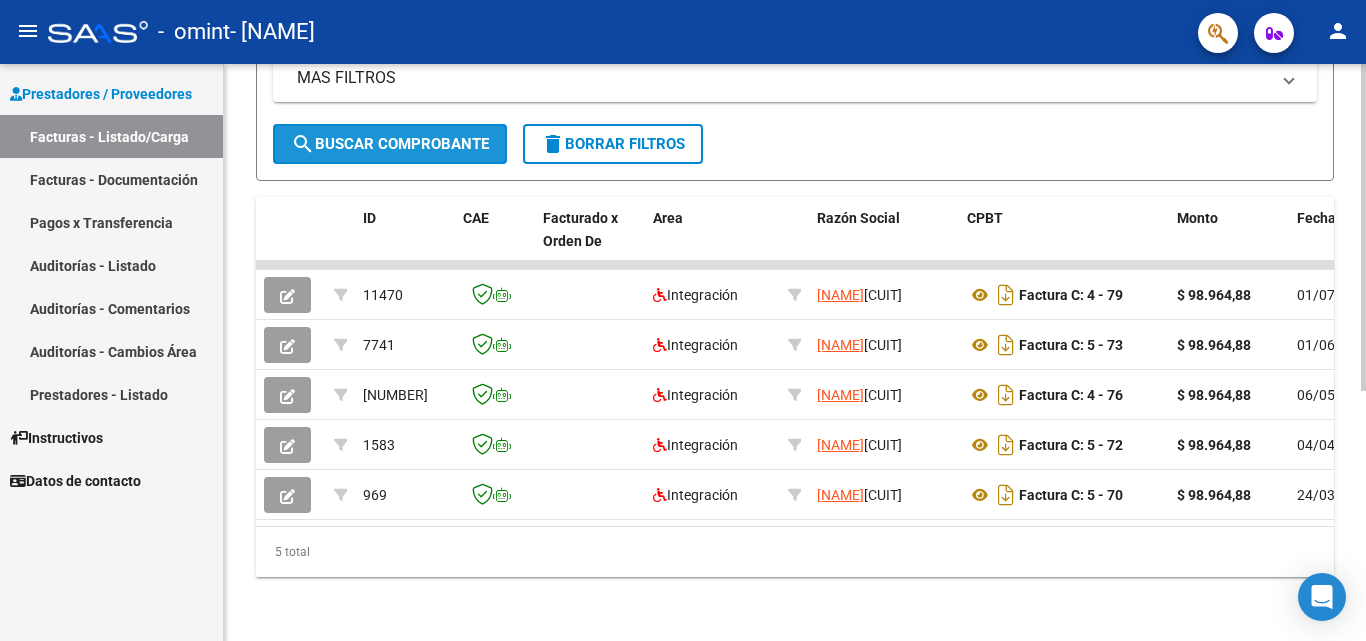 click on "search  Buscar Comprobante" 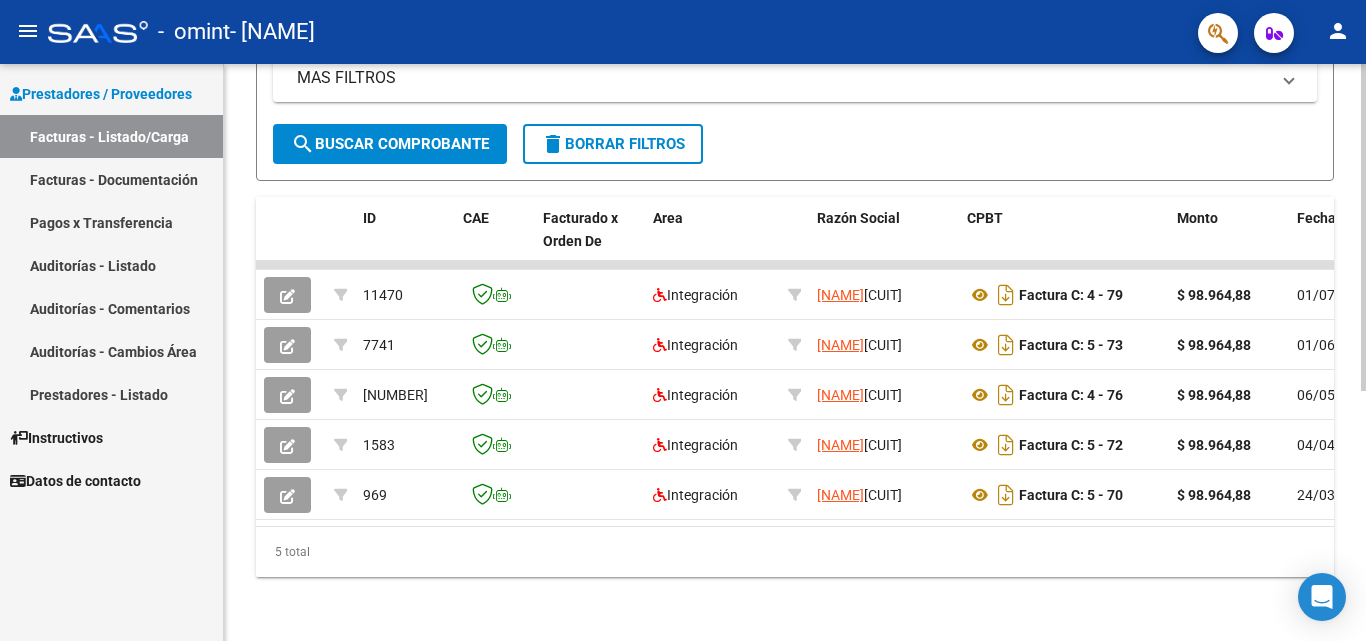 scroll, scrollTop: 0, scrollLeft: 0, axis: both 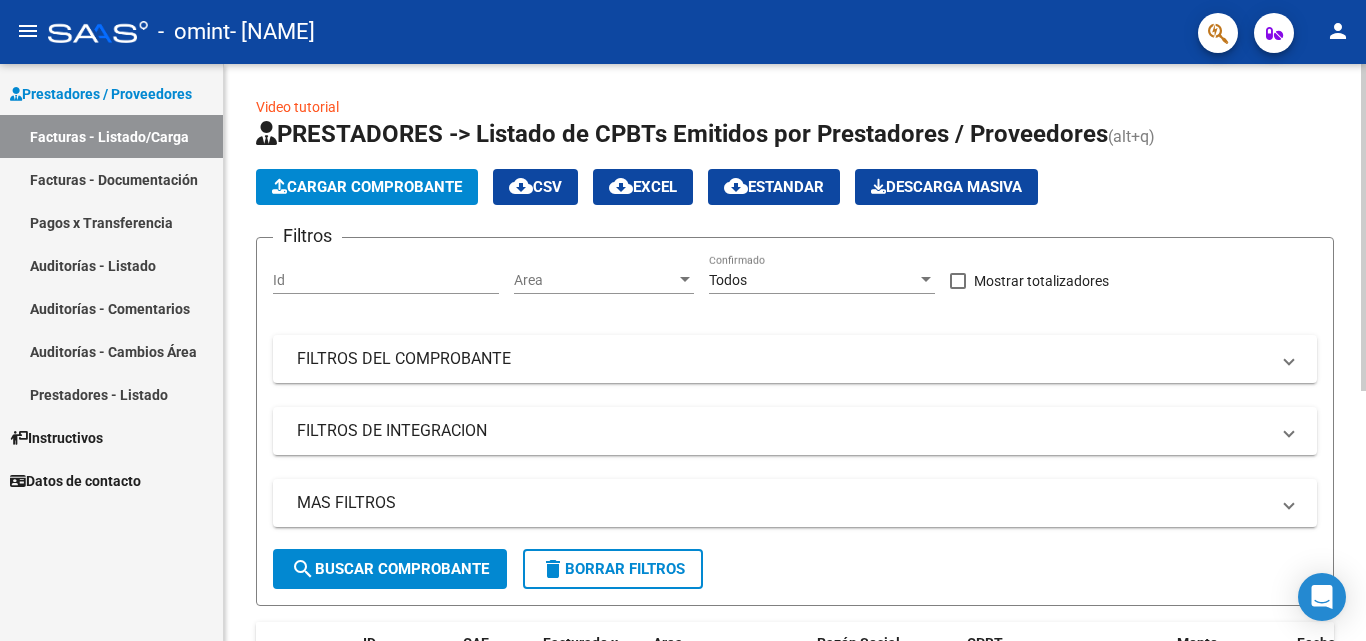click 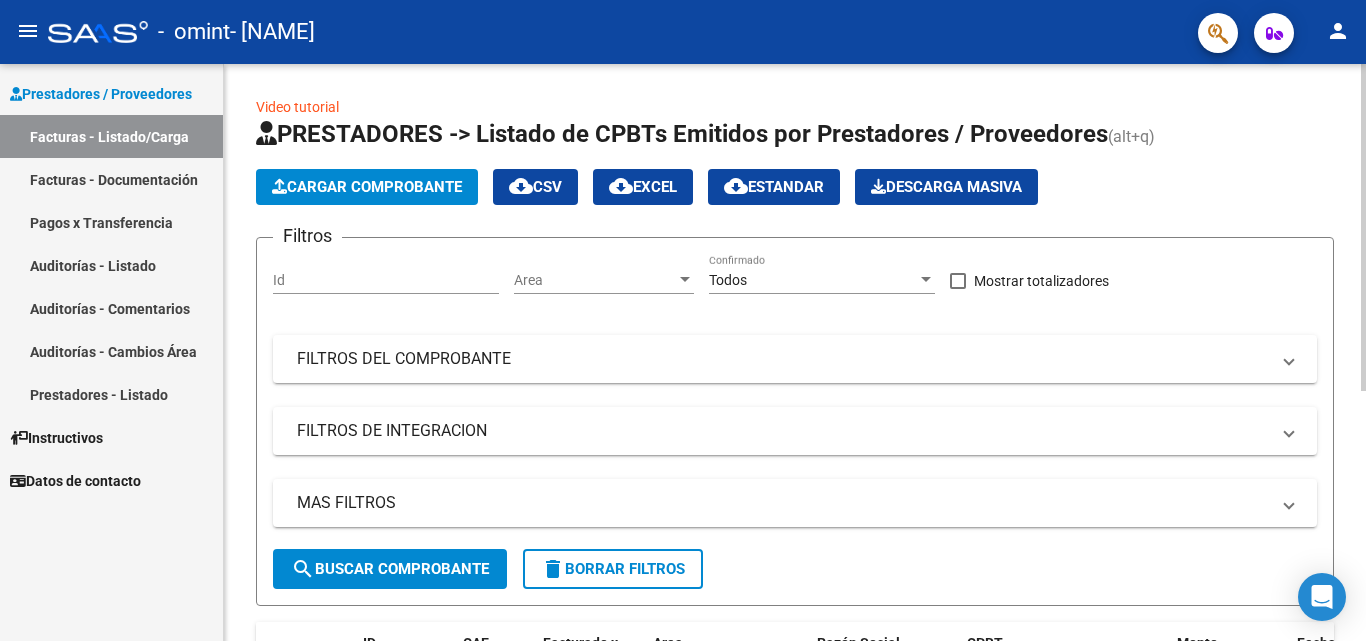click on "Cargar Comprobante" 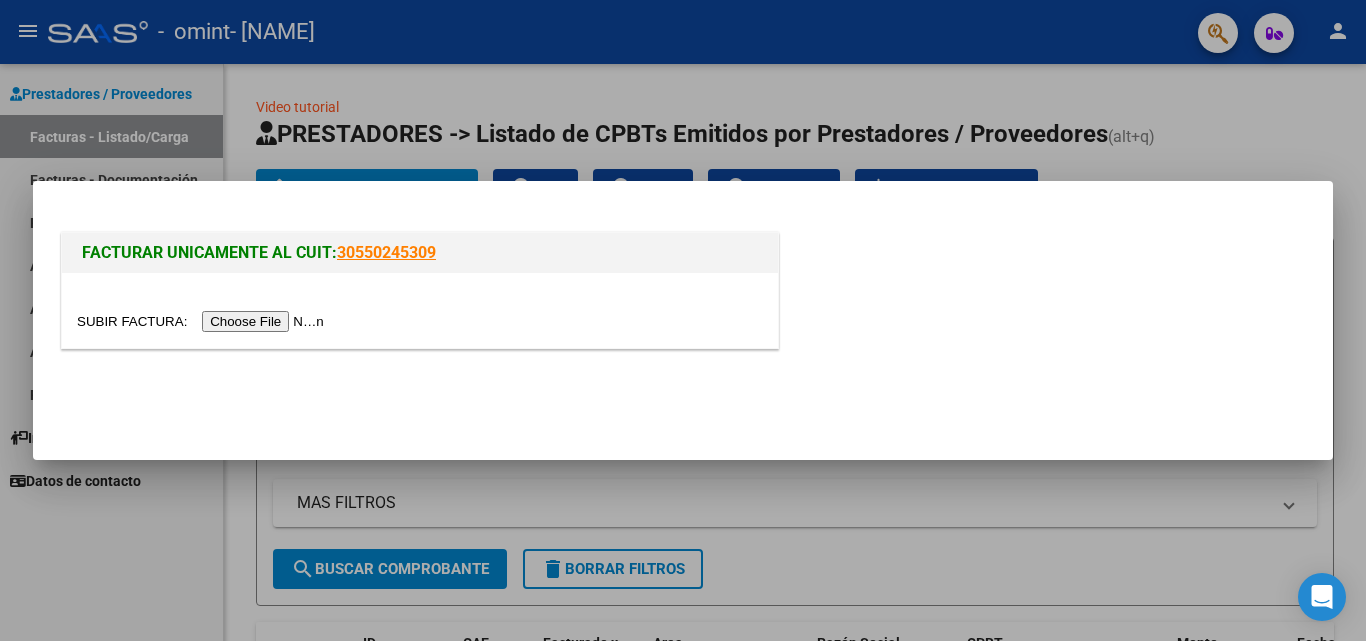 click at bounding box center [203, 321] 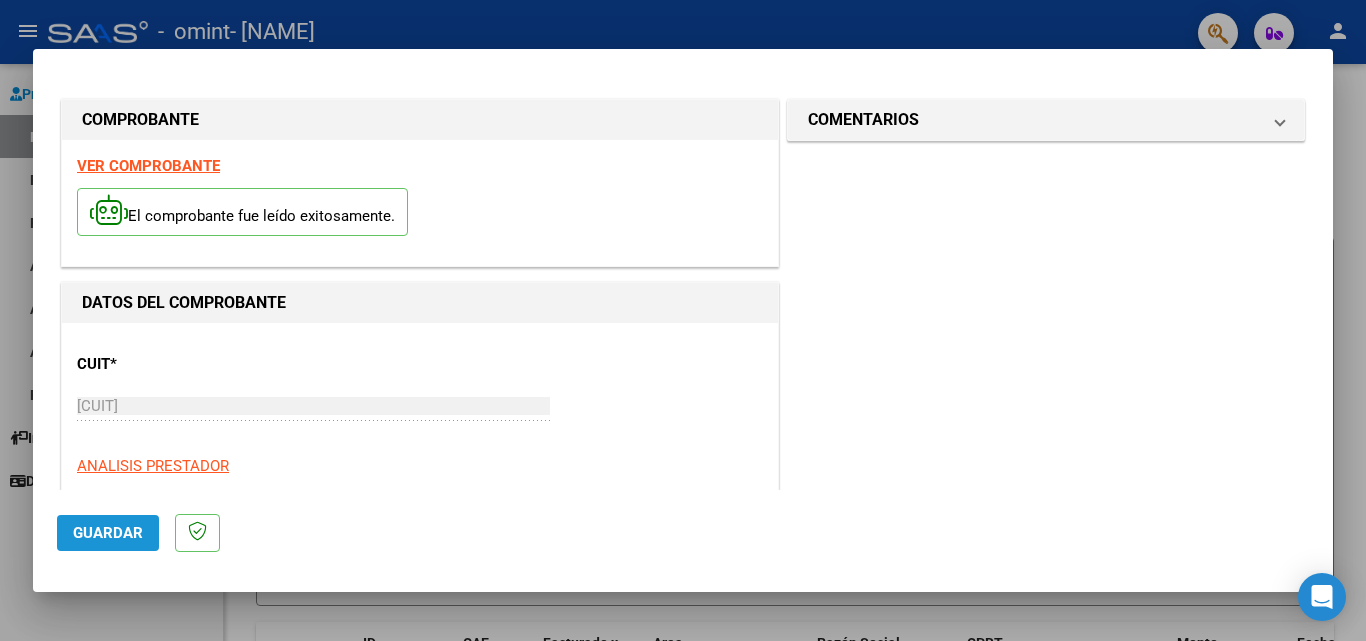 click on "Guardar" 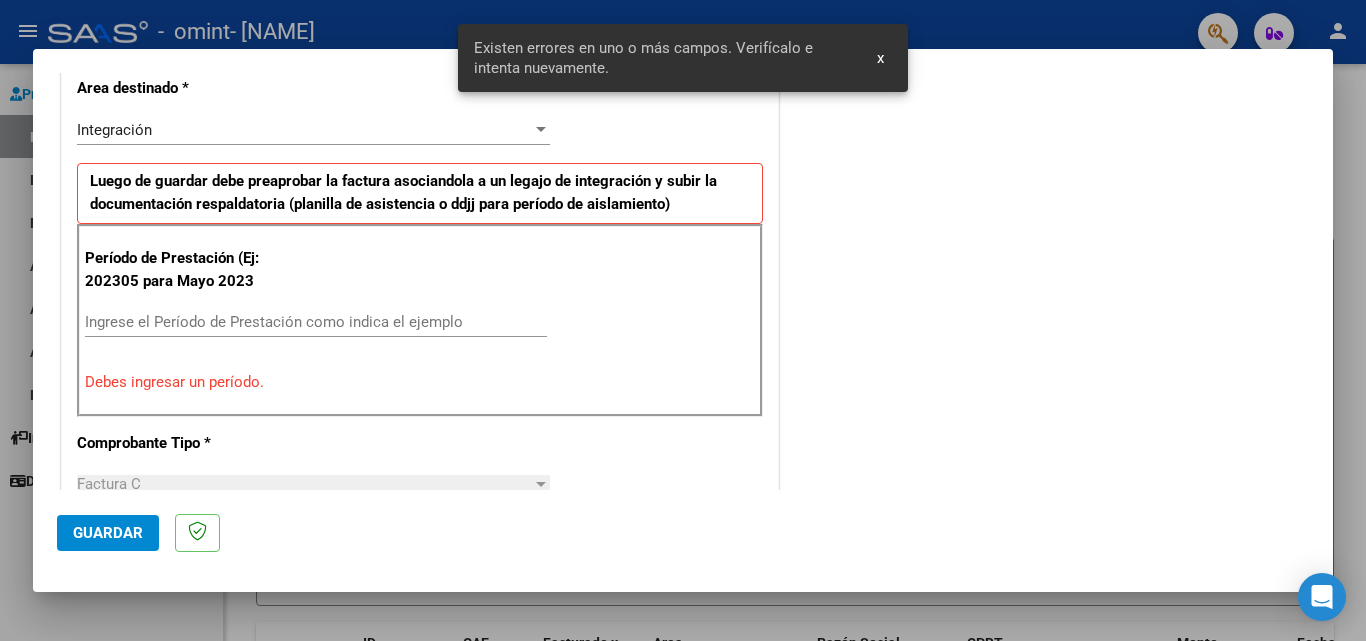 scroll, scrollTop: 451, scrollLeft: 0, axis: vertical 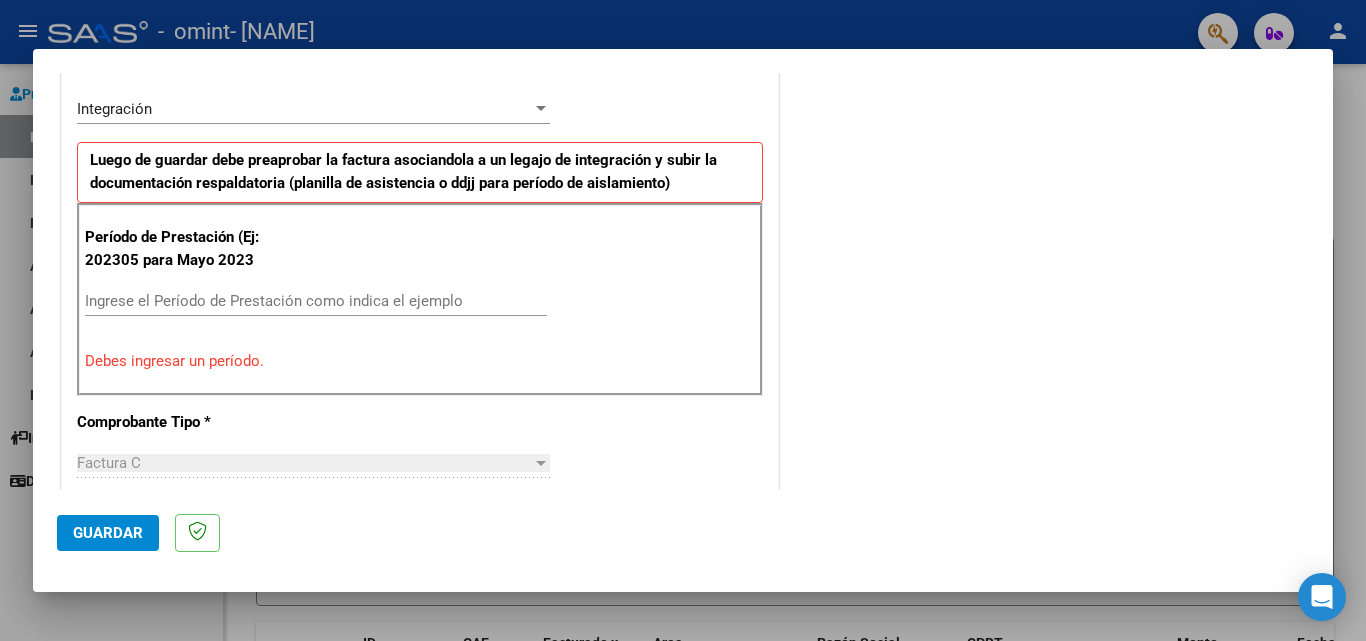 click on "Guardar" 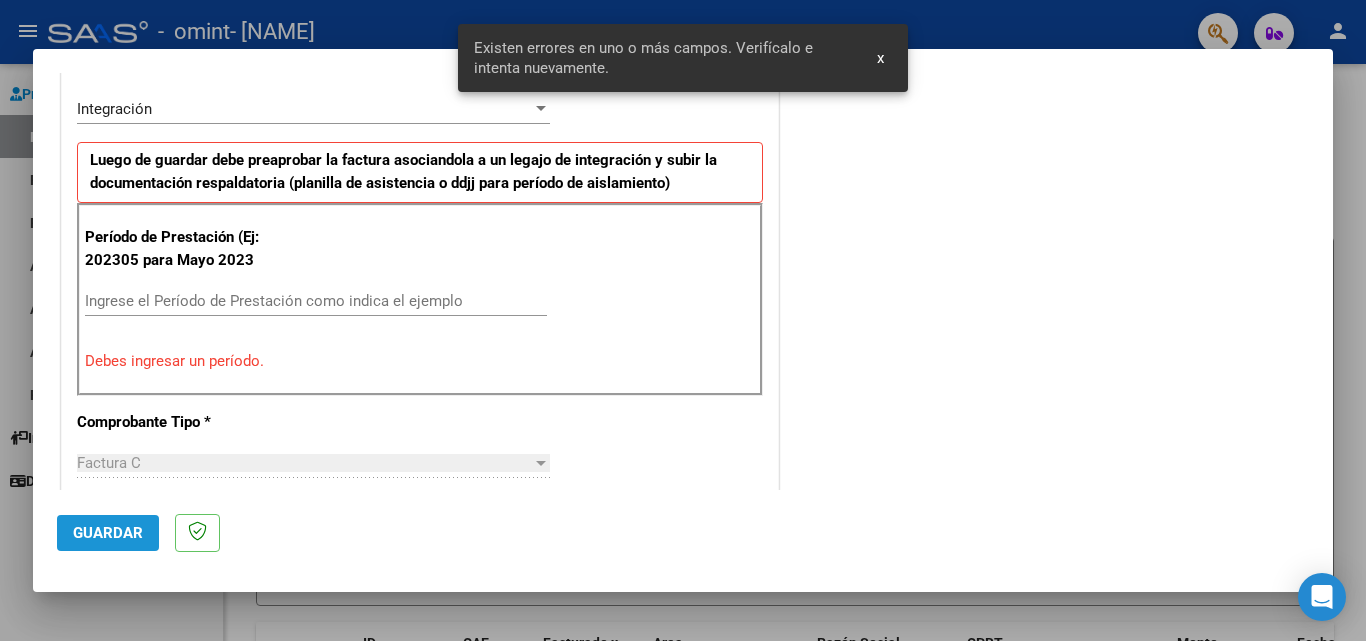 click on "Guardar" 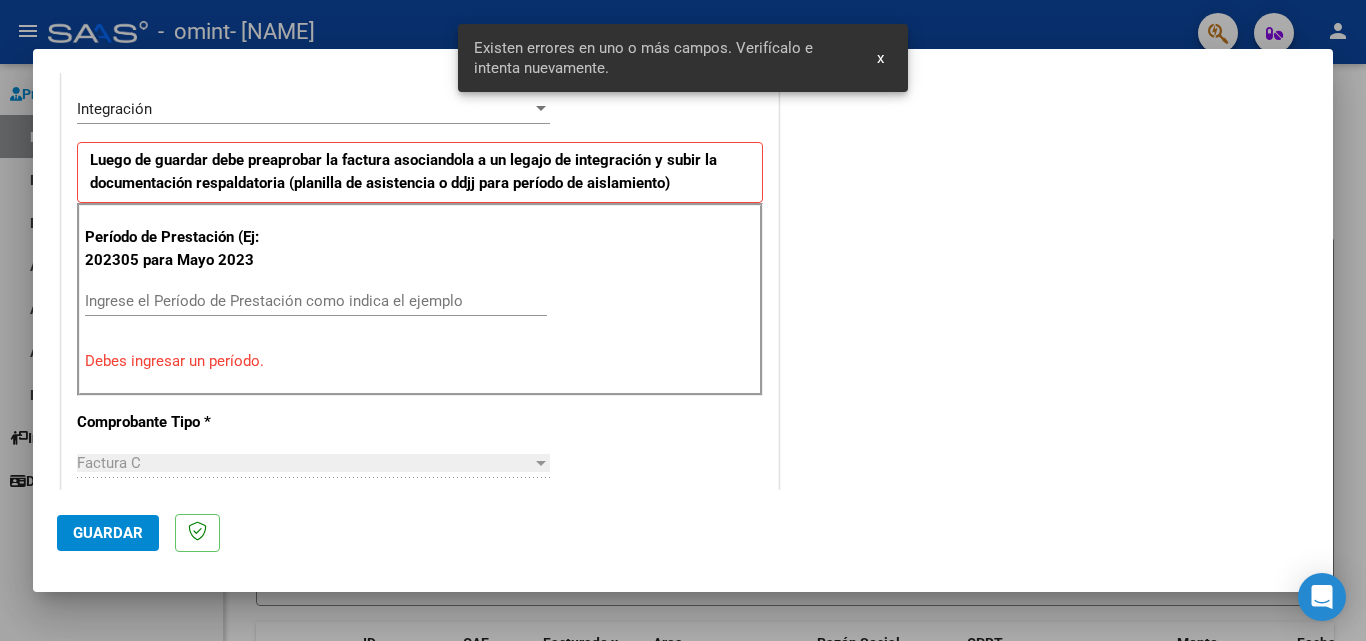 scroll, scrollTop: 86, scrollLeft: 0, axis: vertical 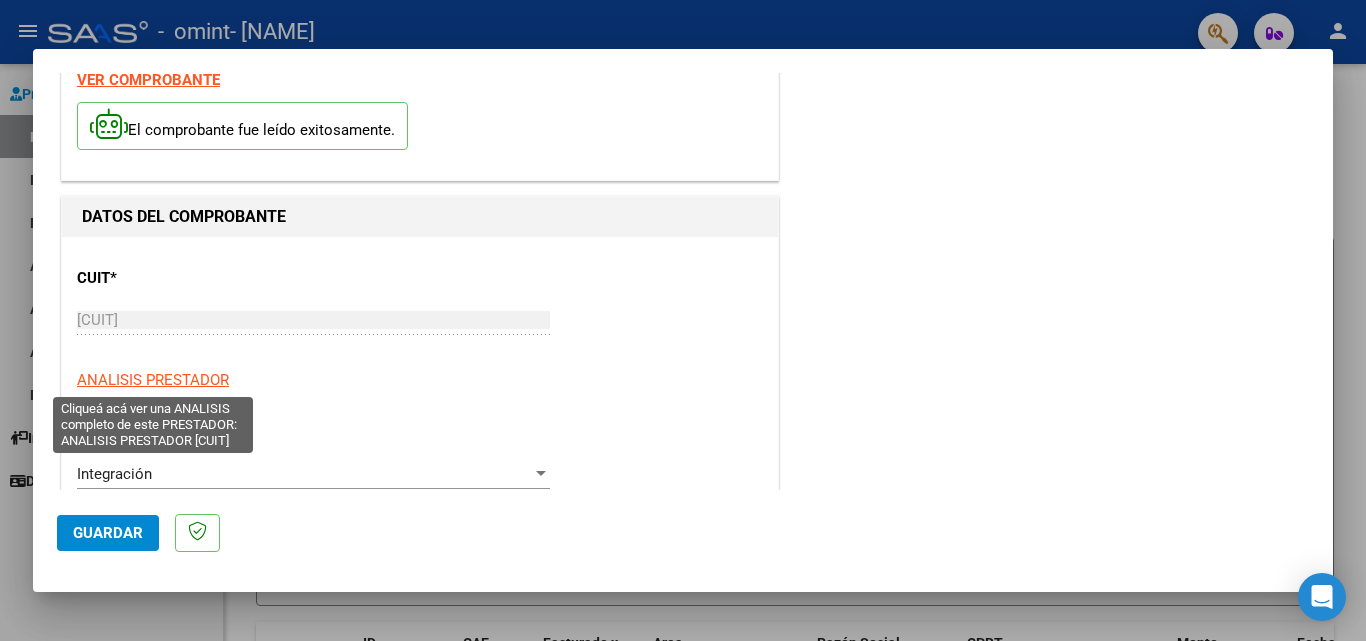 click on "ANALISIS PRESTADOR" at bounding box center [153, 380] 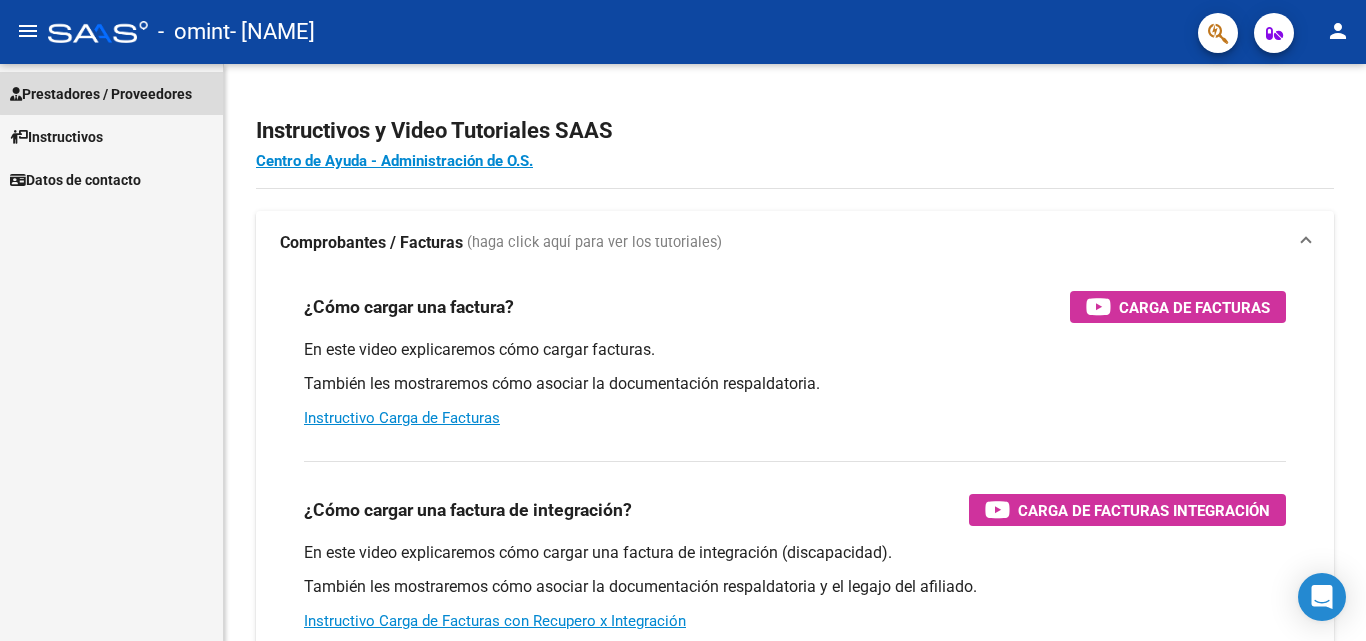 click on "Prestadores / Proveedores" at bounding box center [101, 94] 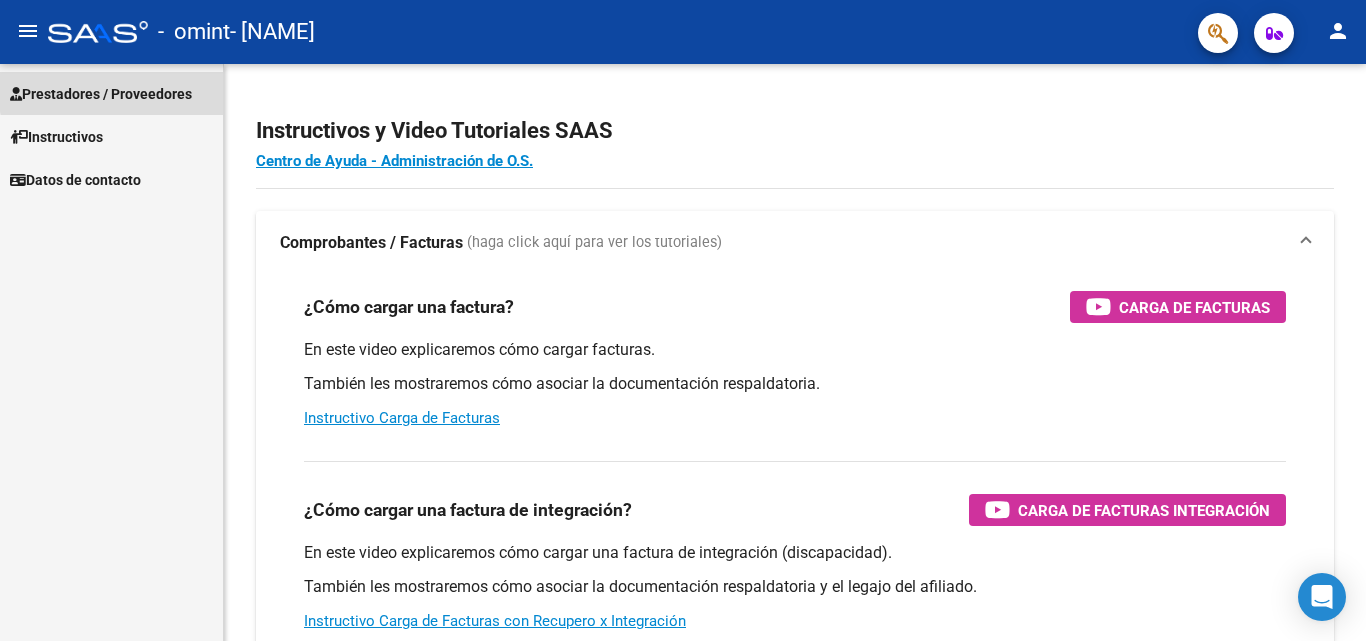 click on "Prestadores / Proveedores" at bounding box center (101, 94) 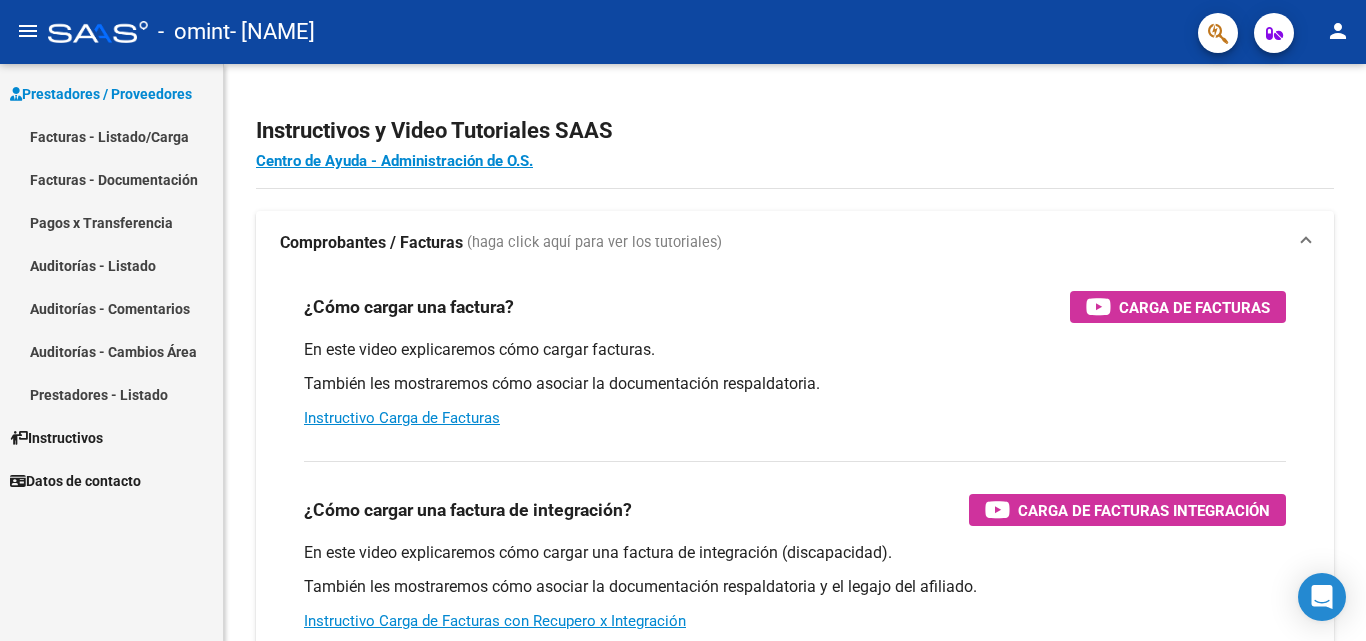 click on "Facturas - Listado/Carga" at bounding box center [111, 136] 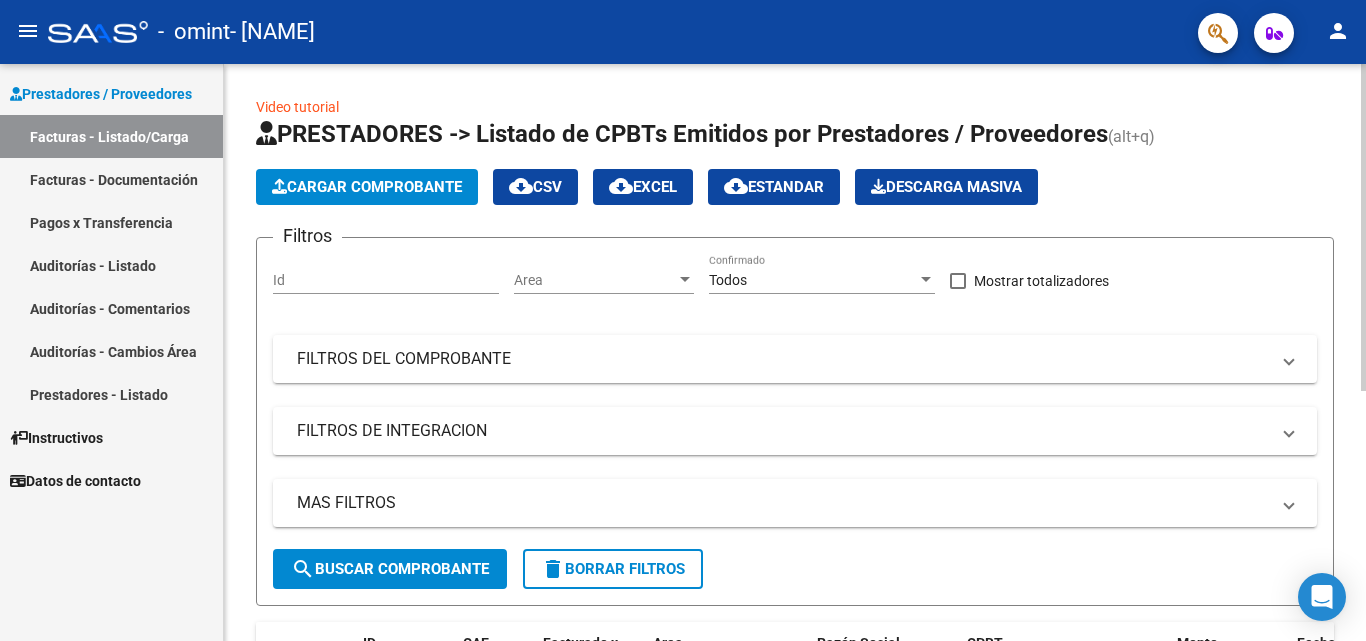 scroll, scrollTop: 441, scrollLeft: 0, axis: vertical 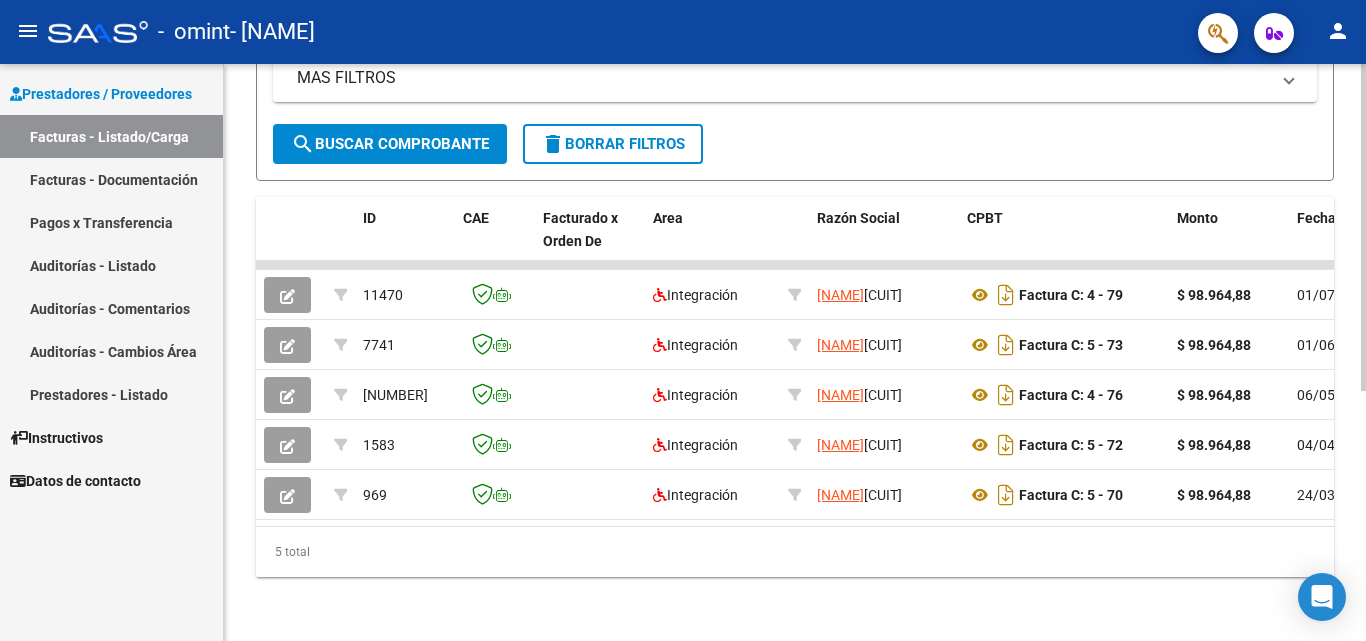 click 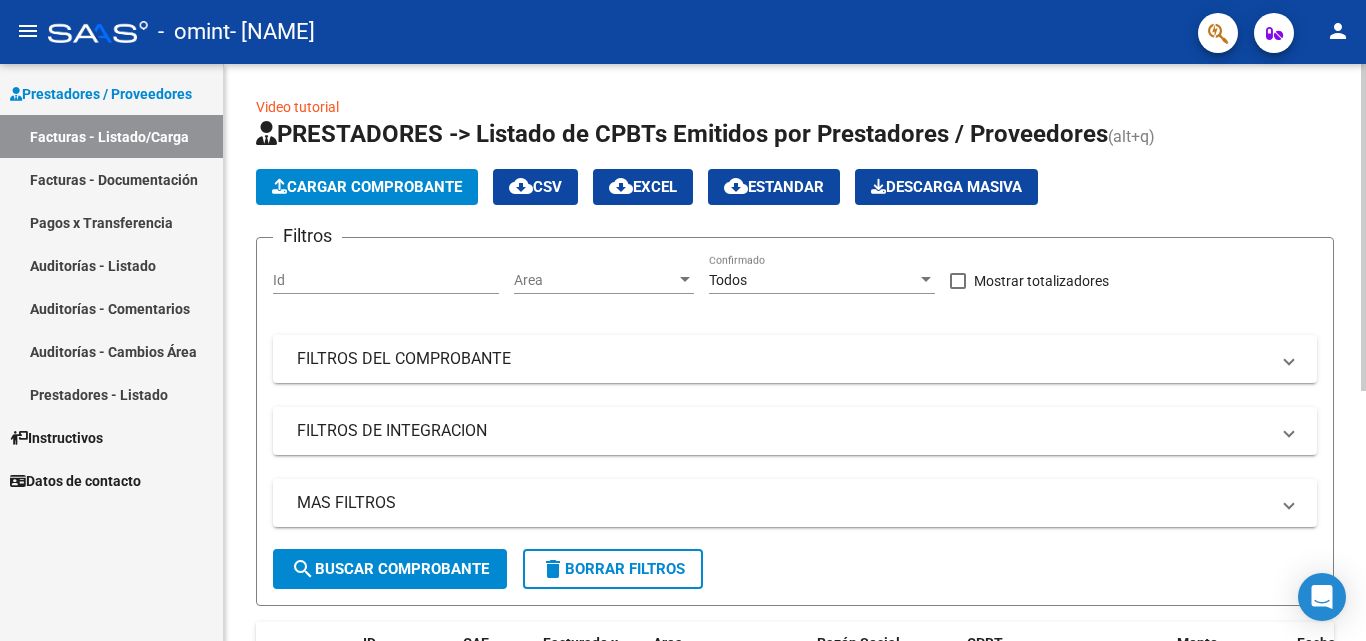 click 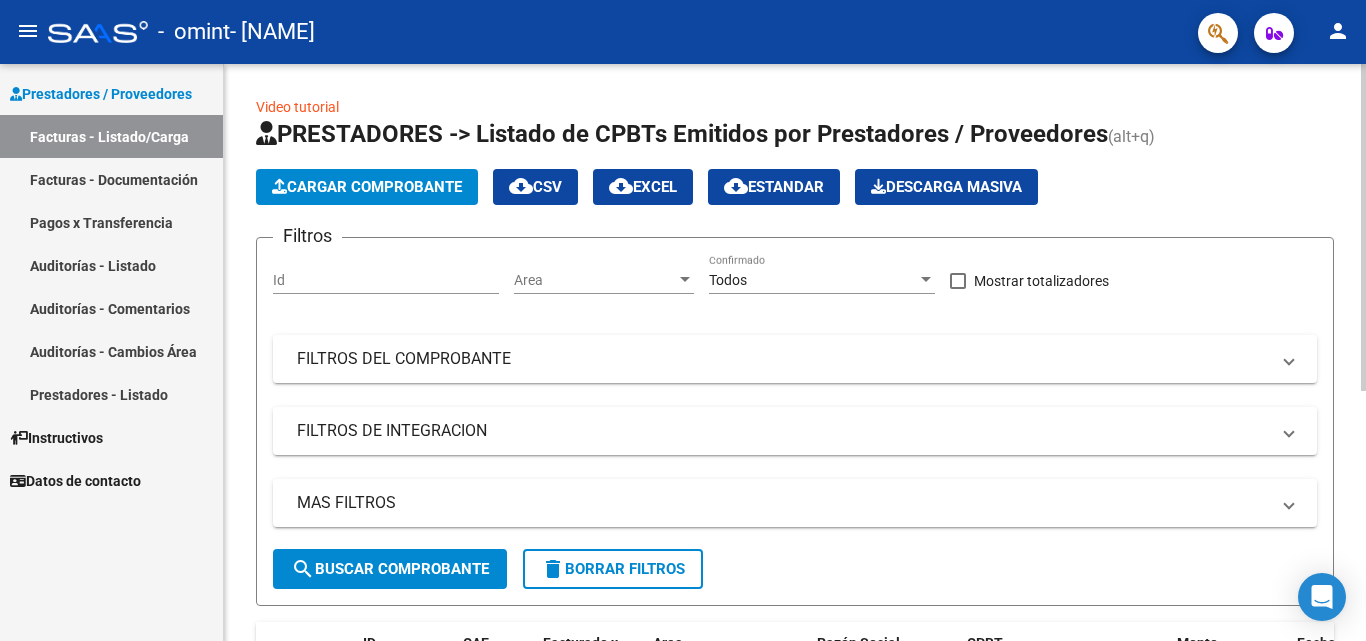 click on "Cargar Comprobante" 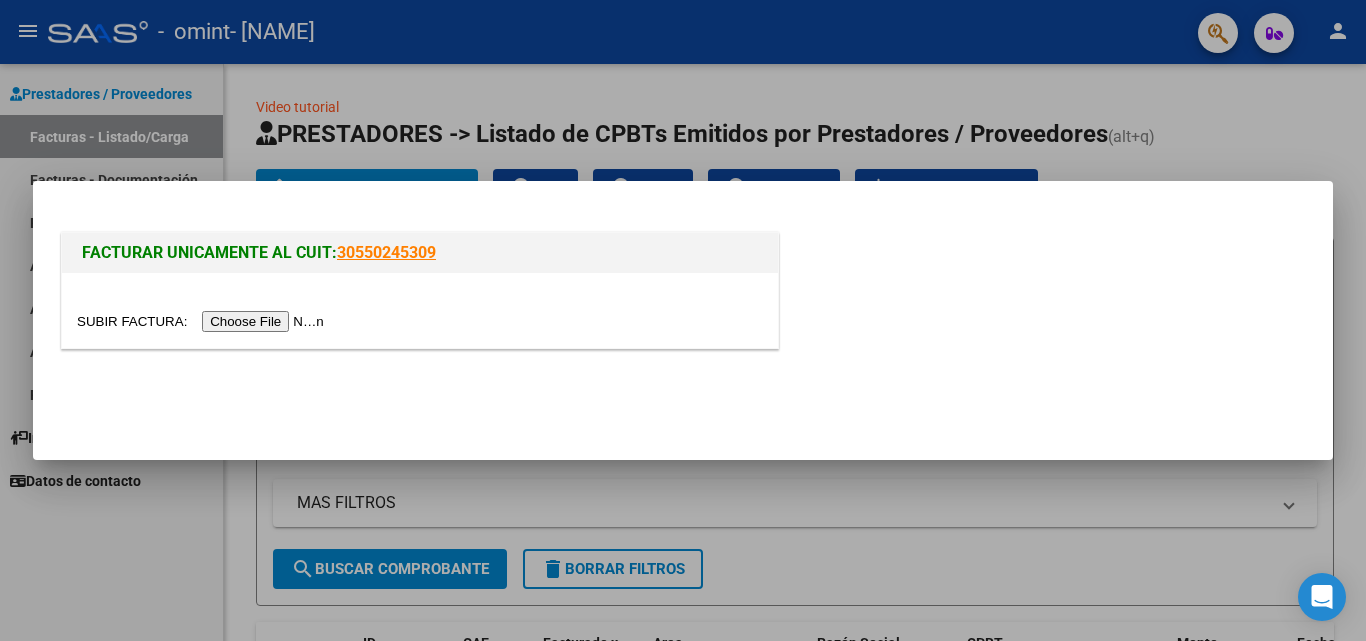 click at bounding box center (203, 321) 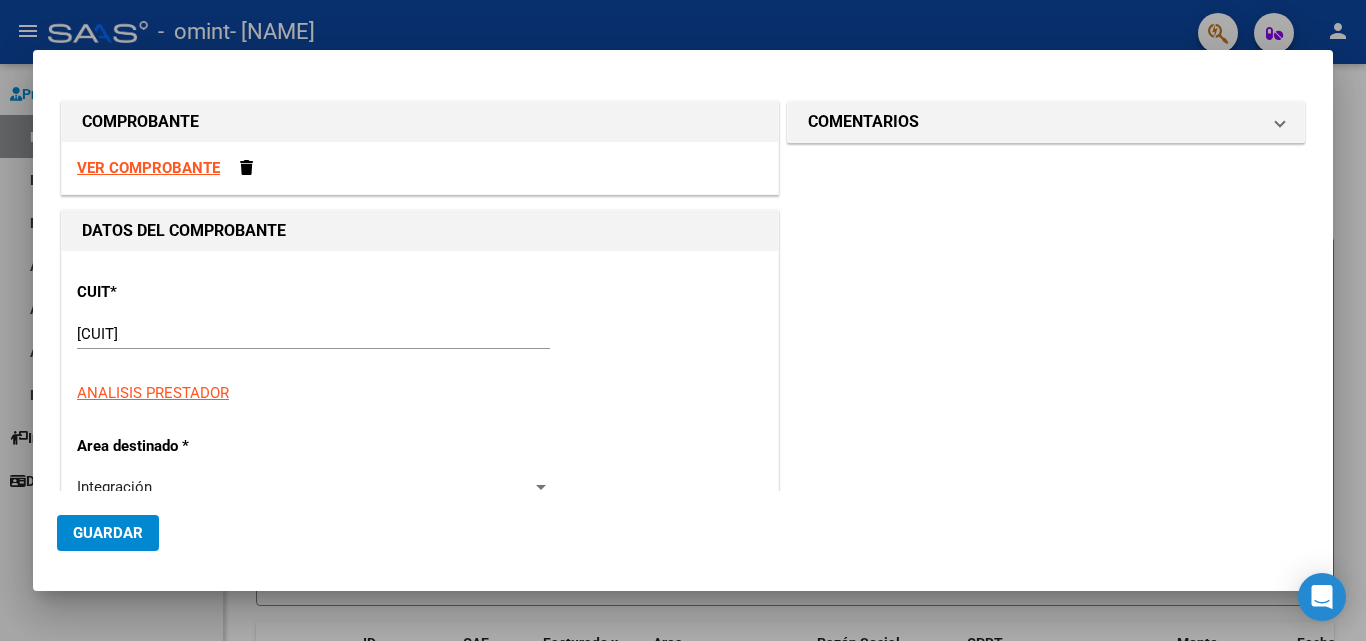 scroll, scrollTop: 1, scrollLeft: 0, axis: vertical 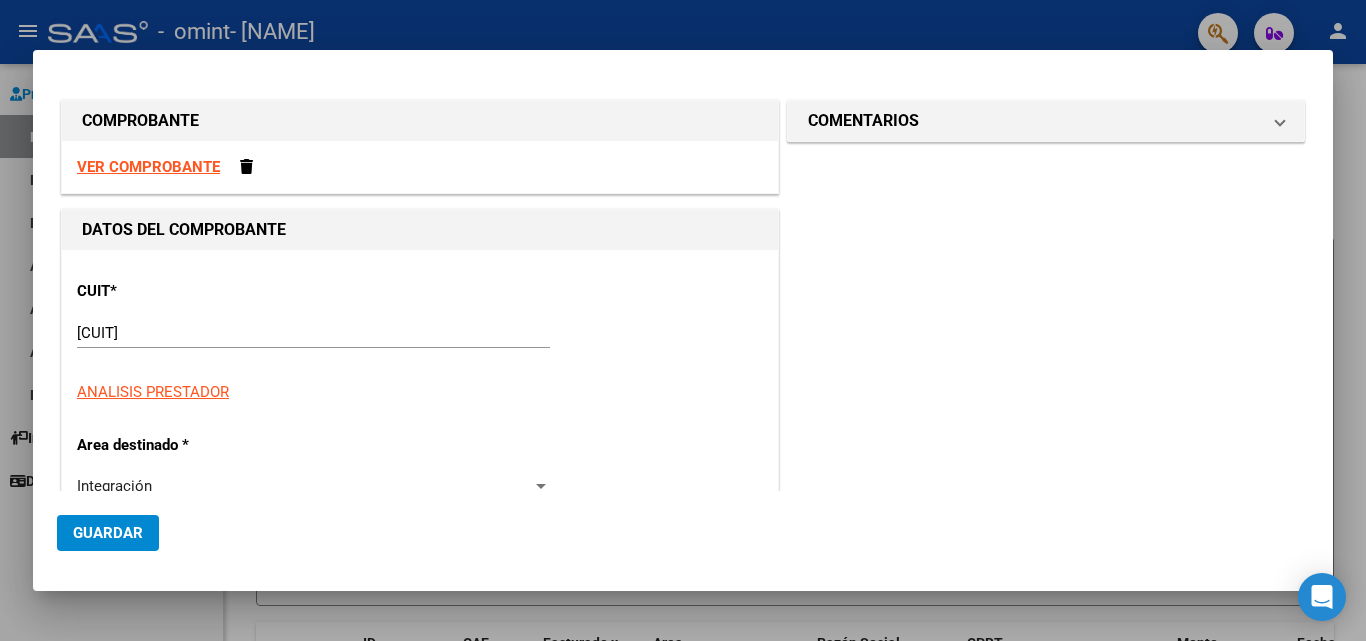 click on "VER COMPROBANTE" at bounding box center [148, 167] 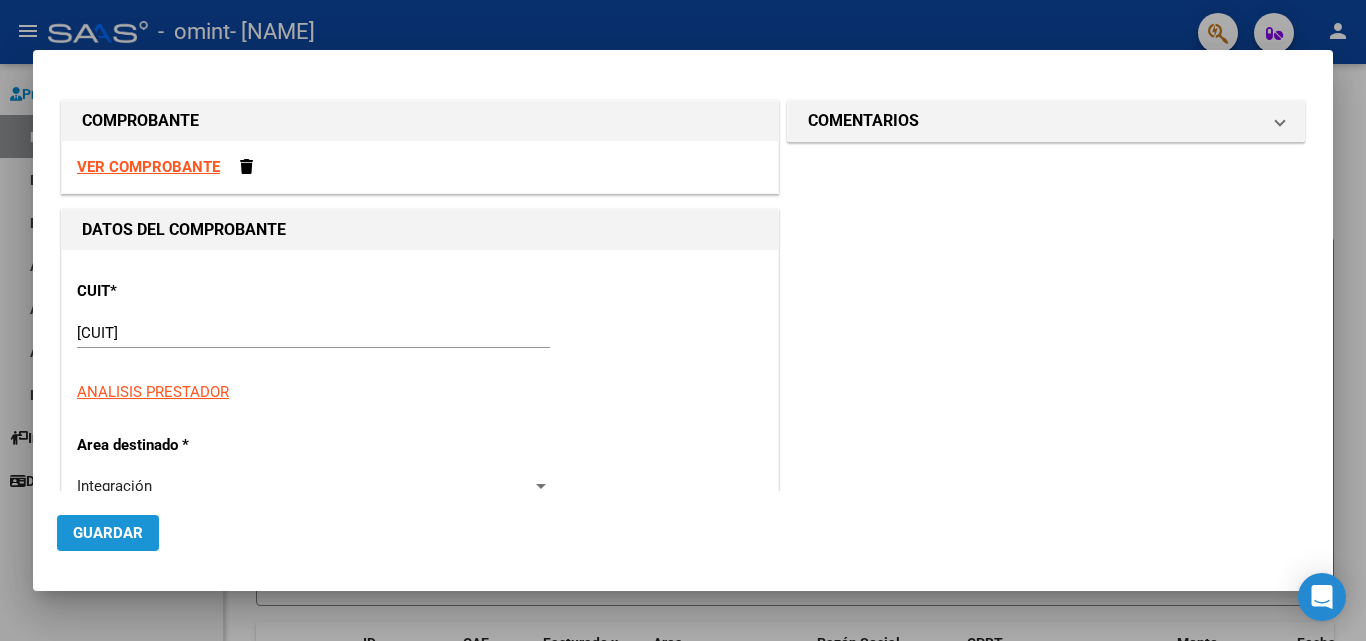 click on "Guardar" 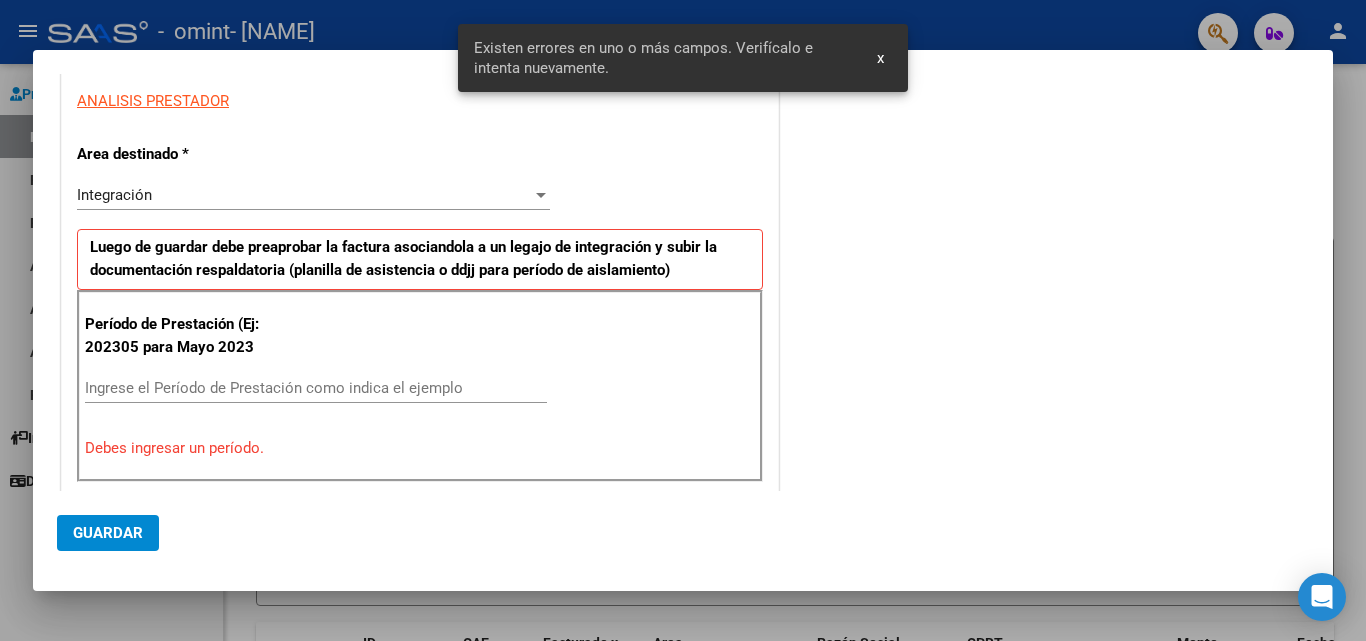 scroll, scrollTop: 377, scrollLeft: 0, axis: vertical 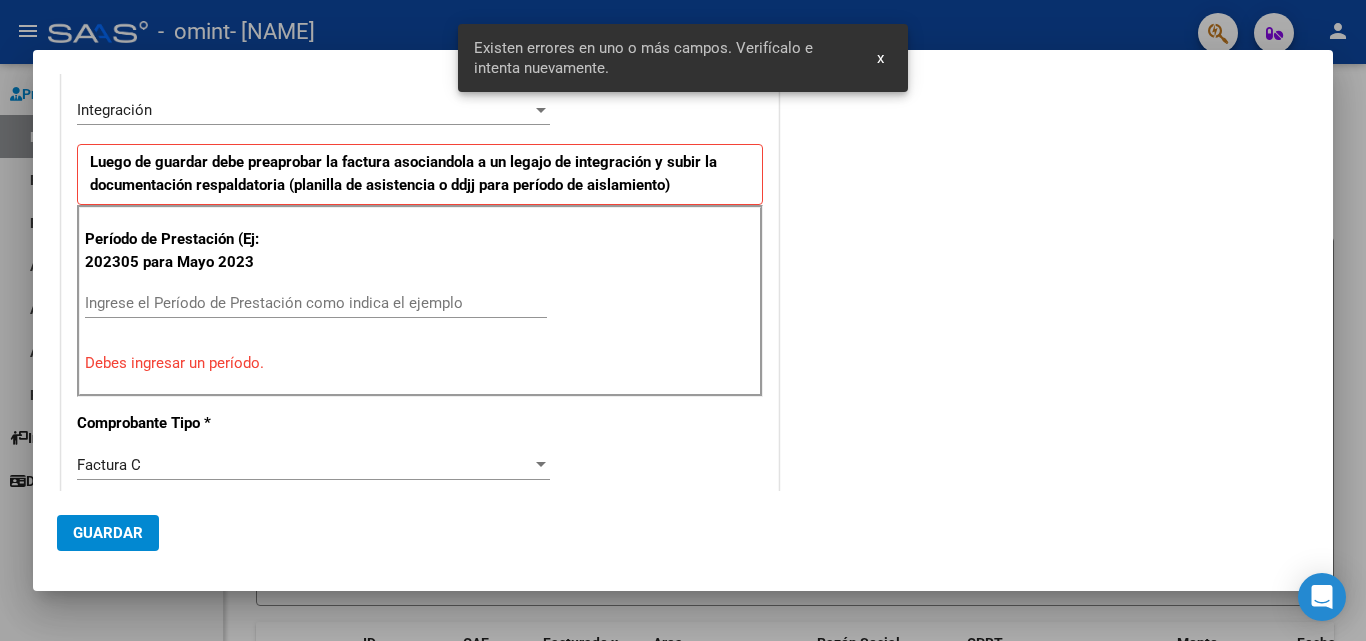 click on "Existen errores en uno o más campos. Verifícalo e intenta nuevamente. x" at bounding box center (683, 58) 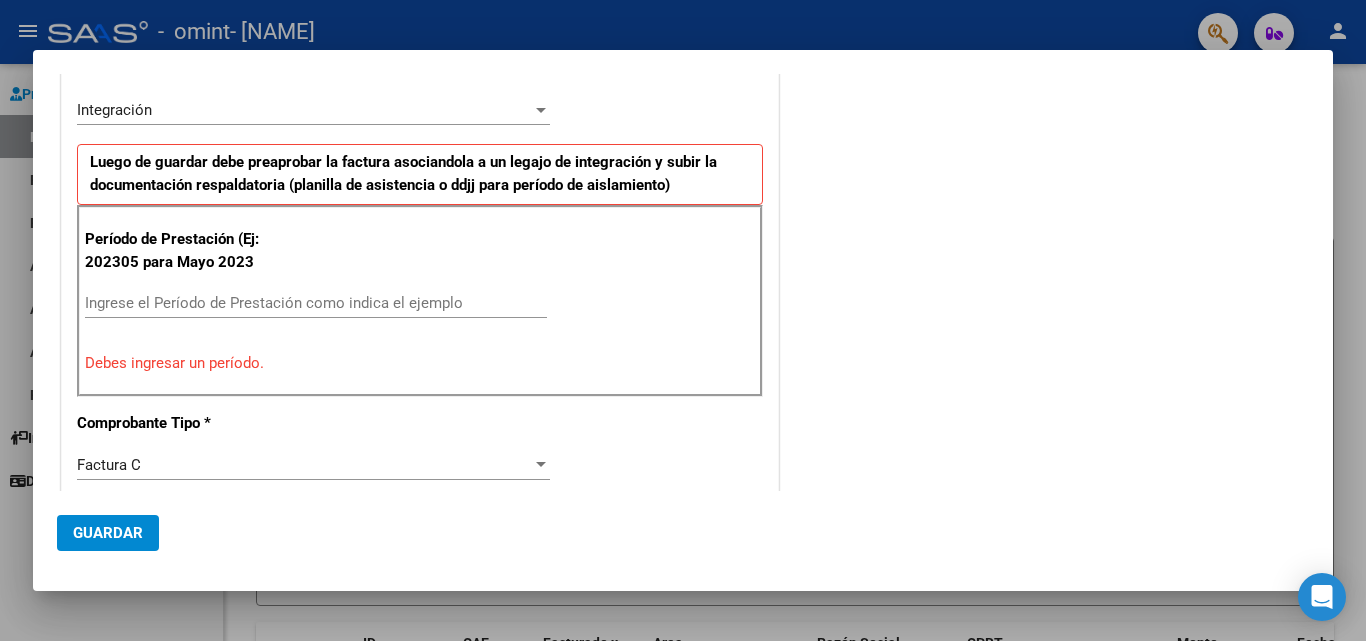 click at bounding box center [541, 110] 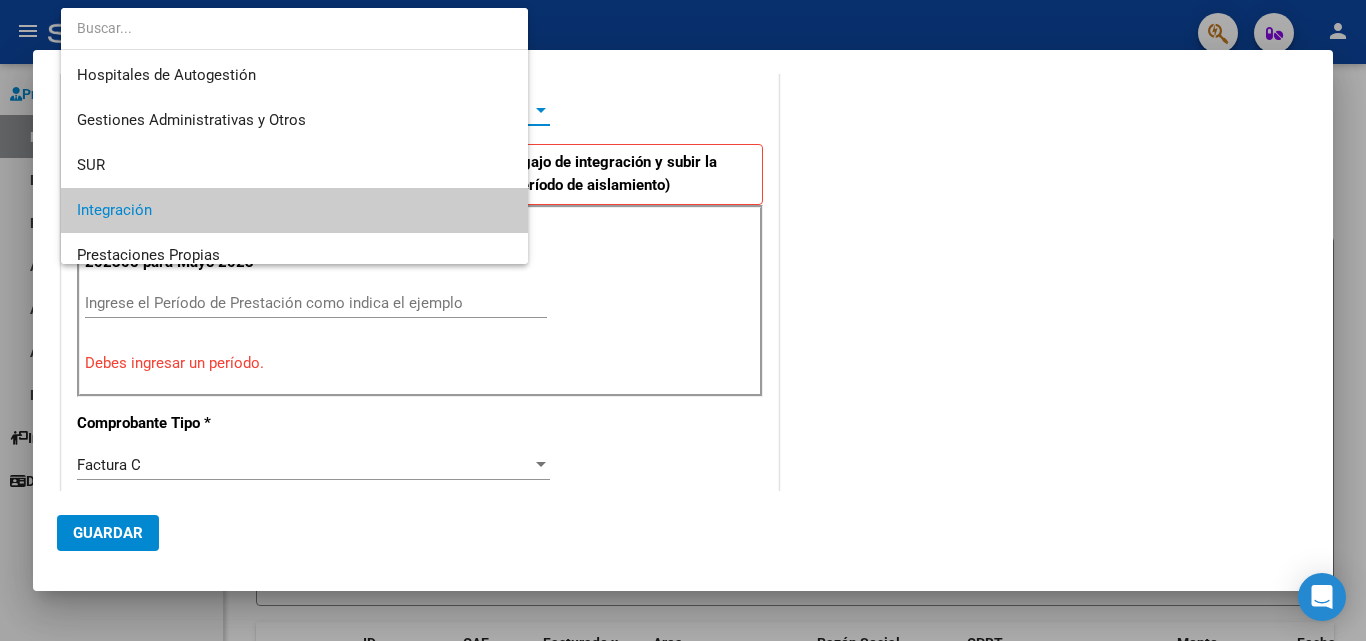 scroll, scrollTop: 101, scrollLeft: 0, axis: vertical 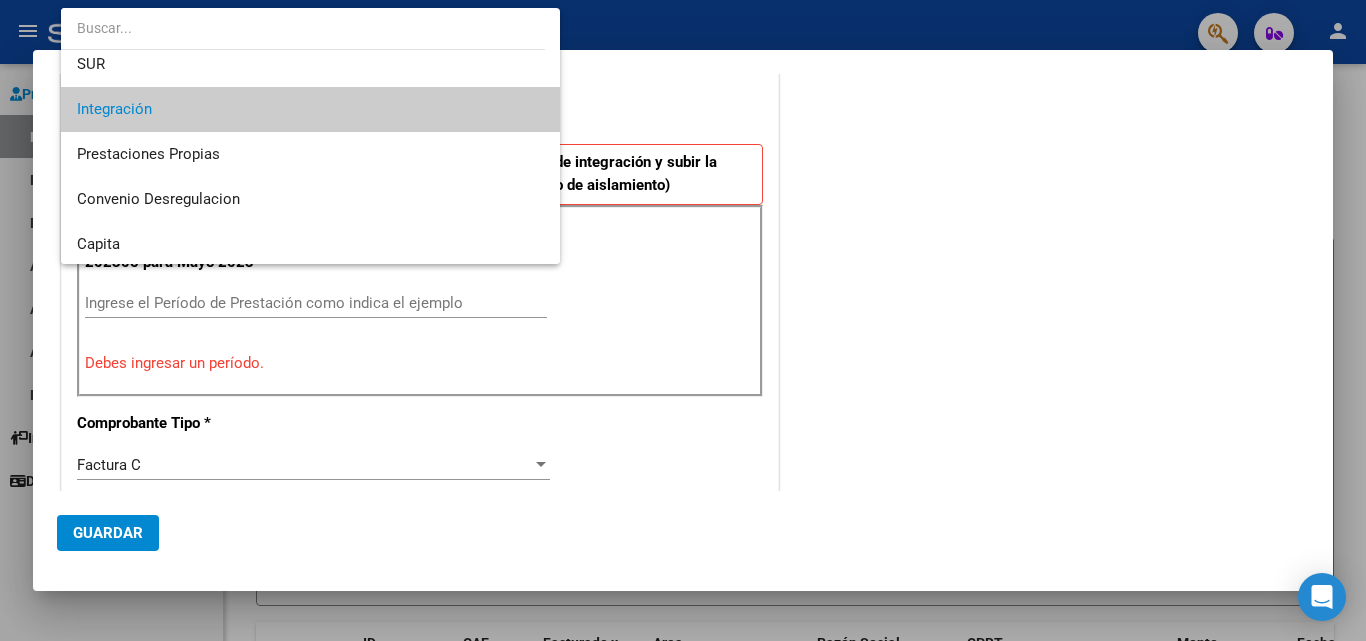 click at bounding box center [683, 320] 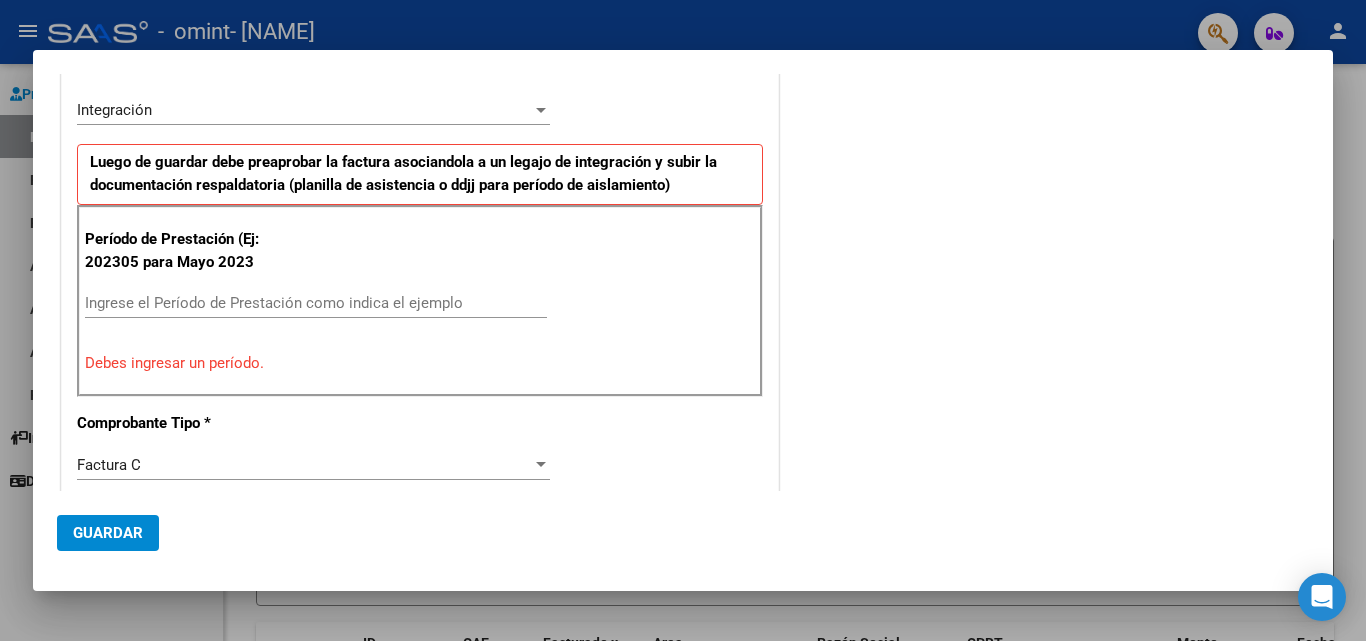 click on "Ingrese el Período de Prestación como indica el ejemplo" at bounding box center [316, 303] 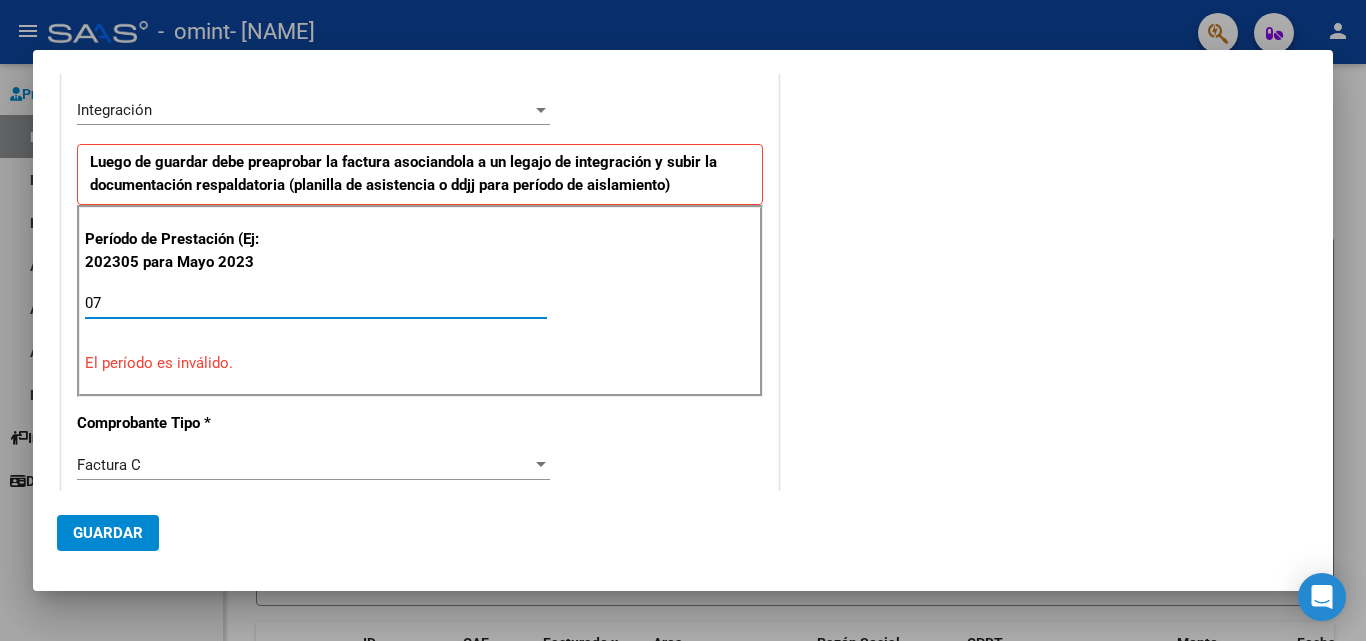 type on "0" 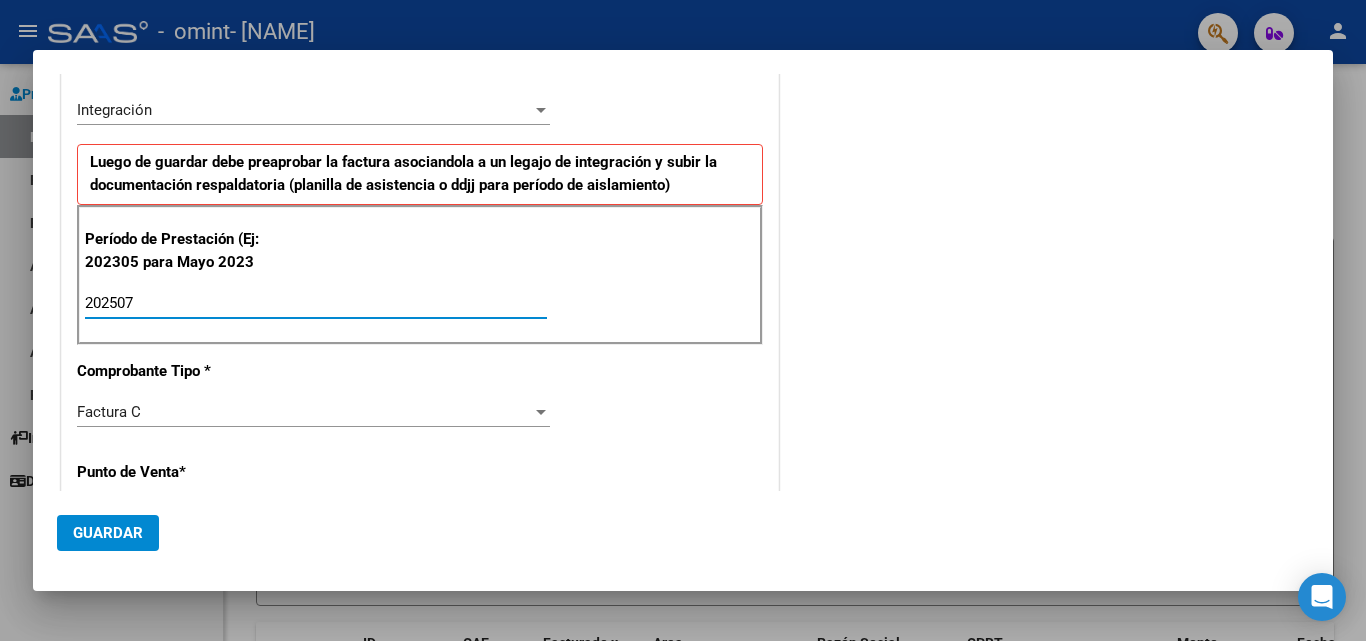 type on "202507" 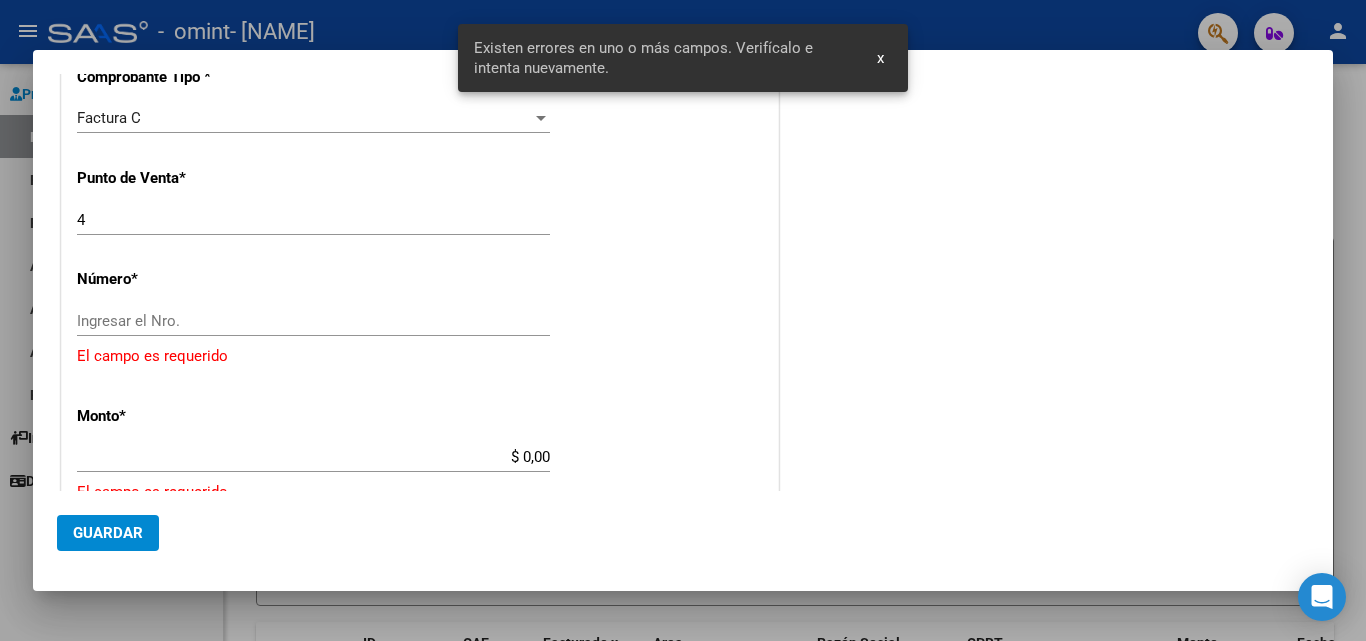 scroll, scrollTop: 706, scrollLeft: 0, axis: vertical 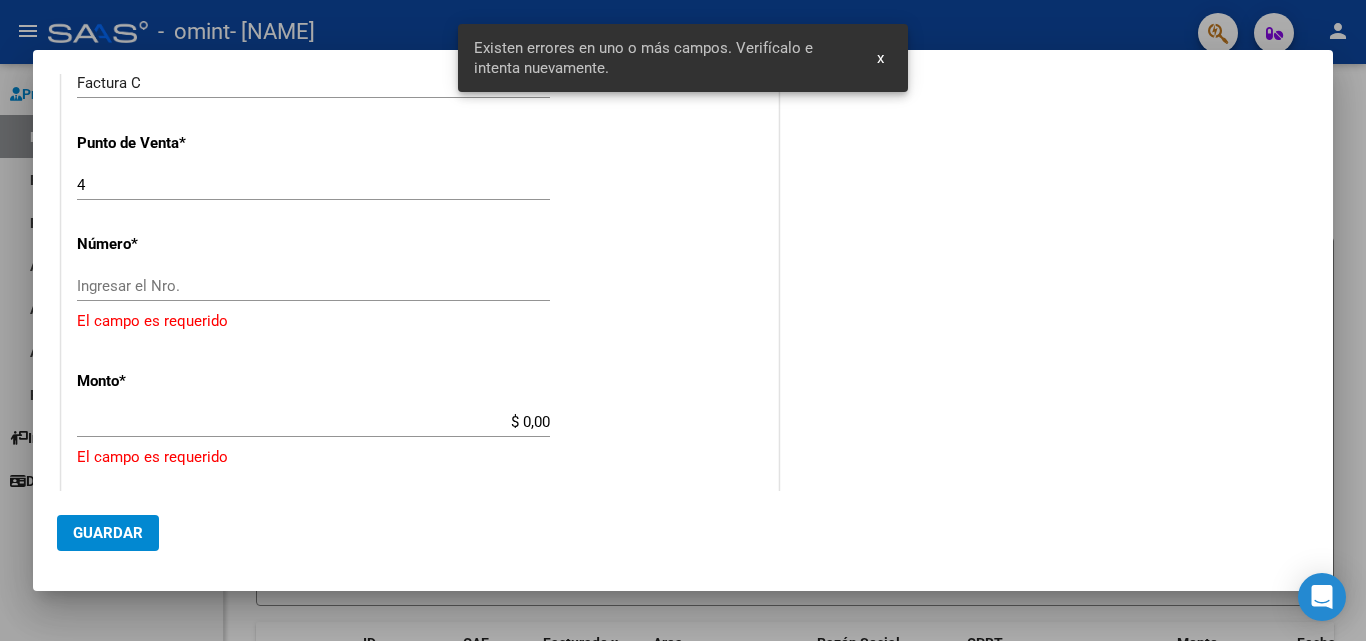 click on "Ingresar el Nro." at bounding box center (313, 286) 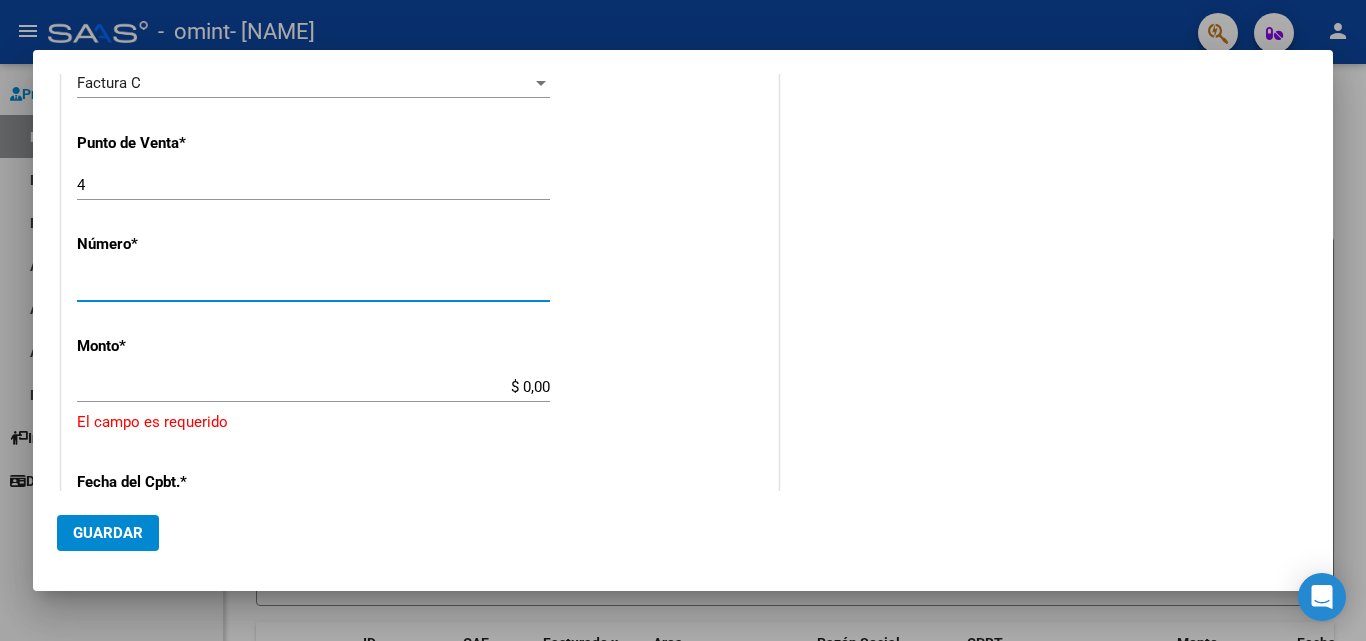 type on "[NUMBER]" 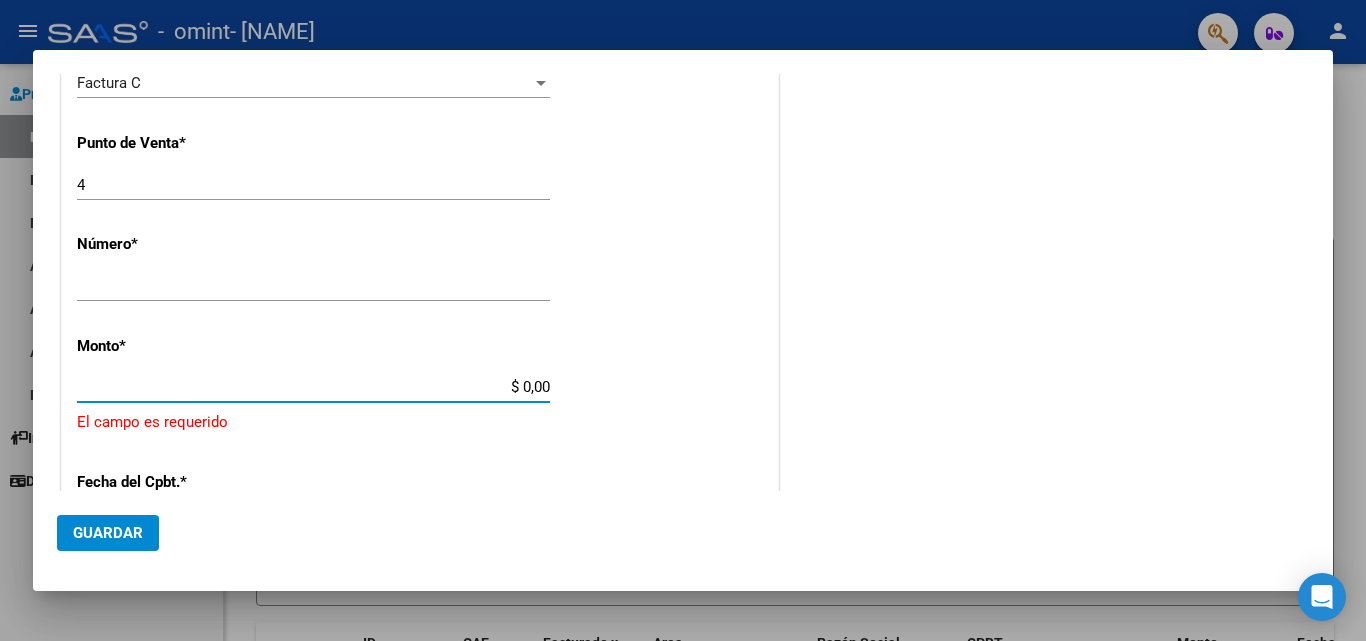 click on "$ 0,00" at bounding box center [313, 387] 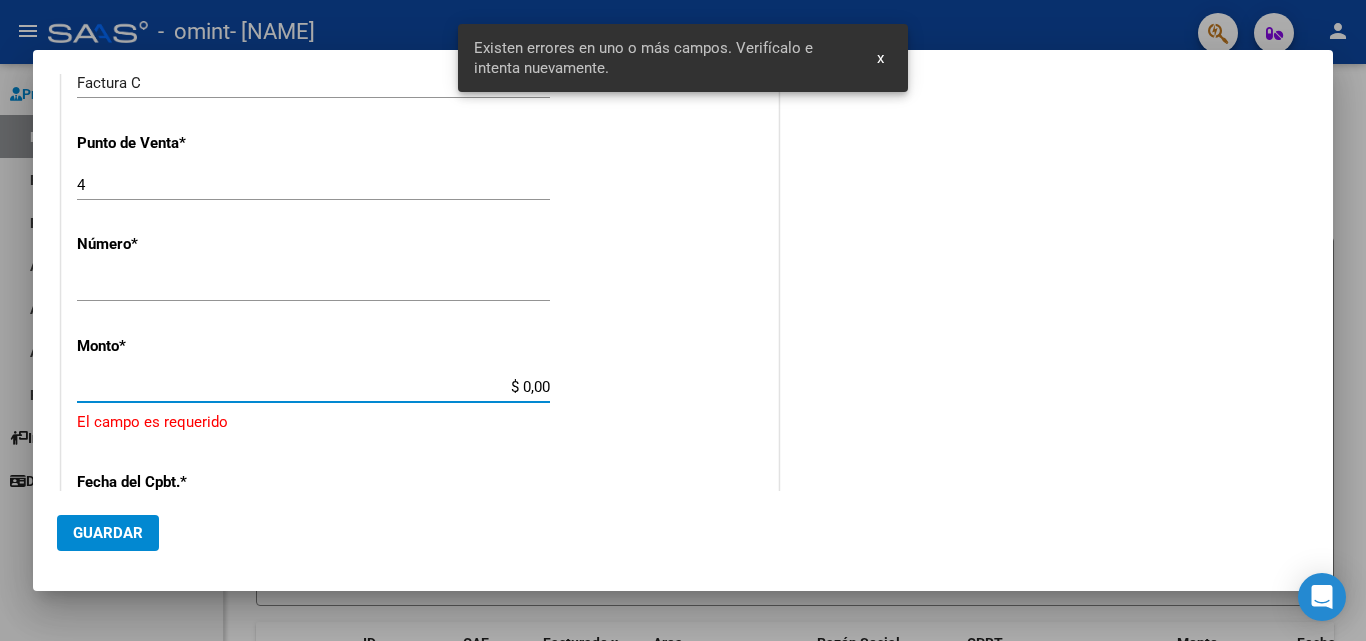 scroll, scrollTop: 808, scrollLeft: 0, axis: vertical 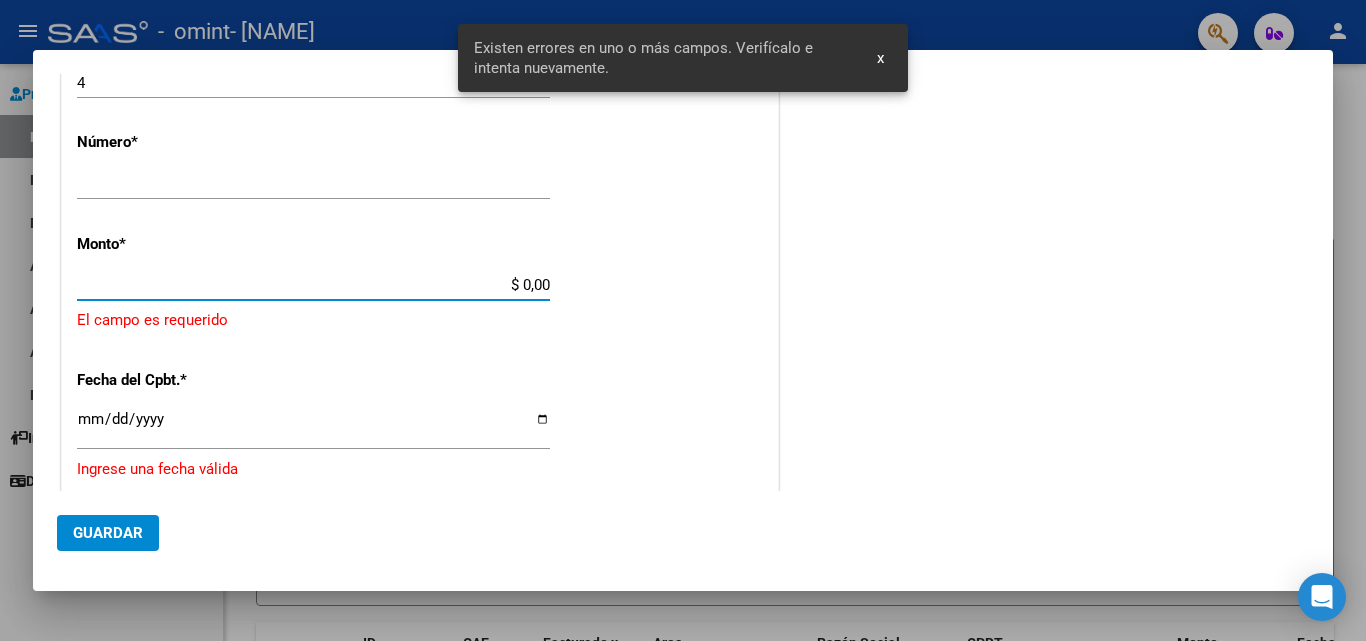 click on "$ 0,00" at bounding box center [313, 285] 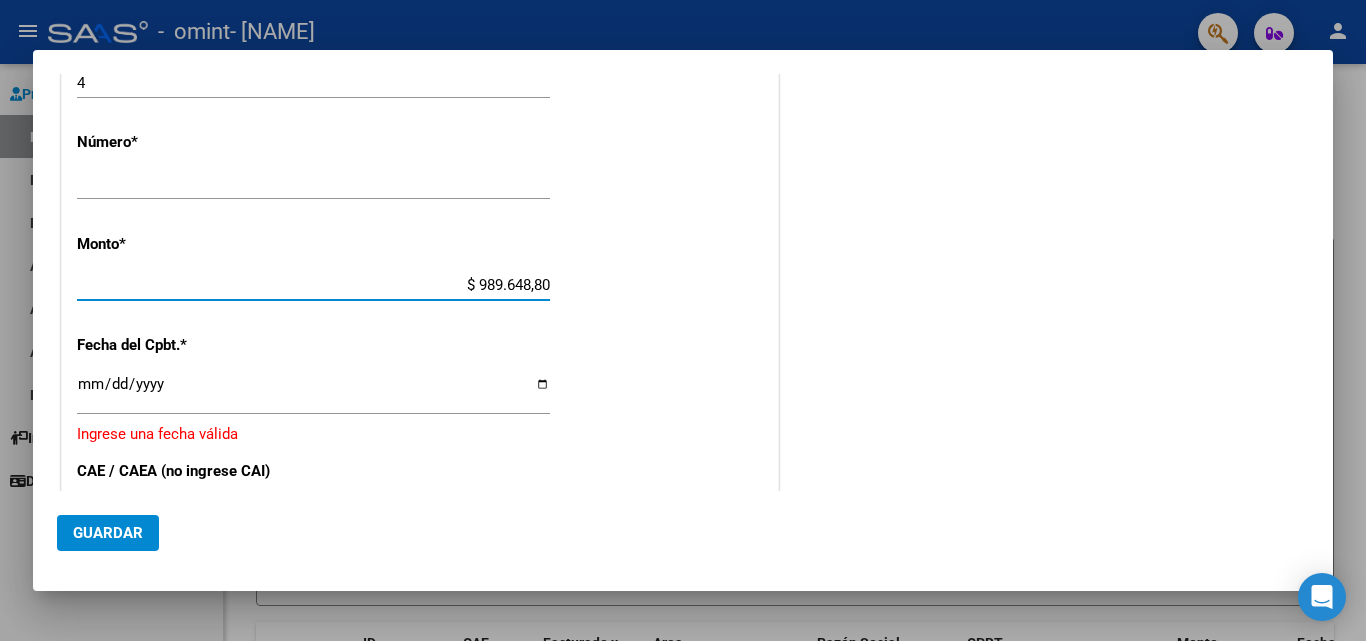 type on "$ 98.964,88" 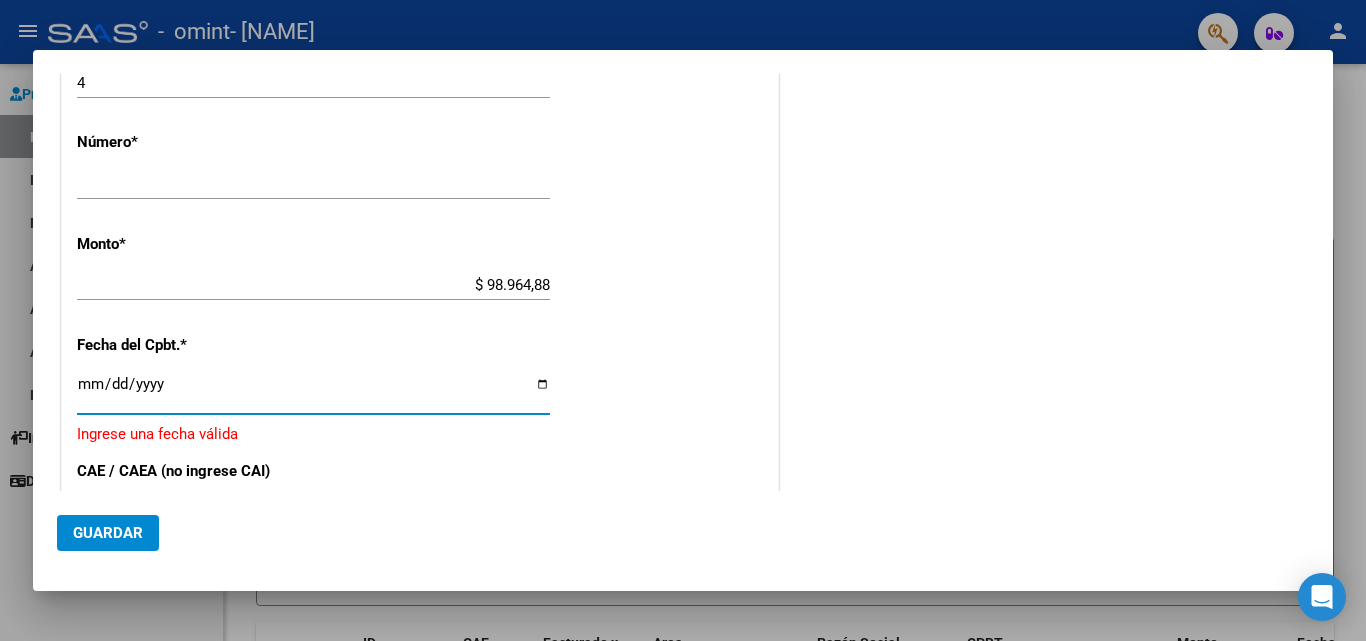 click on "Ingresar la fecha" at bounding box center [313, 392] 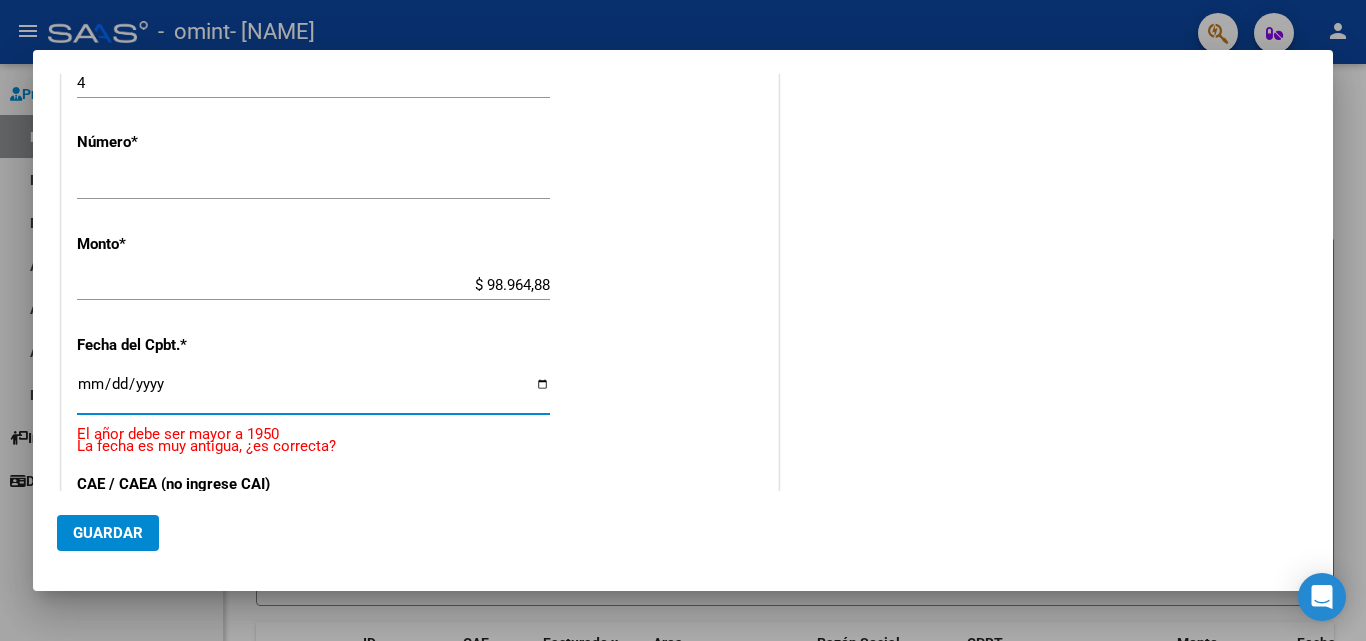 type on "[DATE]" 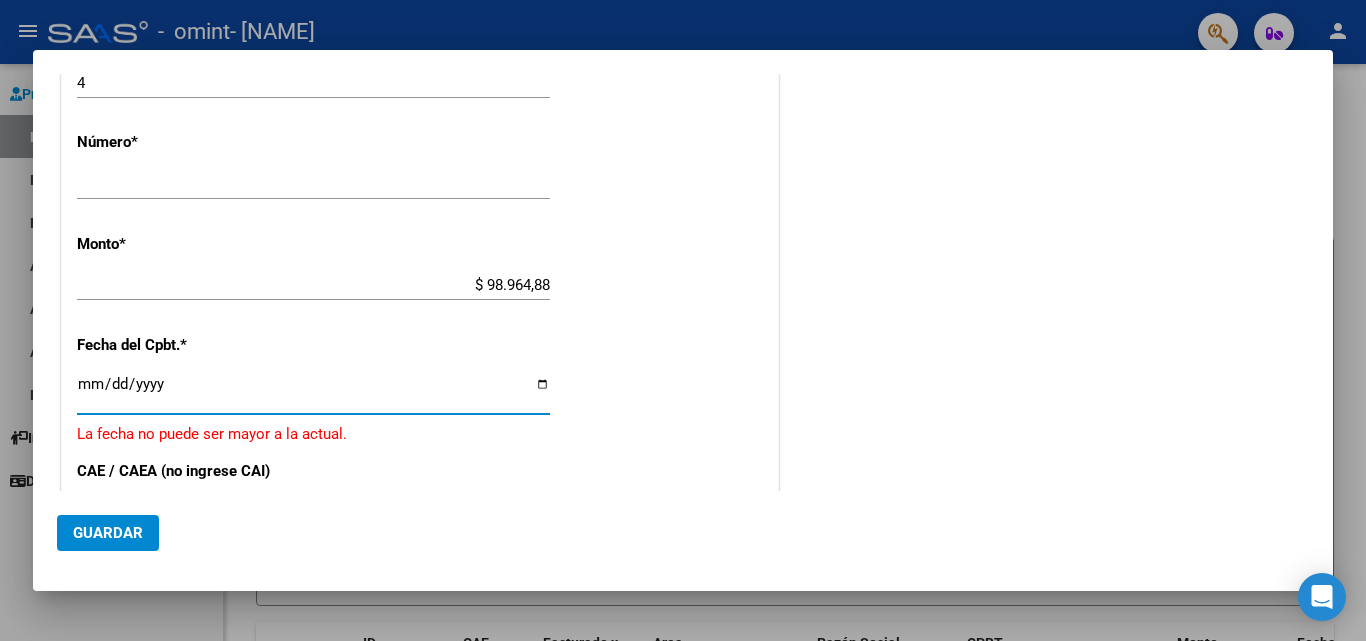 click on "[DATE]" at bounding box center [313, 392] 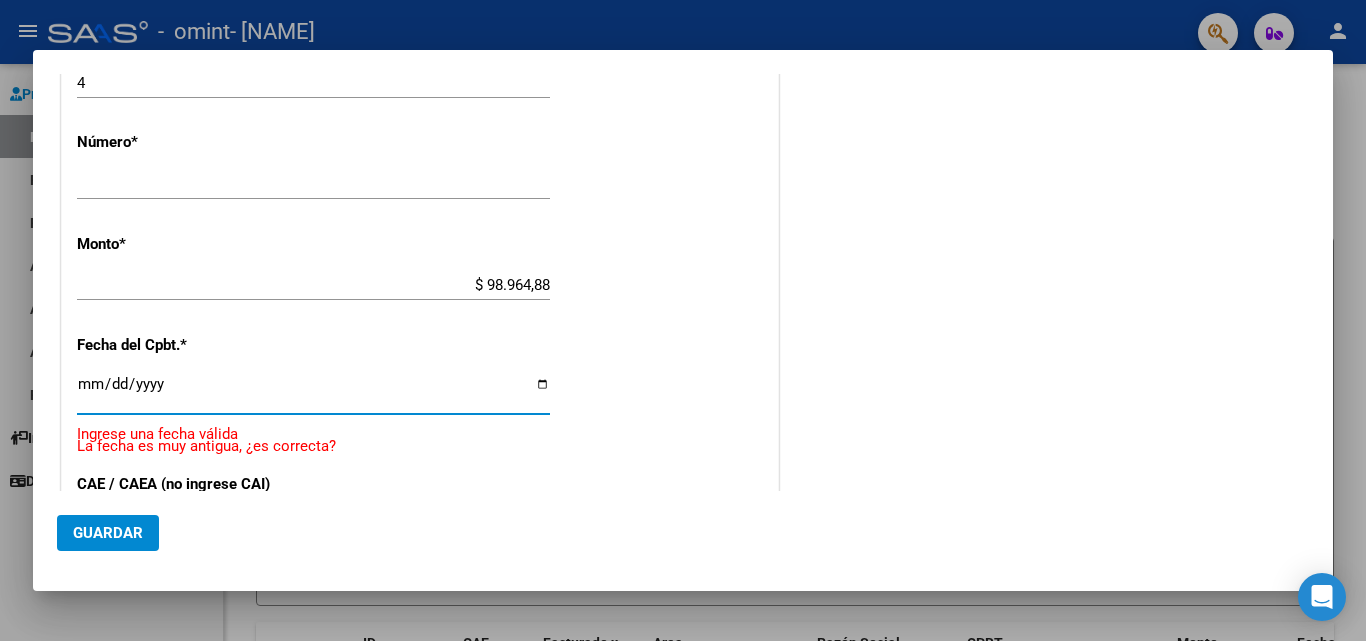 type on "[DATE]" 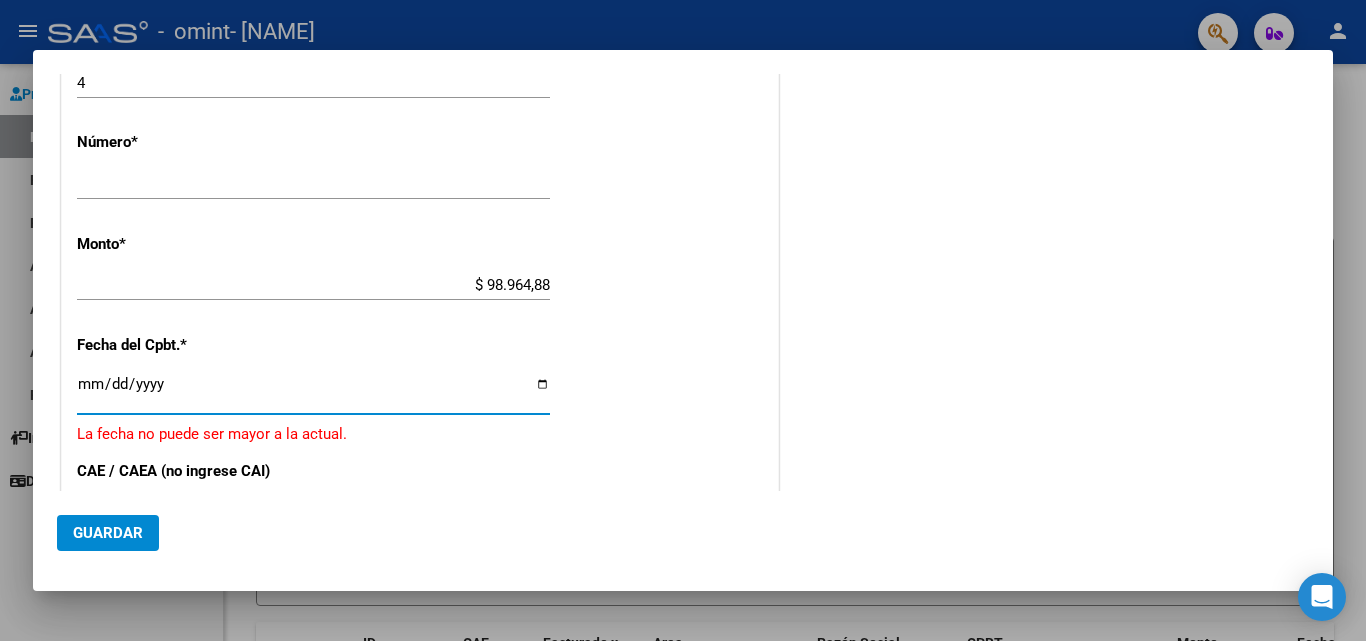 click on "[DATE]" at bounding box center [313, 392] 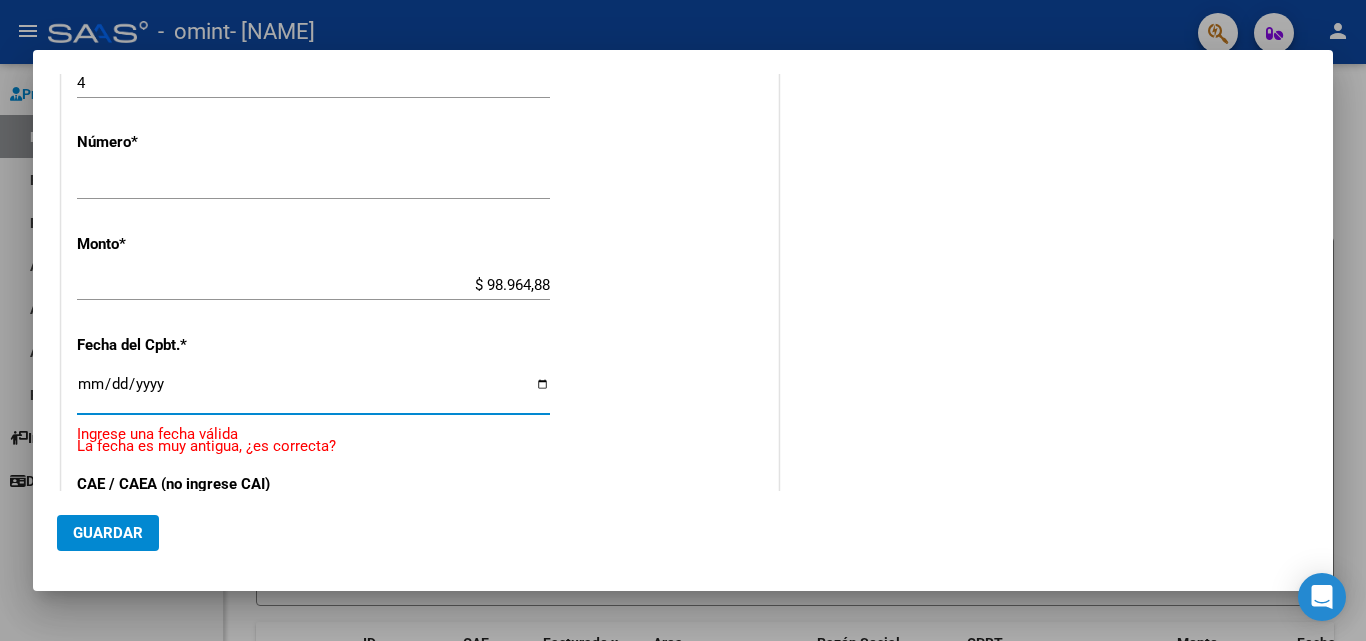 type on "[DATE]" 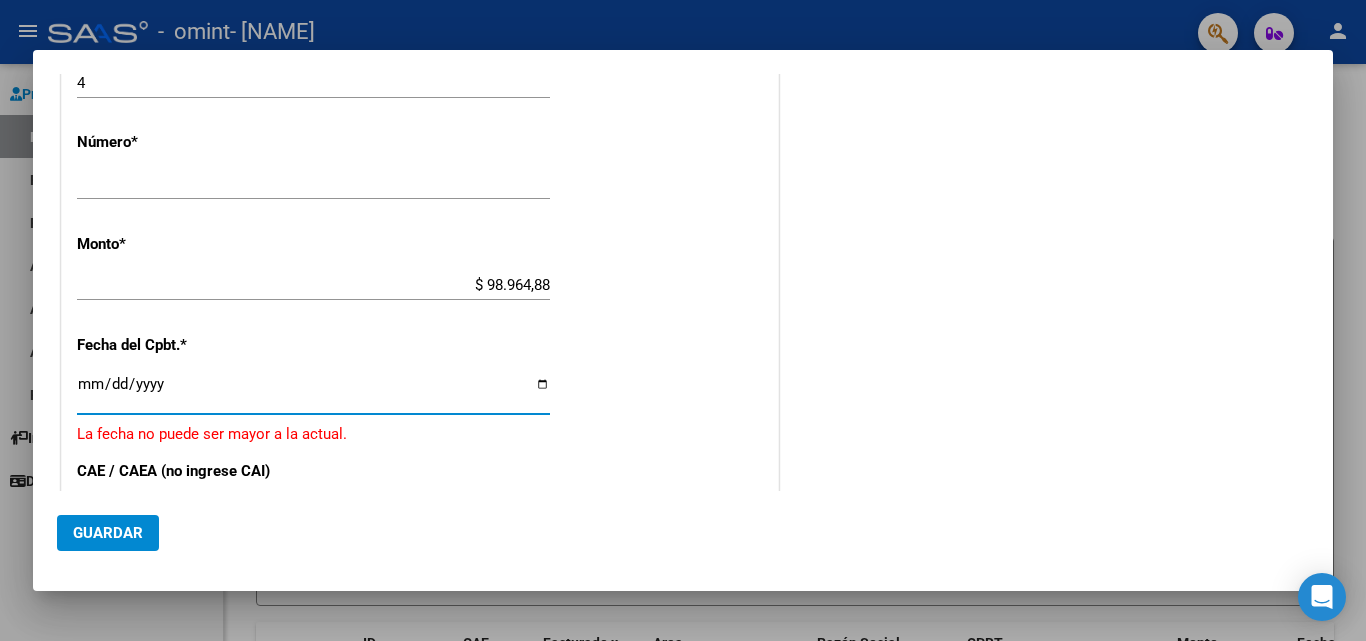 drag, startPoint x: 115, startPoint y: 381, endPoint x: 98, endPoint y: 384, distance: 17.262676 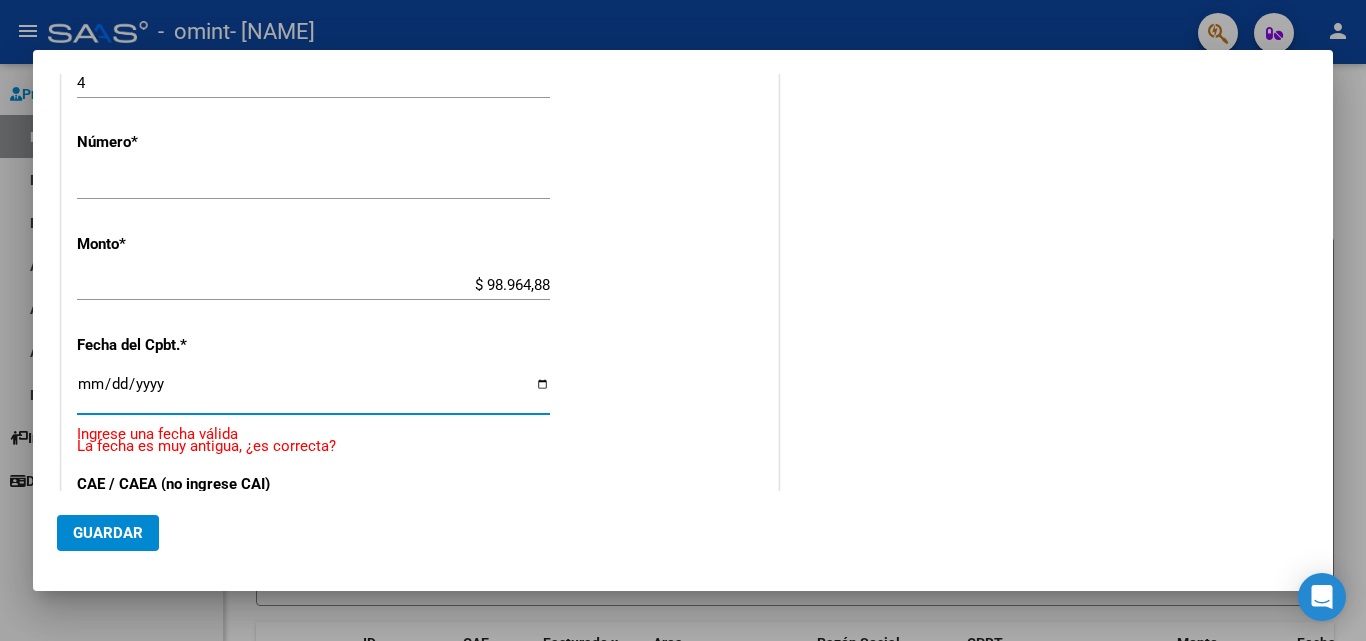 type on "2025-03-08" 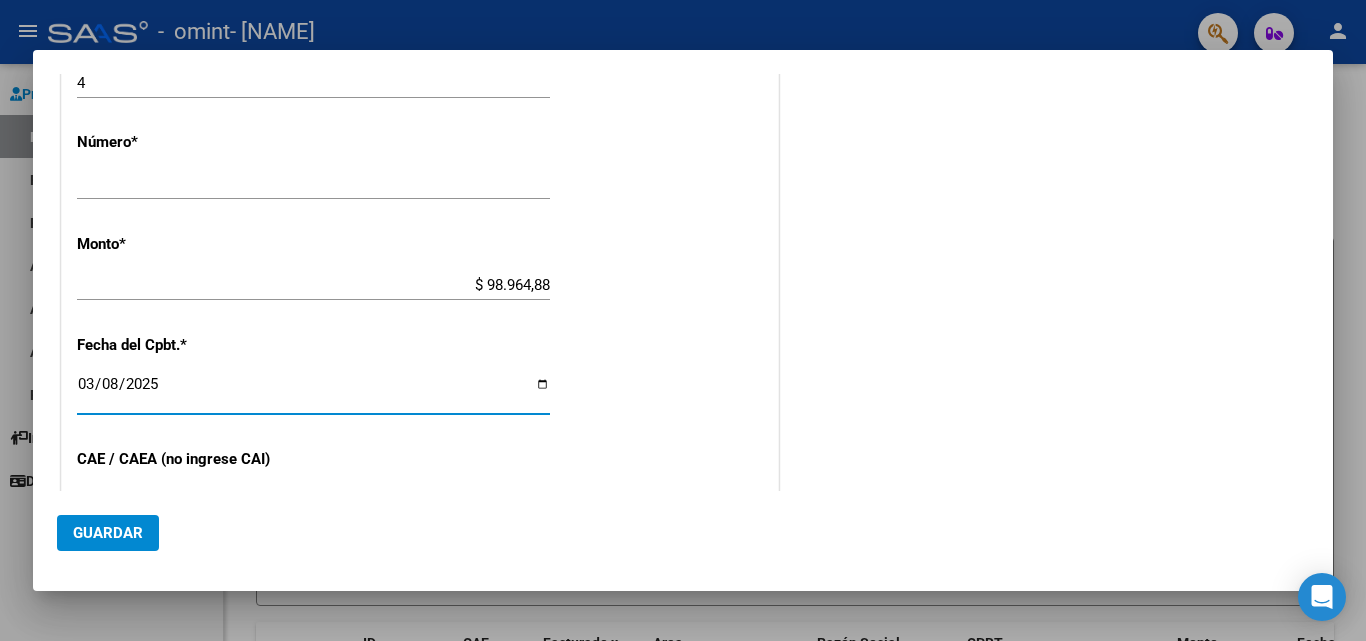 click on "Guardar" 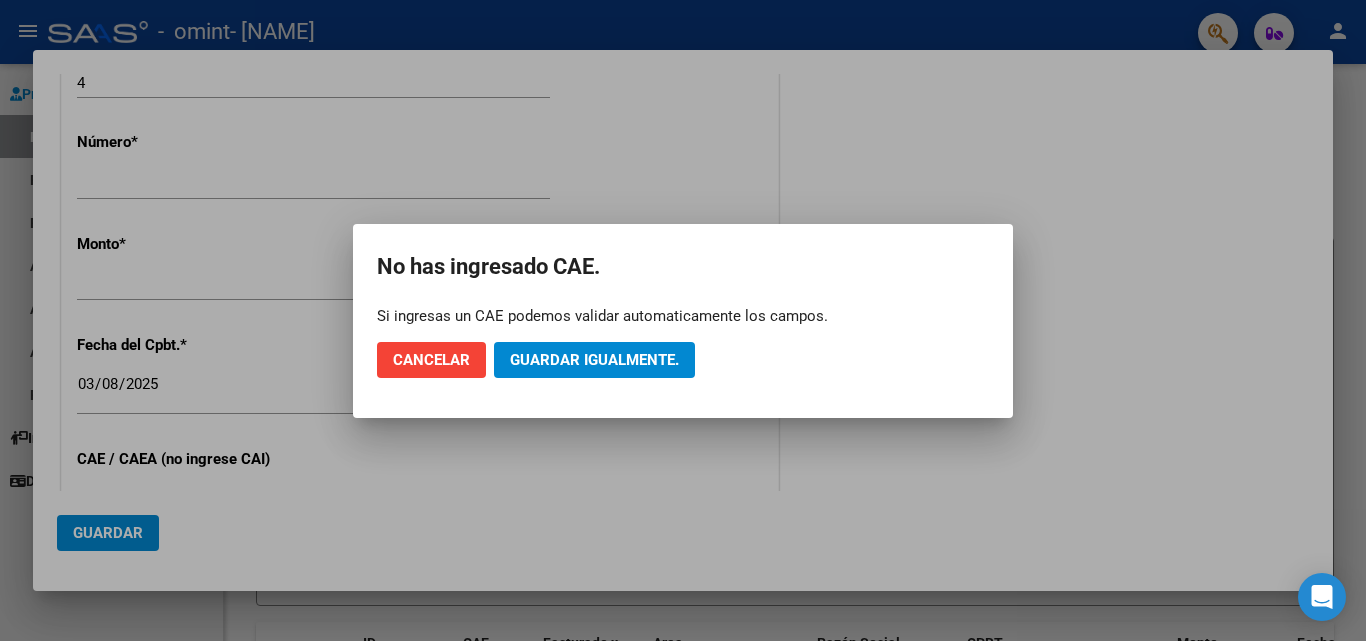 click at bounding box center [683, 320] 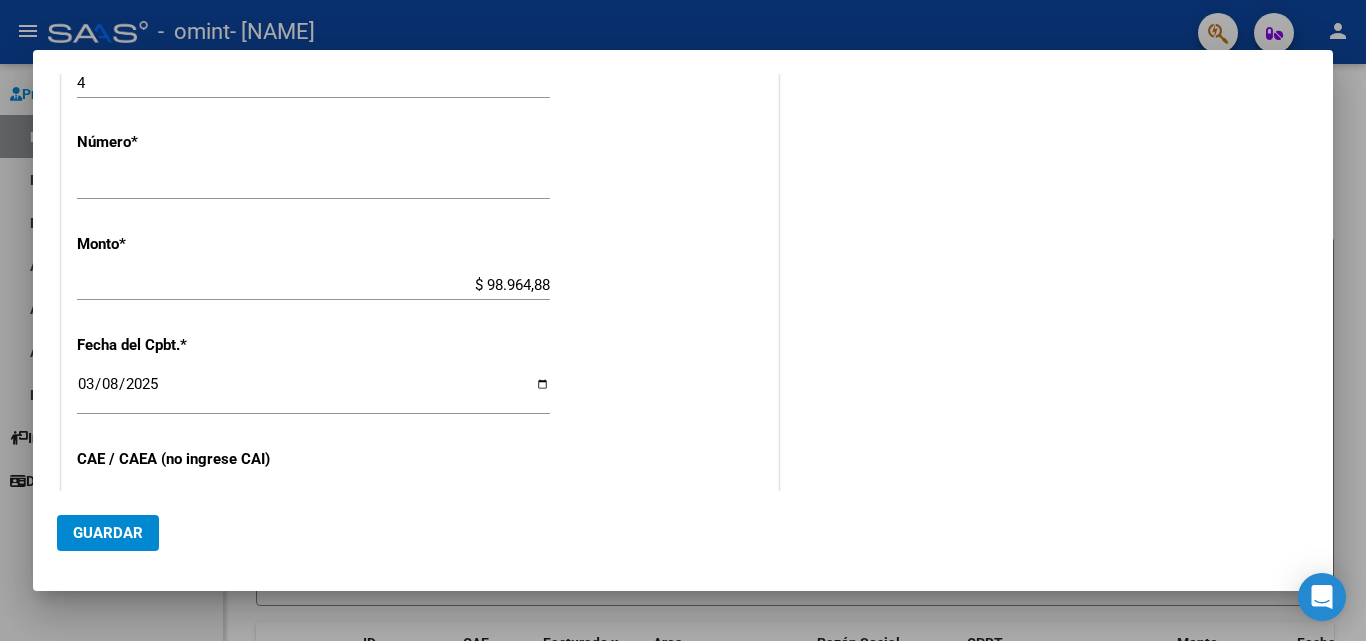 click on "2025-03-08" at bounding box center (313, 392) 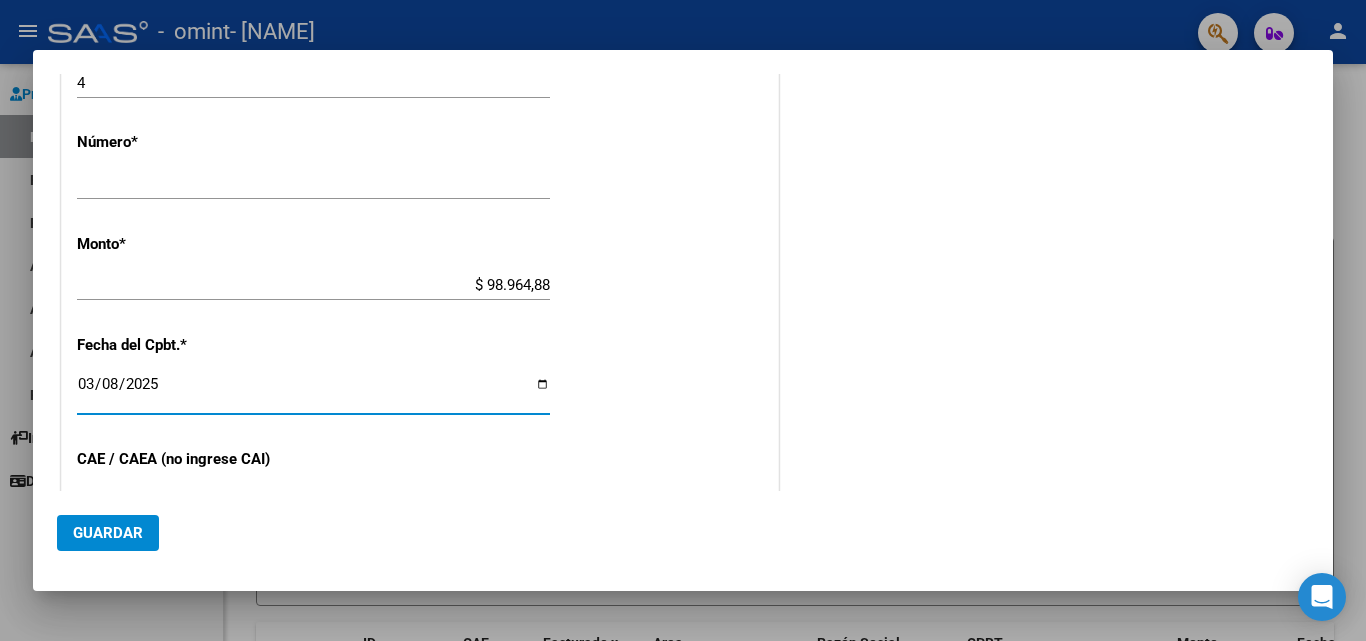 click on "2025-03-08" at bounding box center [313, 392] 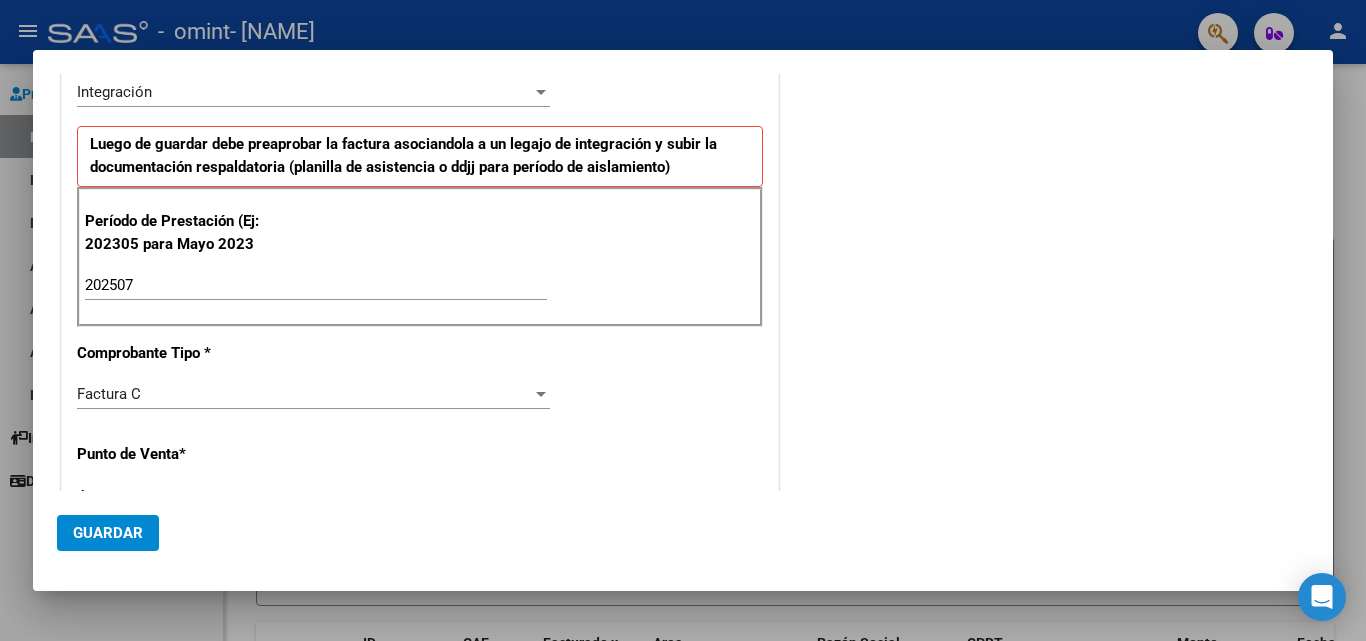 scroll, scrollTop: 328, scrollLeft: 0, axis: vertical 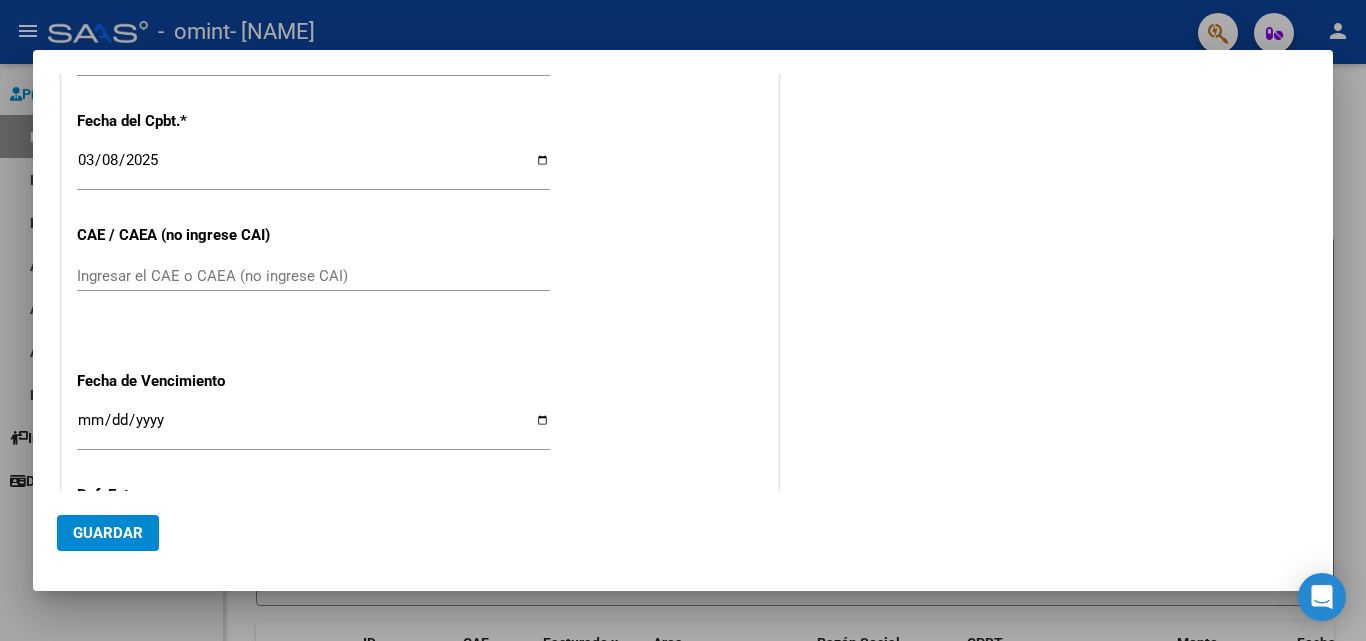 click on "Ingresar el CAE o CAEA (no ingrese CAI)" at bounding box center [313, 276] 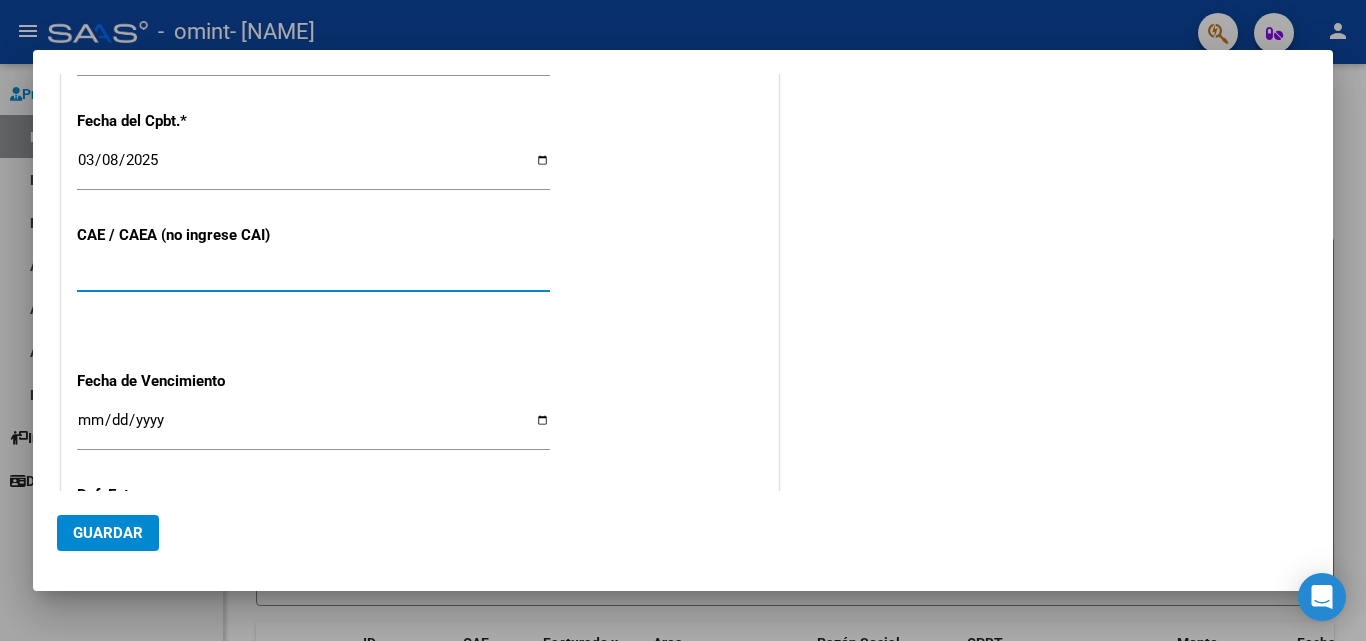 type on "[CAE]" 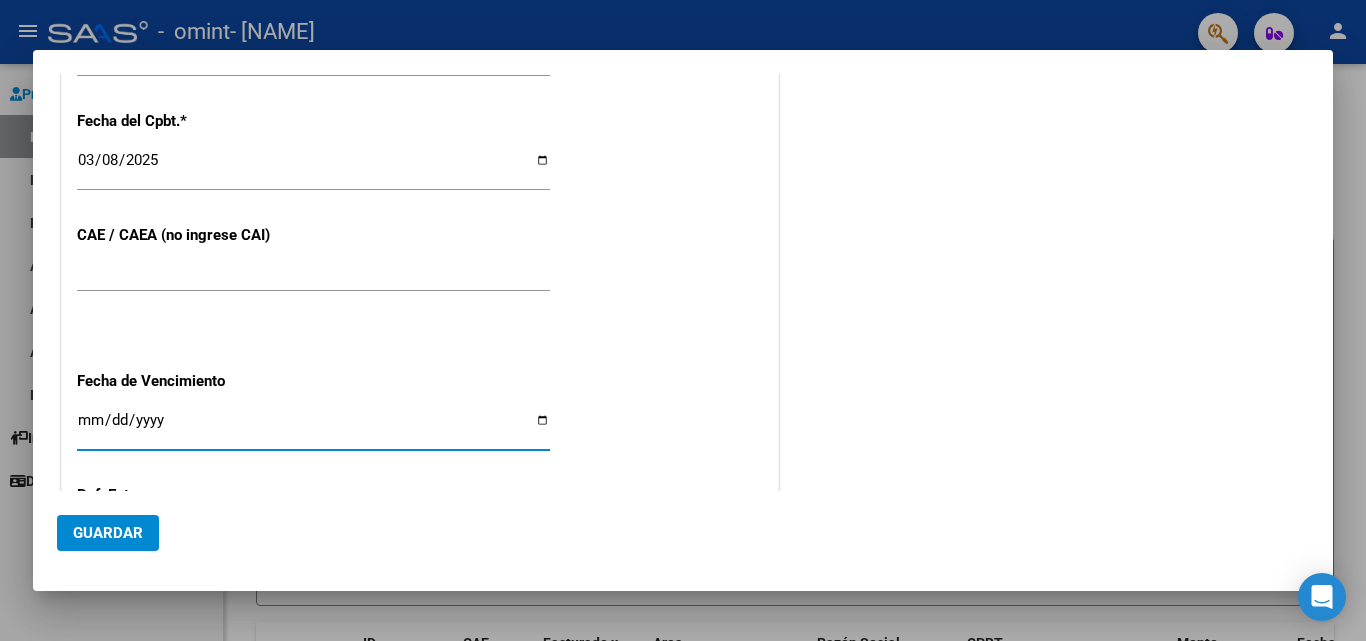 click on "Ingresar la fecha" at bounding box center (313, 428) 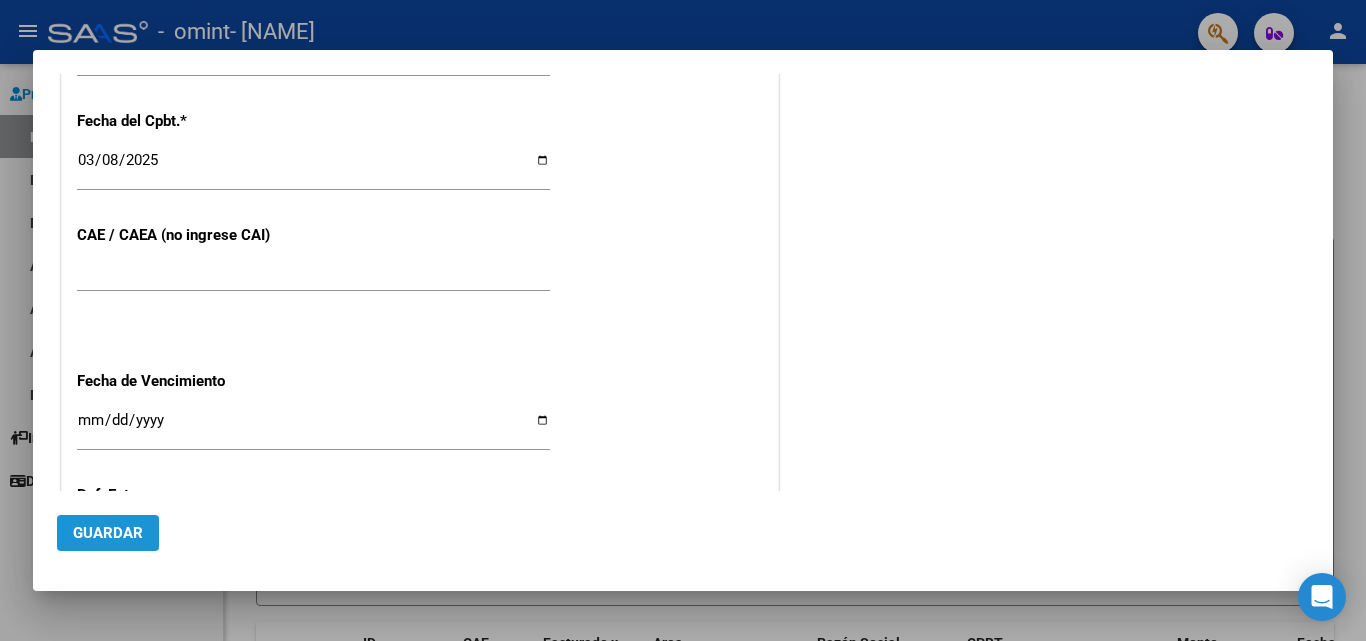 click on "Guardar" 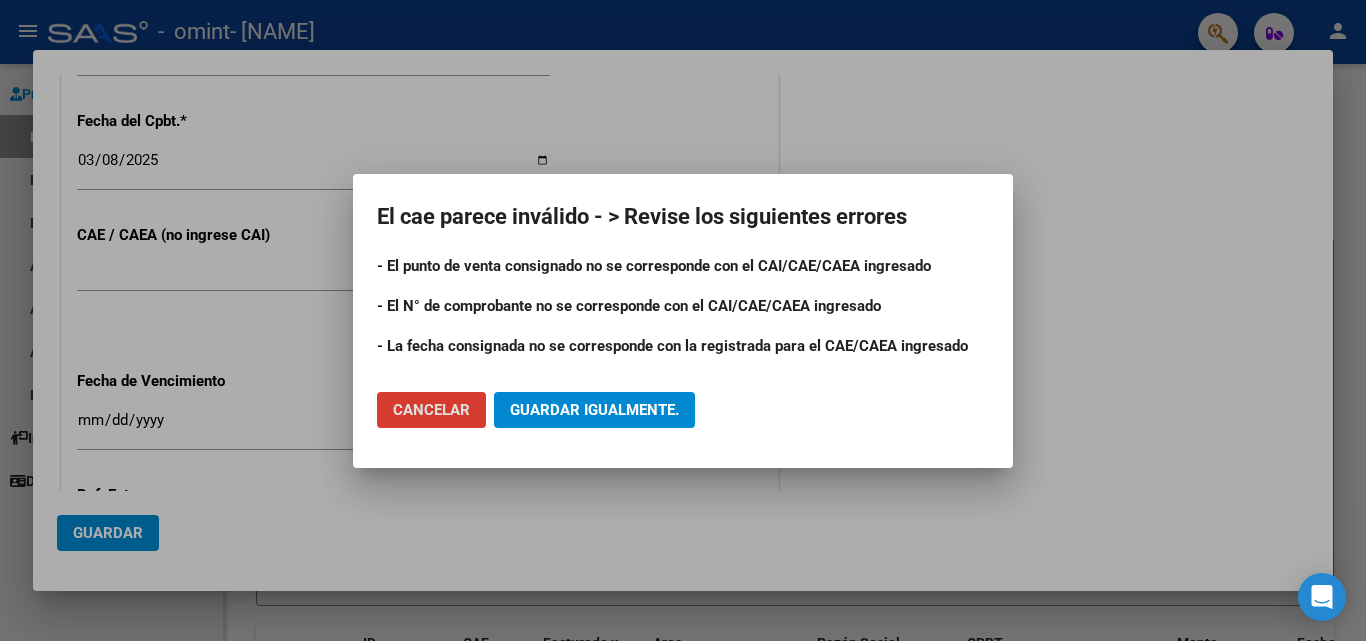 click on "Cancelar" 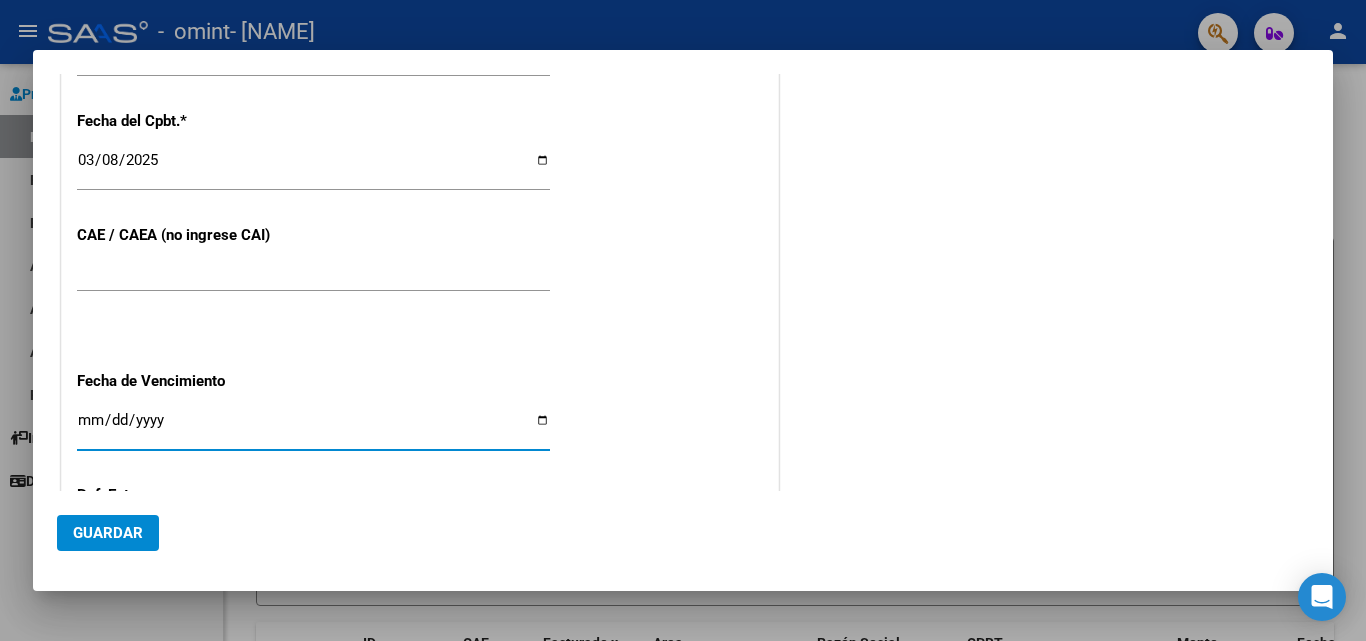 click on "[DATE]" at bounding box center (313, 428) 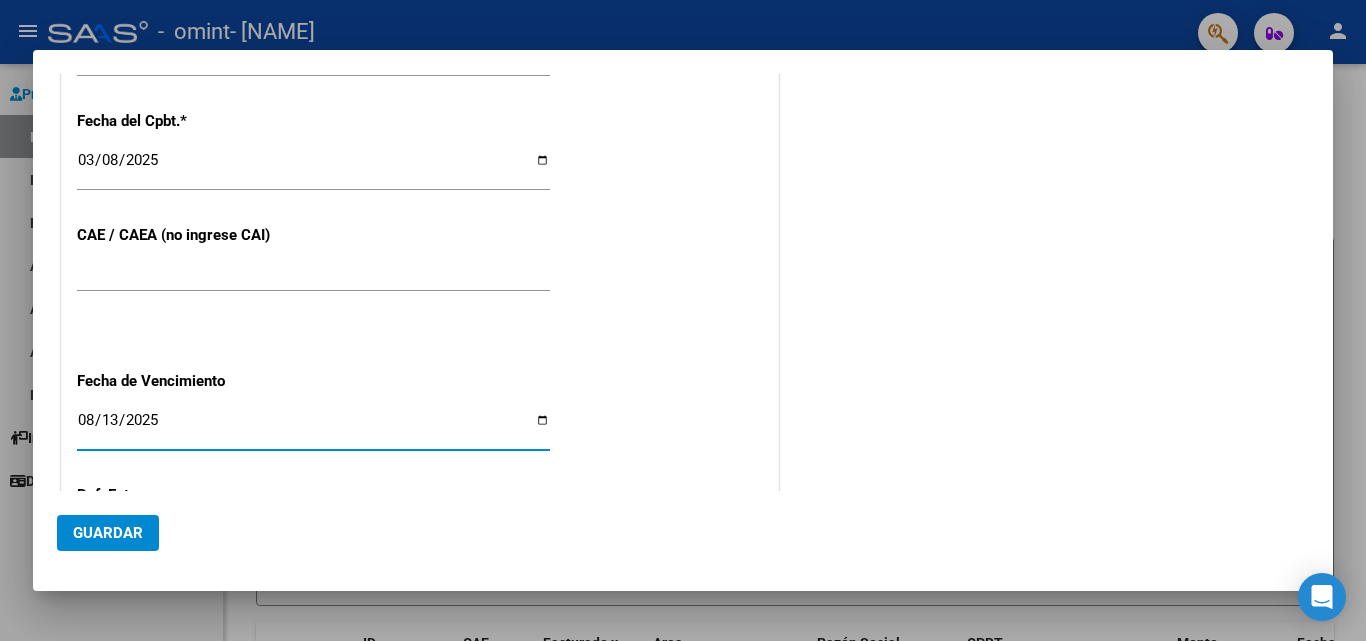 type on "2025-08-13" 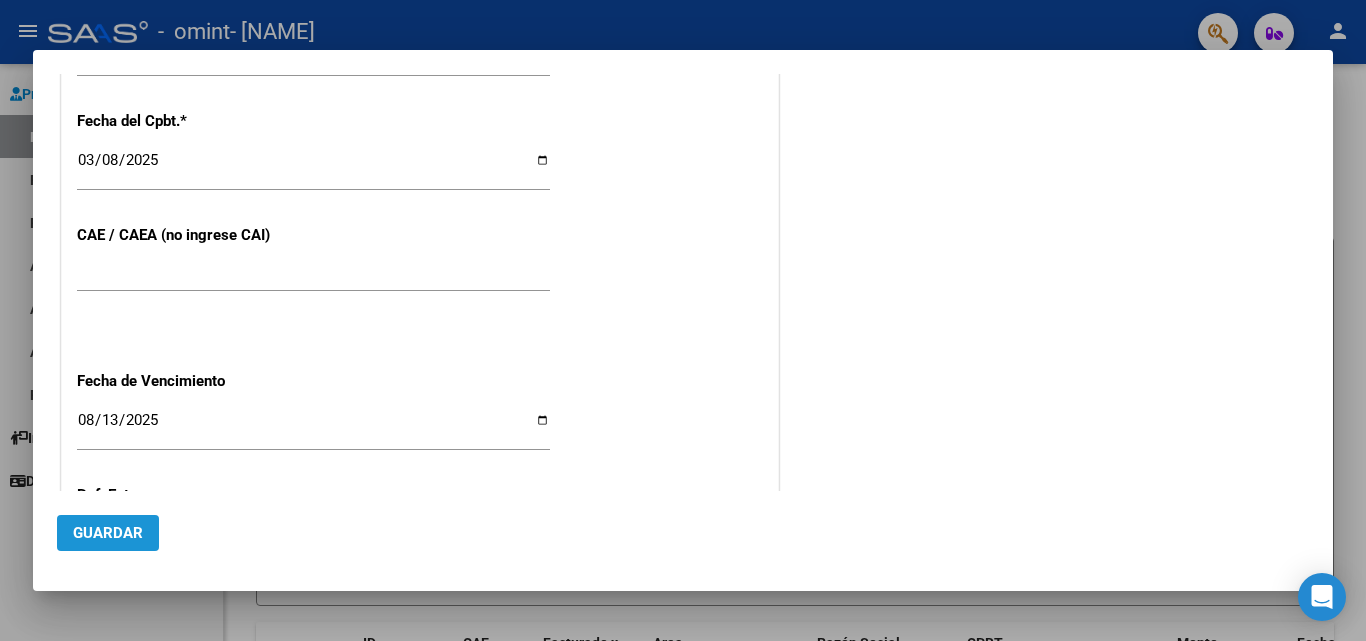 click on "Guardar" 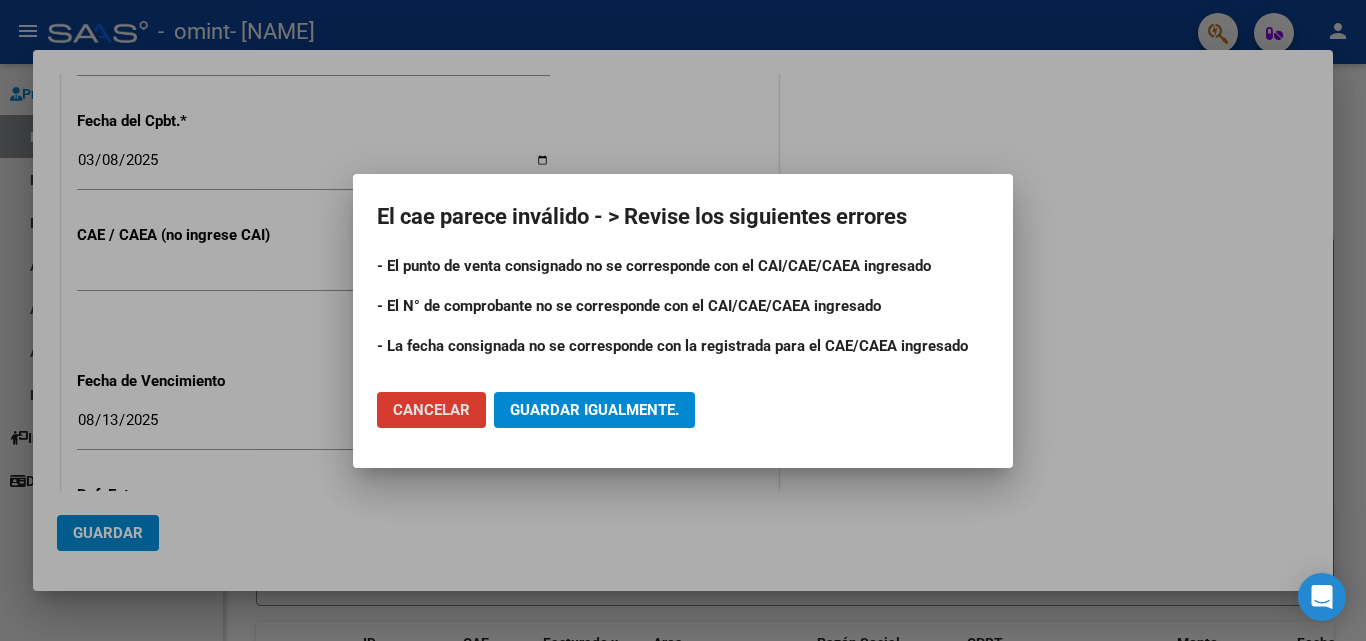 click on "Cancelar" 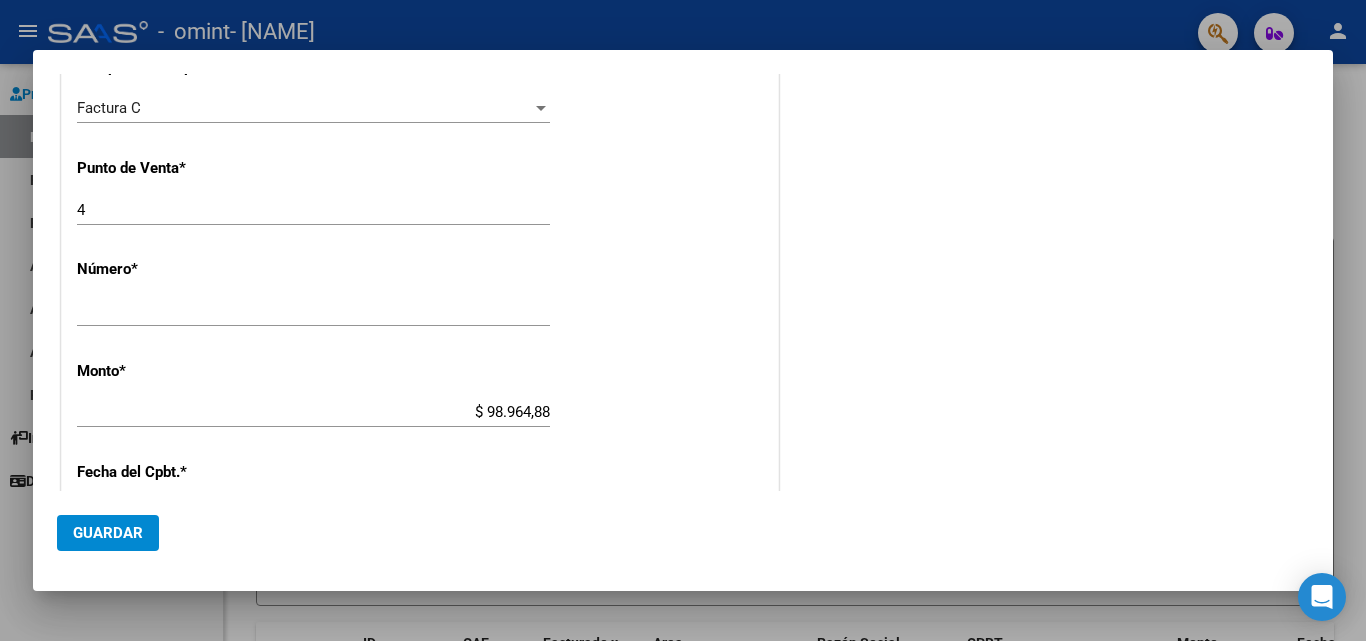 scroll, scrollTop: 668, scrollLeft: 0, axis: vertical 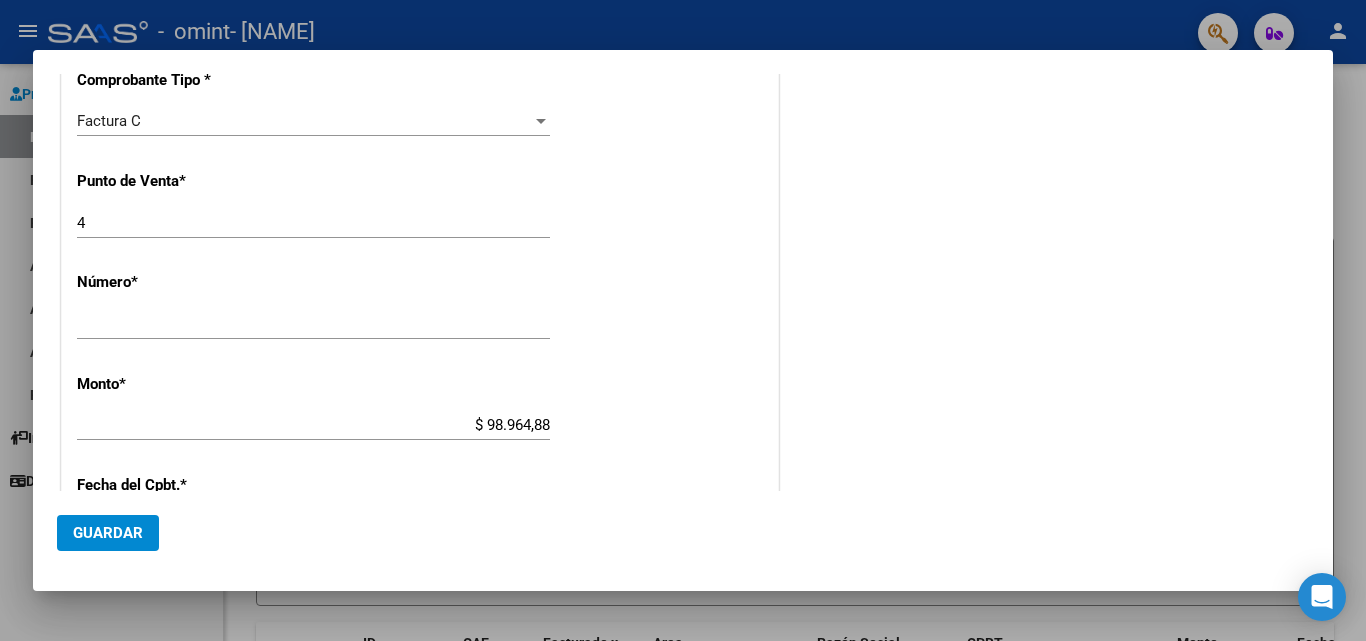 click on "4" at bounding box center (313, 223) 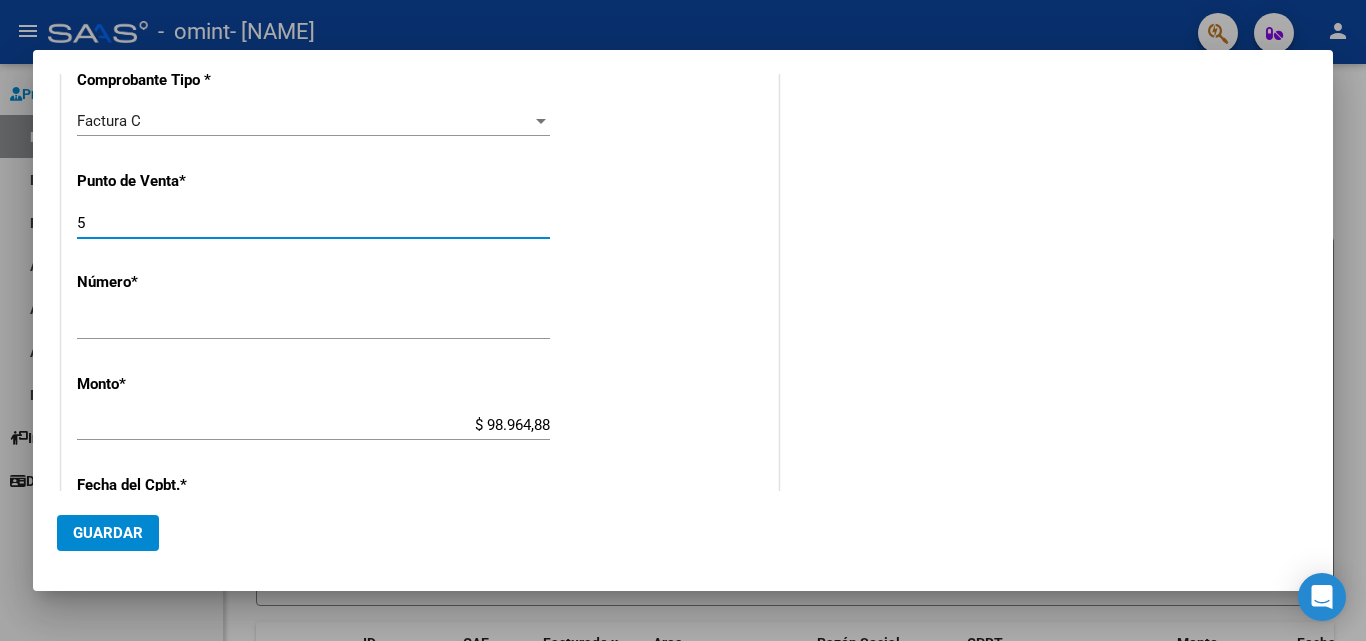 type on "5" 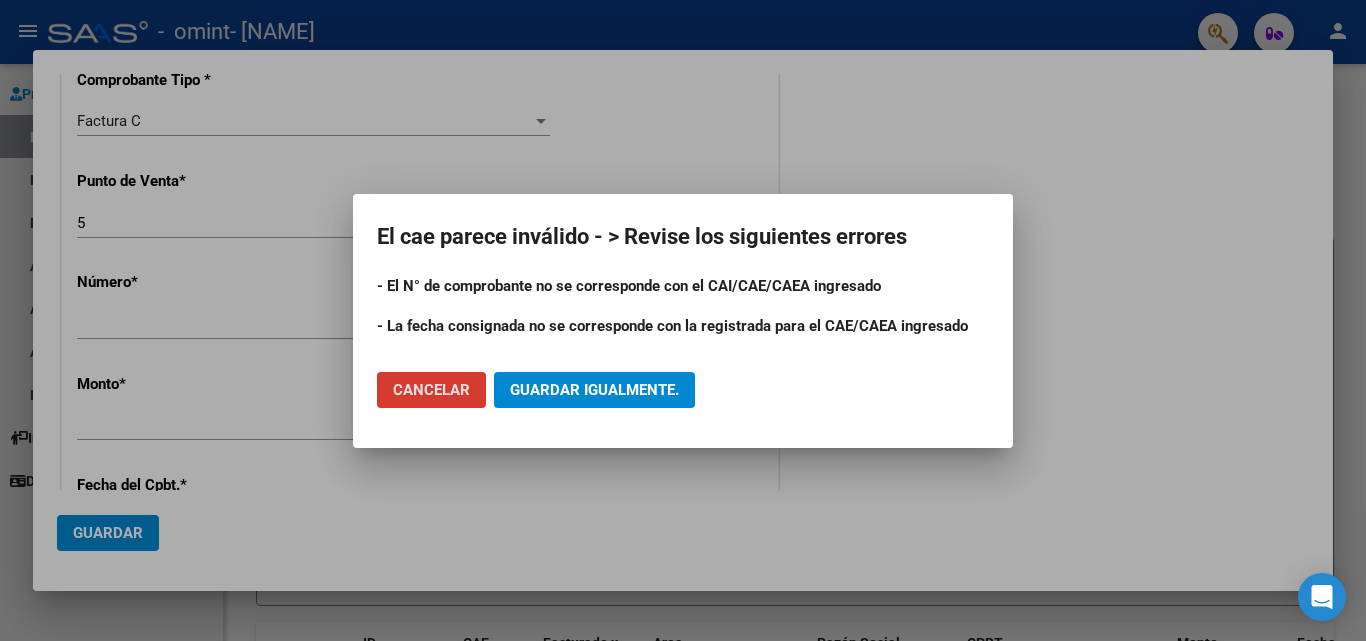 click on "Cancelar" 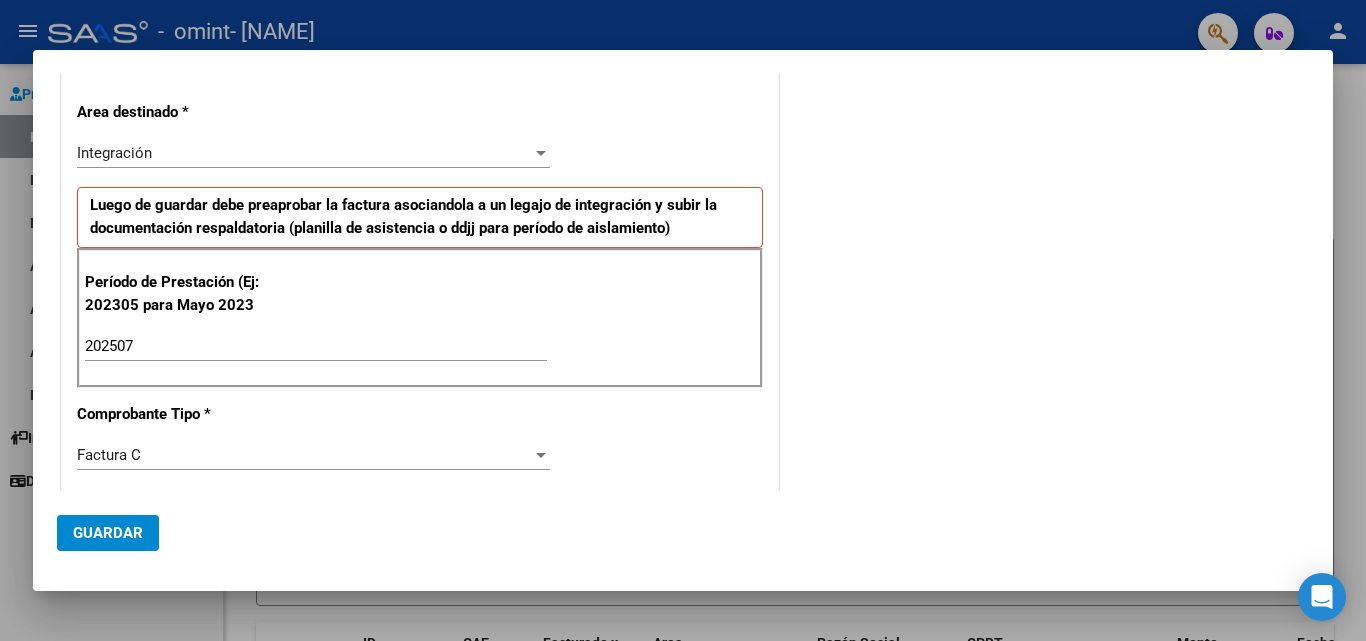 scroll, scrollTop: 304, scrollLeft: 0, axis: vertical 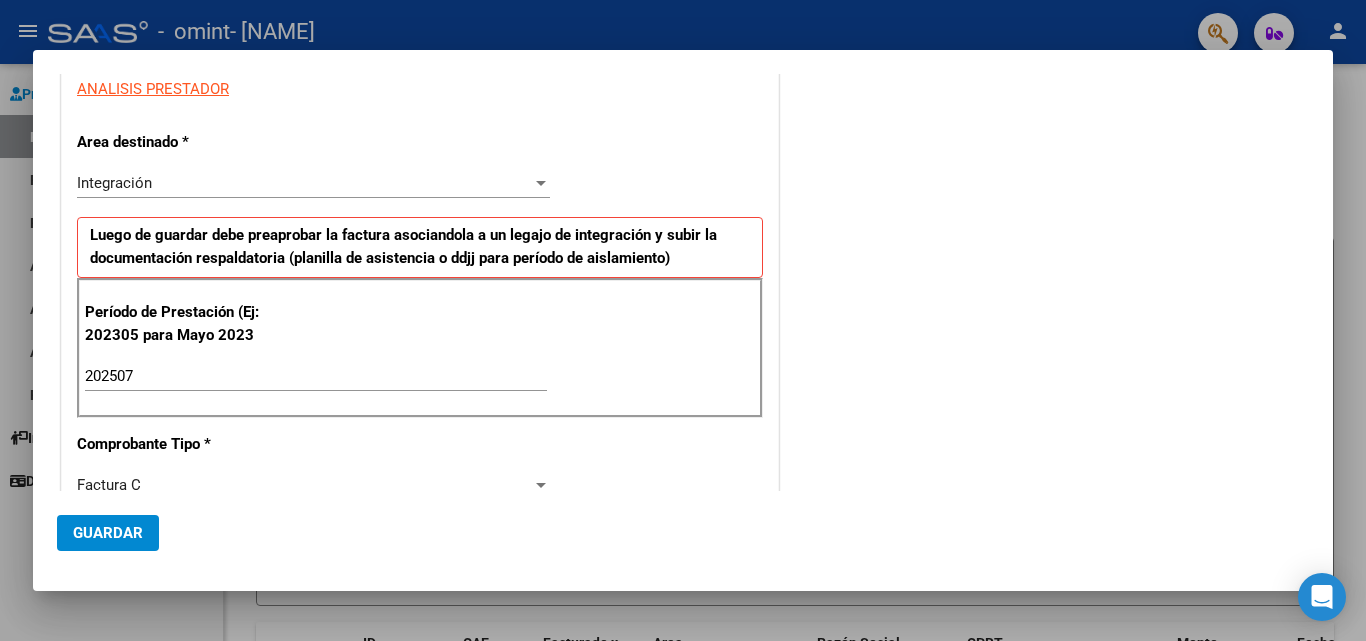 click on "COMPROBANTE VER COMPROBANTE       DATOS DEL COMPROBANTE CUIT  *   [CUIT] Ingresar CUIT  ANALISIS PRESTADOR  Area destinado * Integración Seleccionar Area Luego de guardar debe preaprobar la factura asociandola a un legajo de integración y subir la documentación respaldatoria (planilla de asistencia o ddjj para período de aislamiento)  Período de Prestación (Ej: 202305 para Mayo 2023    [DATE] Ingrese el Período de Prestación como indica el ejemplo   Comprobante Tipo * Factura C Seleccionar Tipo Punto de Venta  *   [NUMBER] Ingresar el Nro.  Número  *   [NUMBER] Ingresar el Nro.  Monto  *   $ 98.964,88 Ingresar el monto  Fecha del Cpbt.  *   [DATE] Ingresar la fecha  CAE / CAEA (no ingrese CAI)    [CAE] Ingresar el CAE o CAEA (no ingrese CAI)  Fecha de Vencimiento    [DATE] Ingresar la fecha  Ref. Externa    Ingresar la ref.  N° Liquidación    Ingresar el N° Liquidación  COMENTARIOS Comentarios del Prestador / Gerenciador:  Guardar" at bounding box center (683, 320) 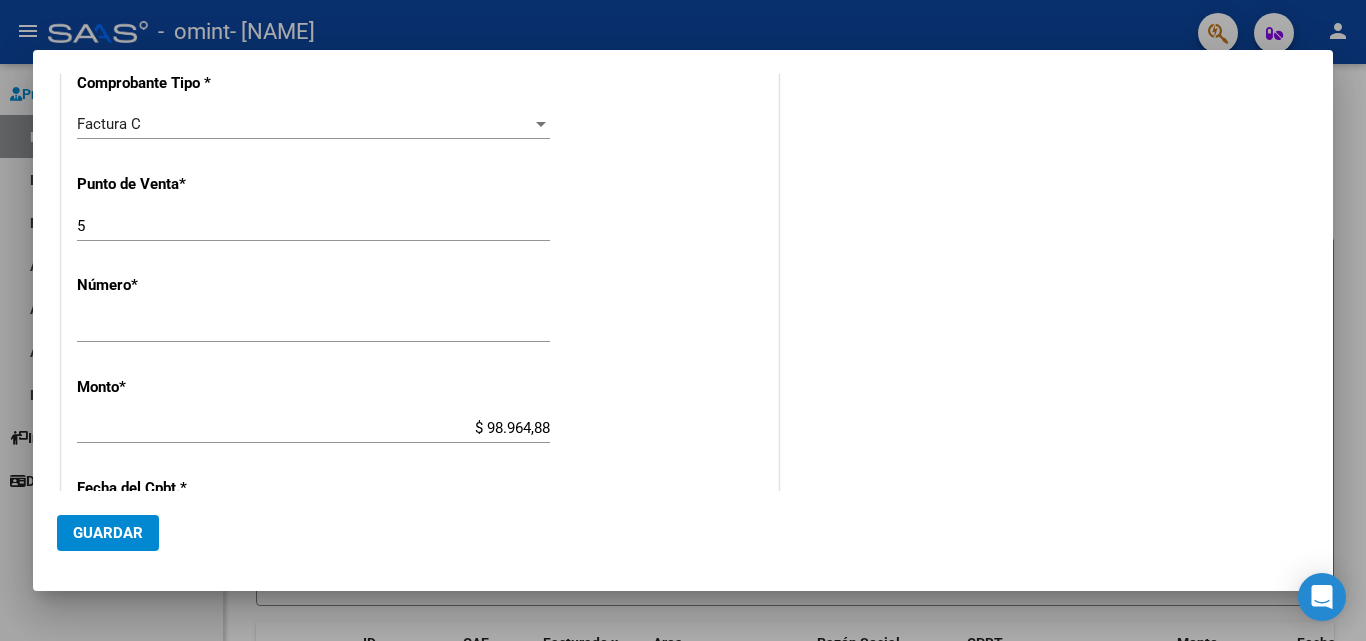 scroll, scrollTop: 668, scrollLeft: 0, axis: vertical 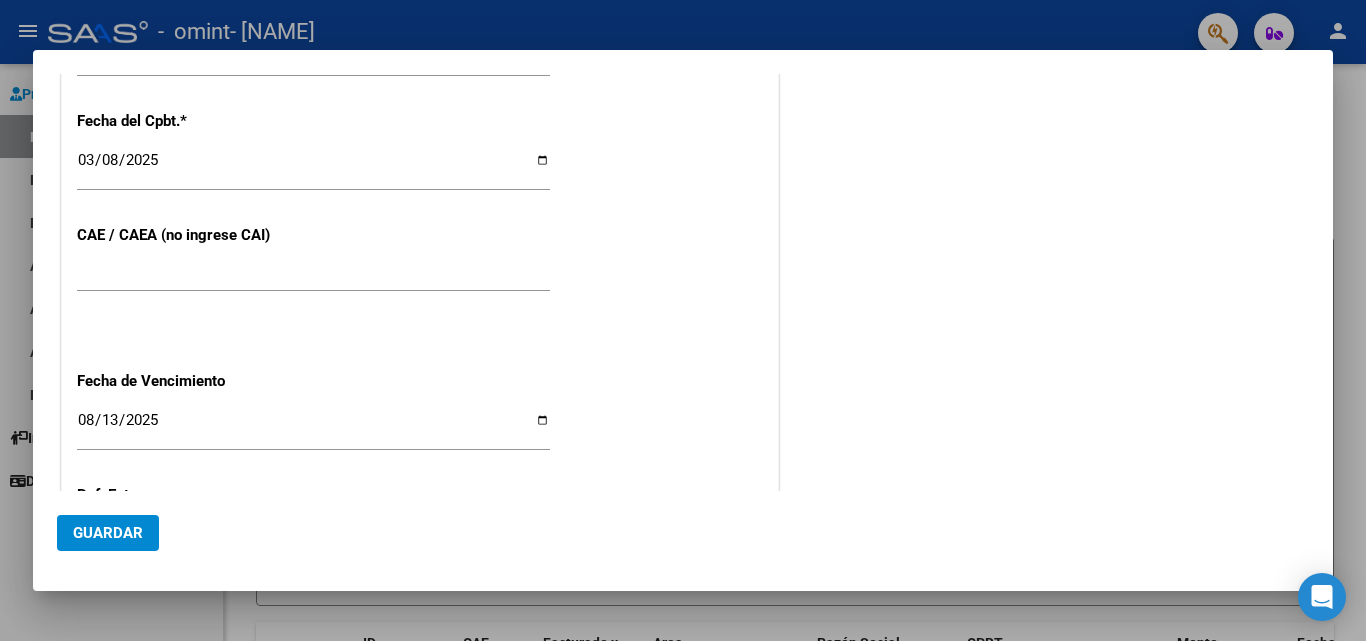 click on "[DATE] Ingresar la fecha" 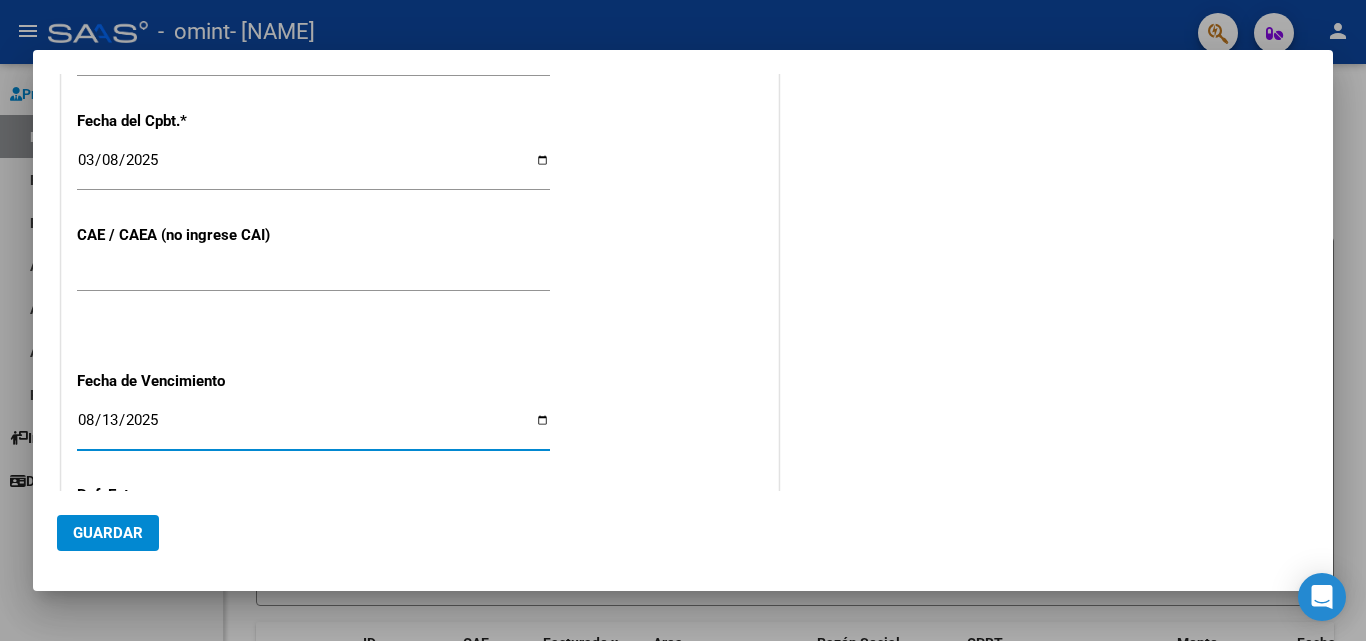 click on "Guardar" 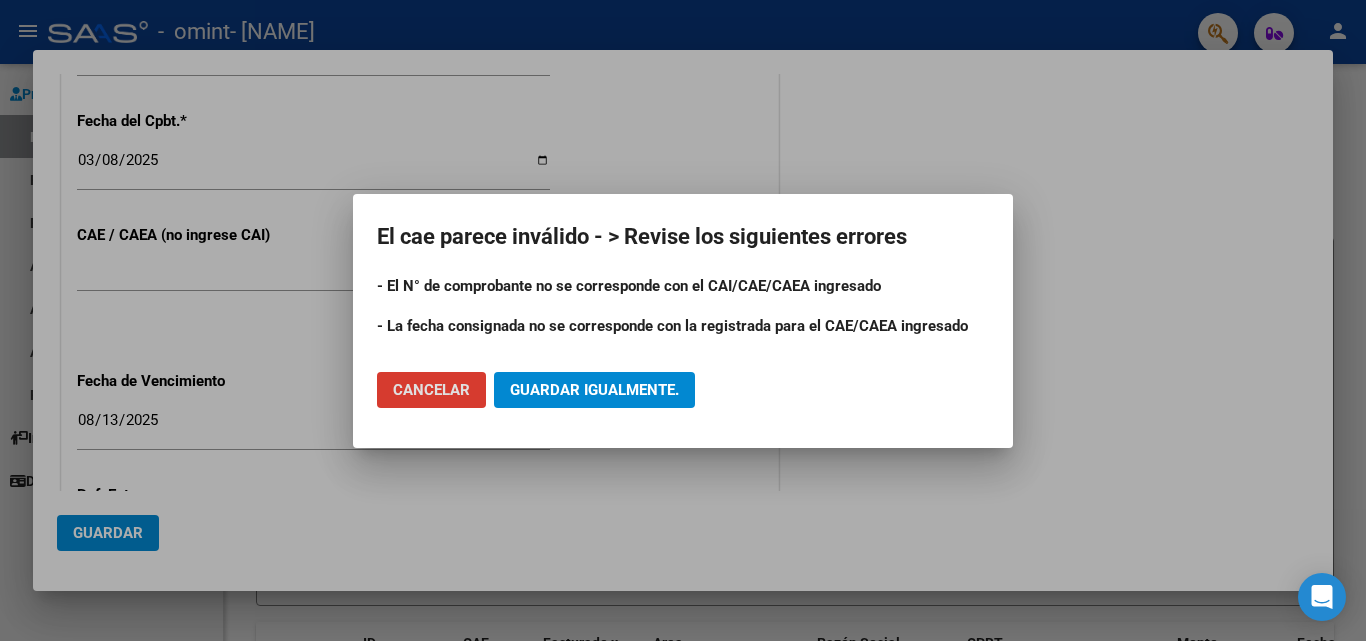 click on "Guardar igualmente." 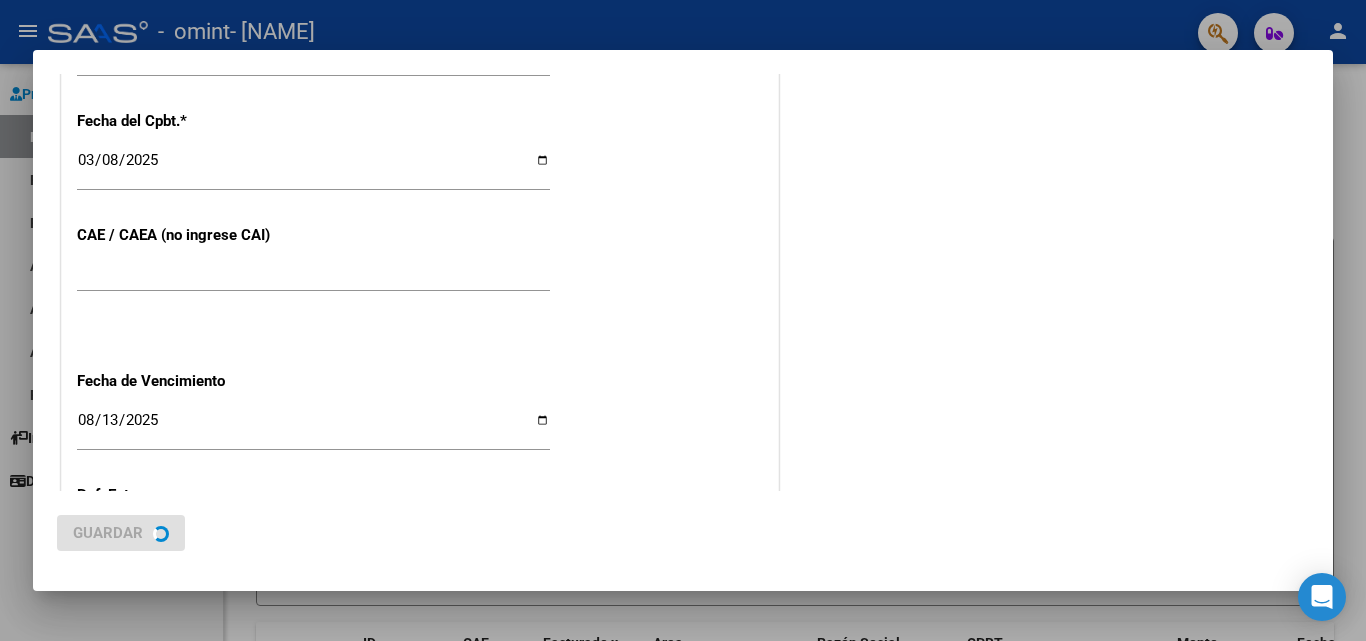 scroll, scrollTop: 0, scrollLeft: 0, axis: both 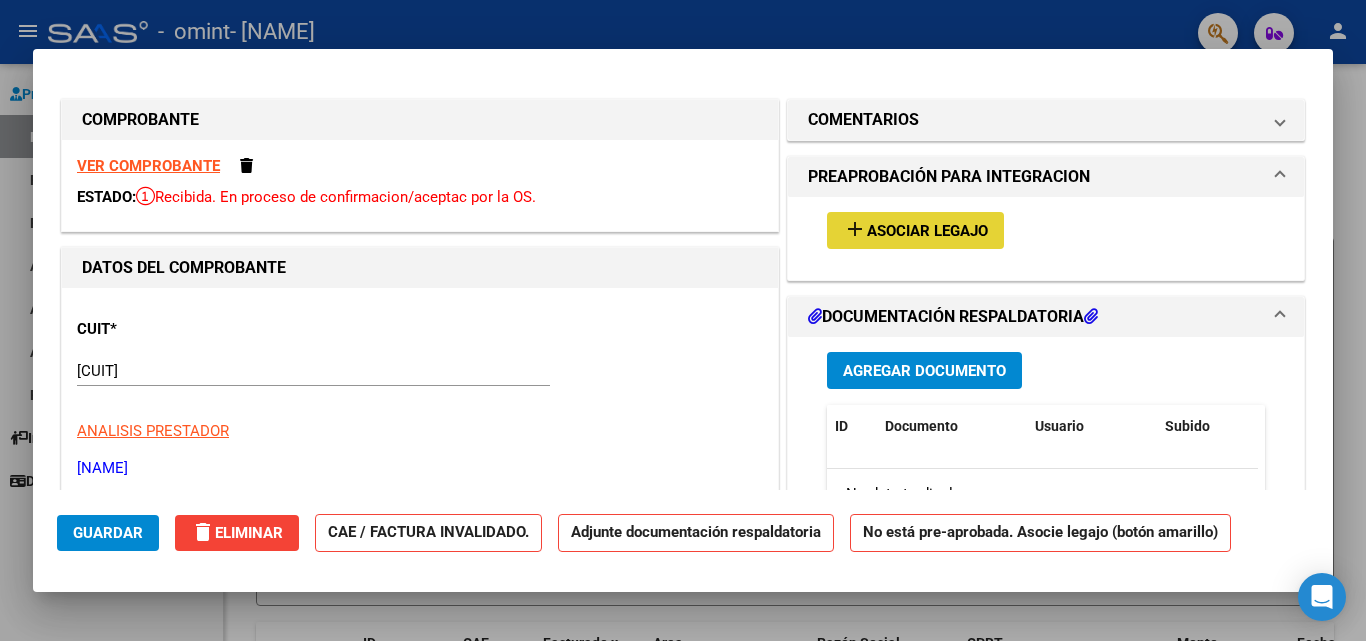 click on "Asociar Legajo" at bounding box center [927, 231] 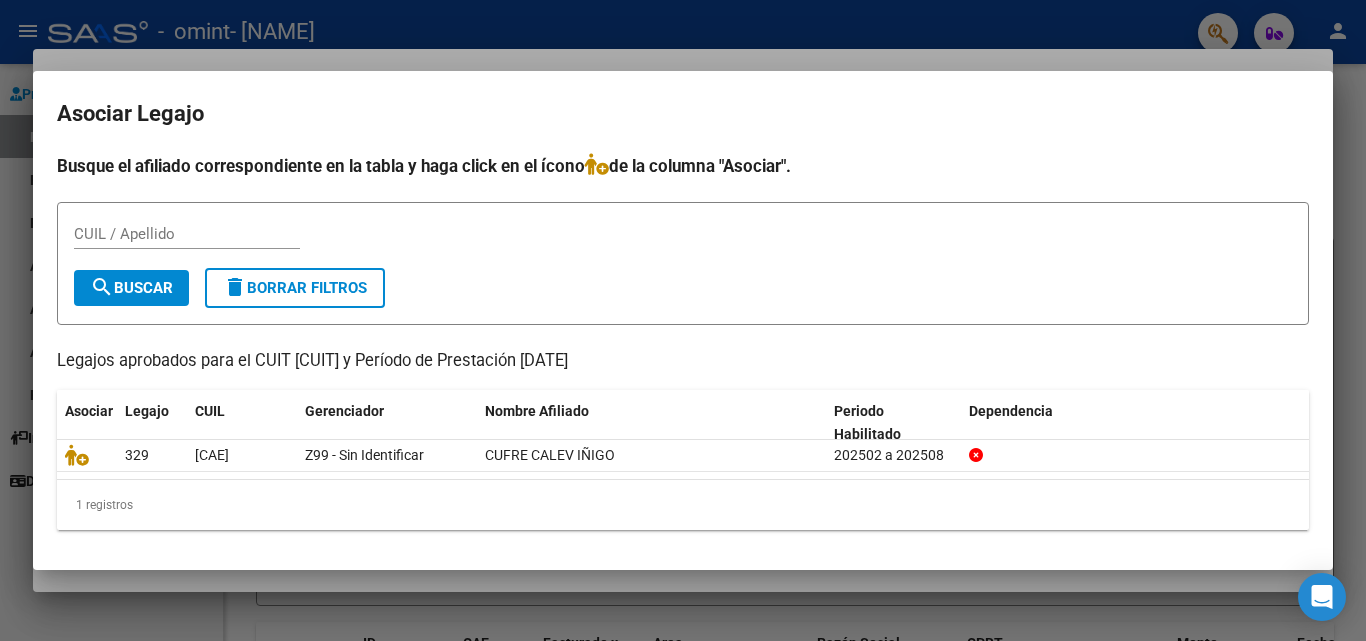 click on "Busque el afiliado correspondiente en la tabla y haga click en el ícono   de la columna "Asociar". CUIL / Apellido search  Buscar  delete  Borrar Filtros  Legajos aprobados para el CUIT [CUIT] y Período de Prestación [DATE]  Asociar Legajo CUIL Gerenciador Nombre Afiliado Periodo Habilitado Dependencia    [NUMBER] [NUMBER] Z99 - Sin Identificar CUFRE CALEV IÑIGO  [DATE] a [DATE]   1 registro   1" at bounding box center [683, 349] 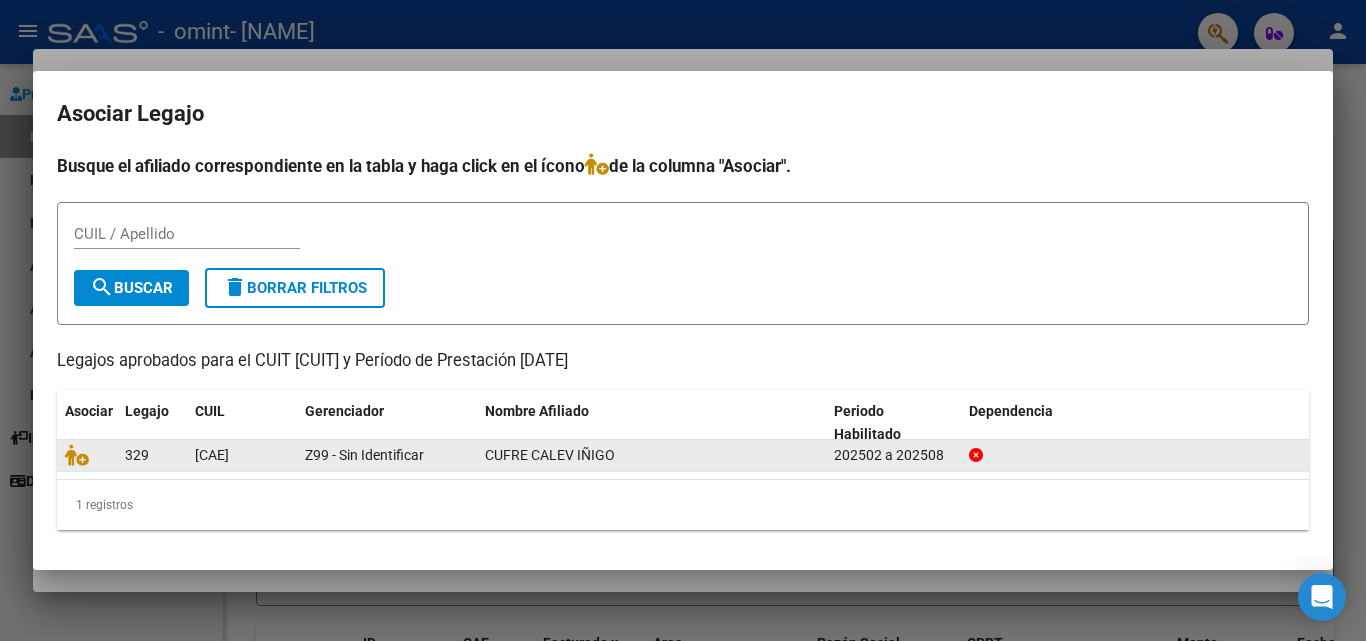 click on "CUFRE CALEV IÑIGO" 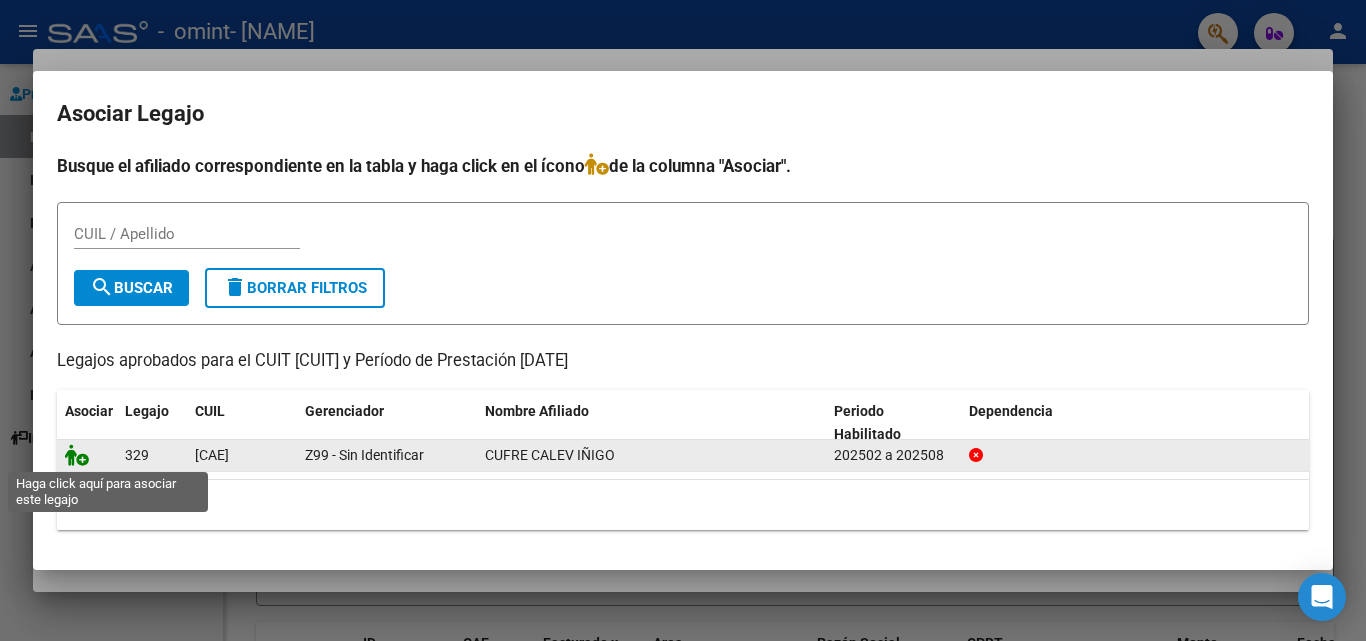 click 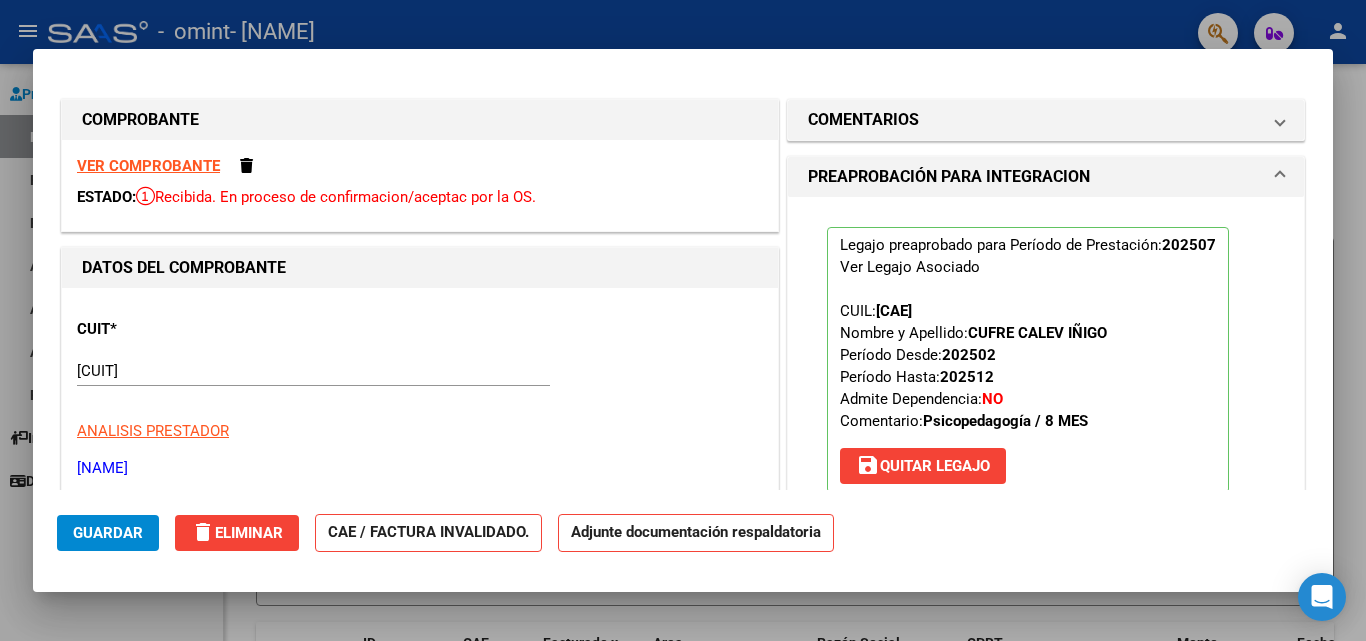 click on "Adjunte documentación respaldatoria" 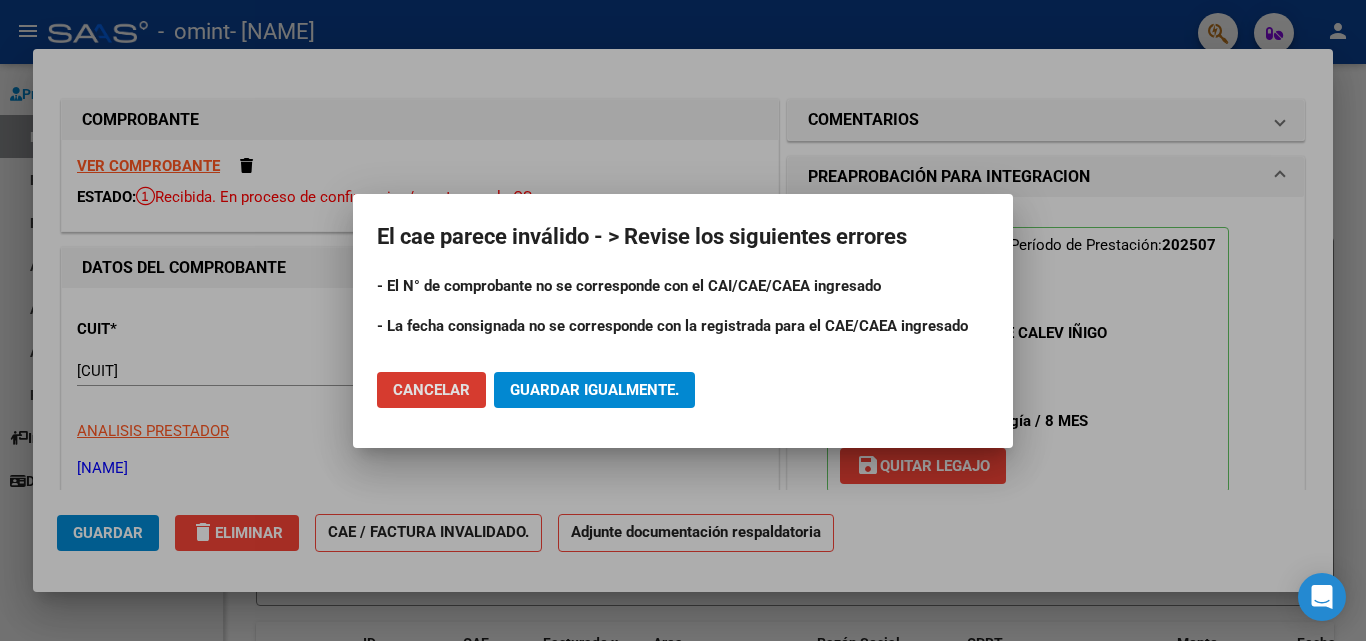 click on "Guardar igualmente." 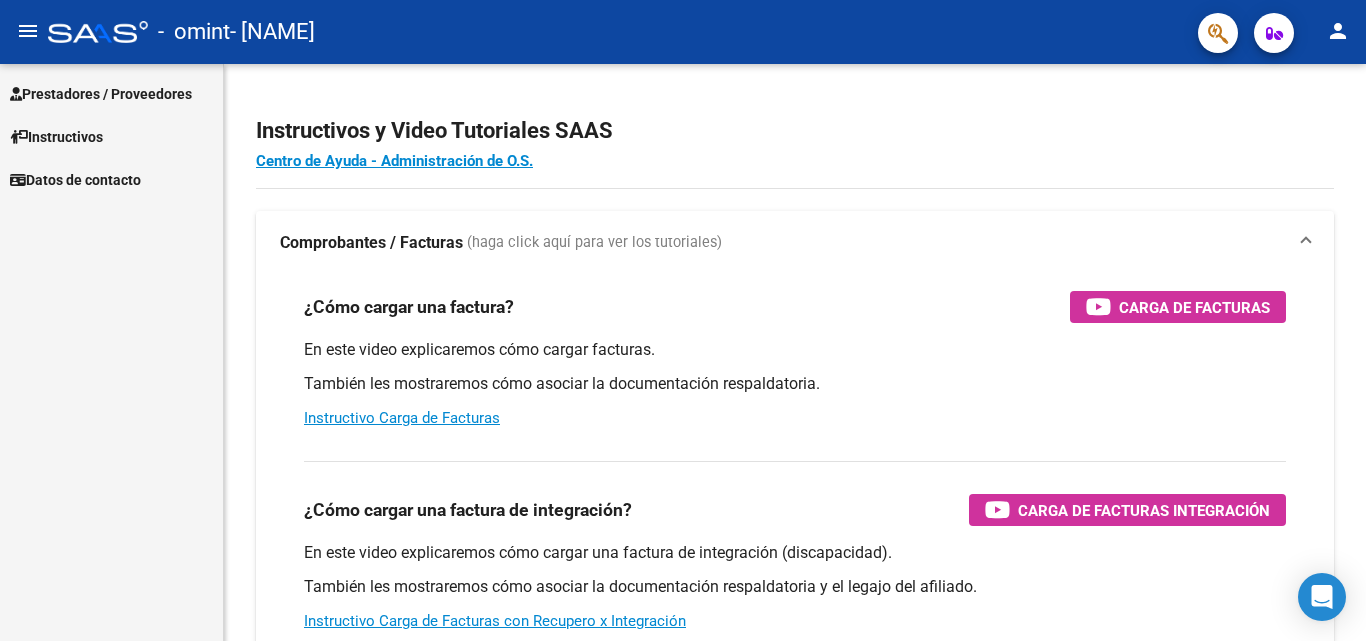 click on "Prestadores / Proveedores" at bounding box center (101, 94) 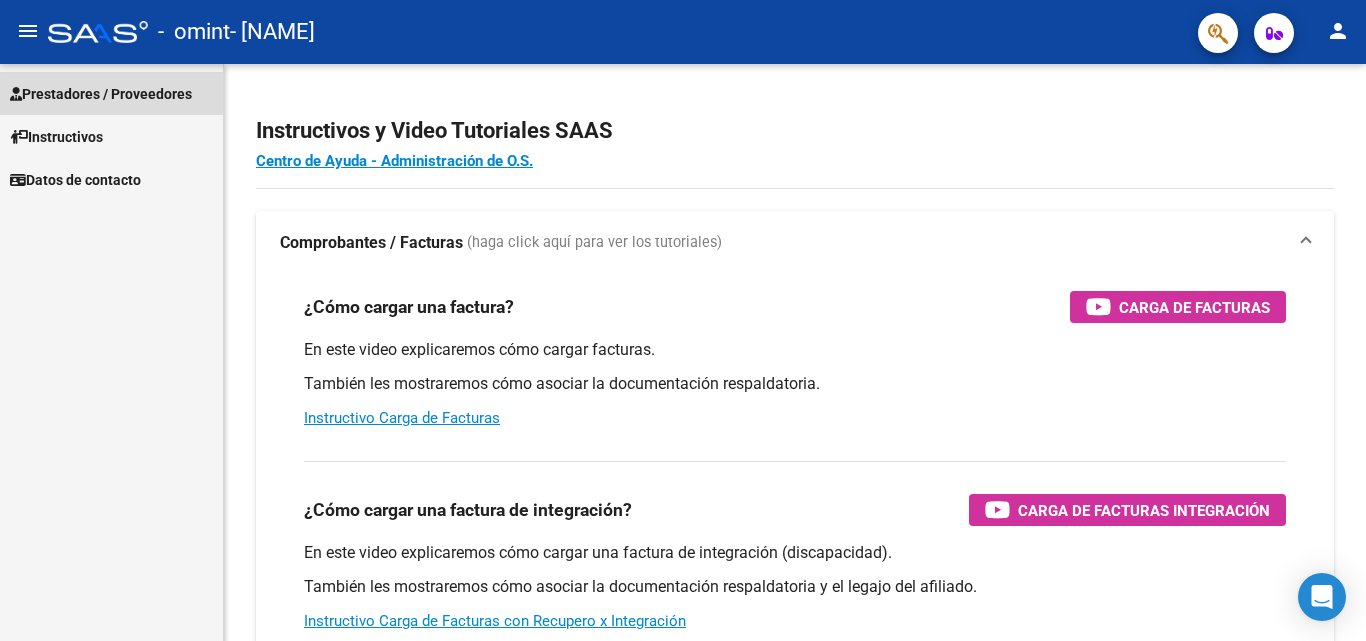 click on "Prestadores / Proveedores" at bounding box center (101, 94) 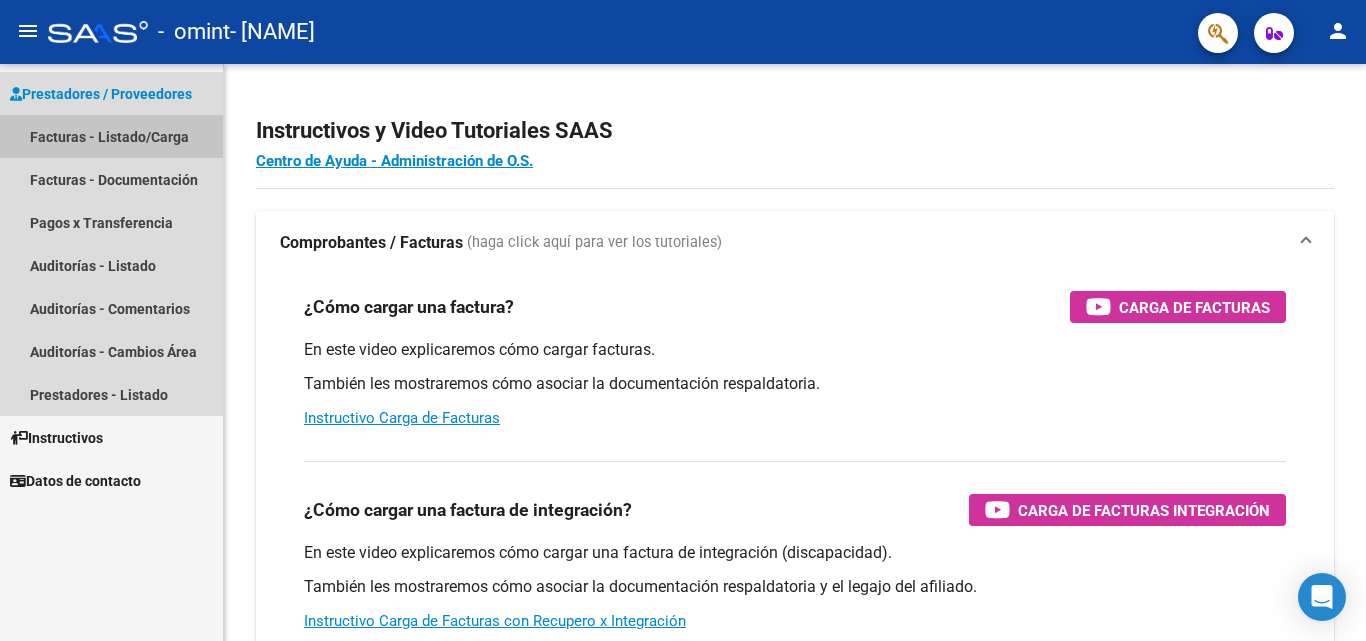 click on "Facturas - Listado/Carga" at bounding box center (111, 136) 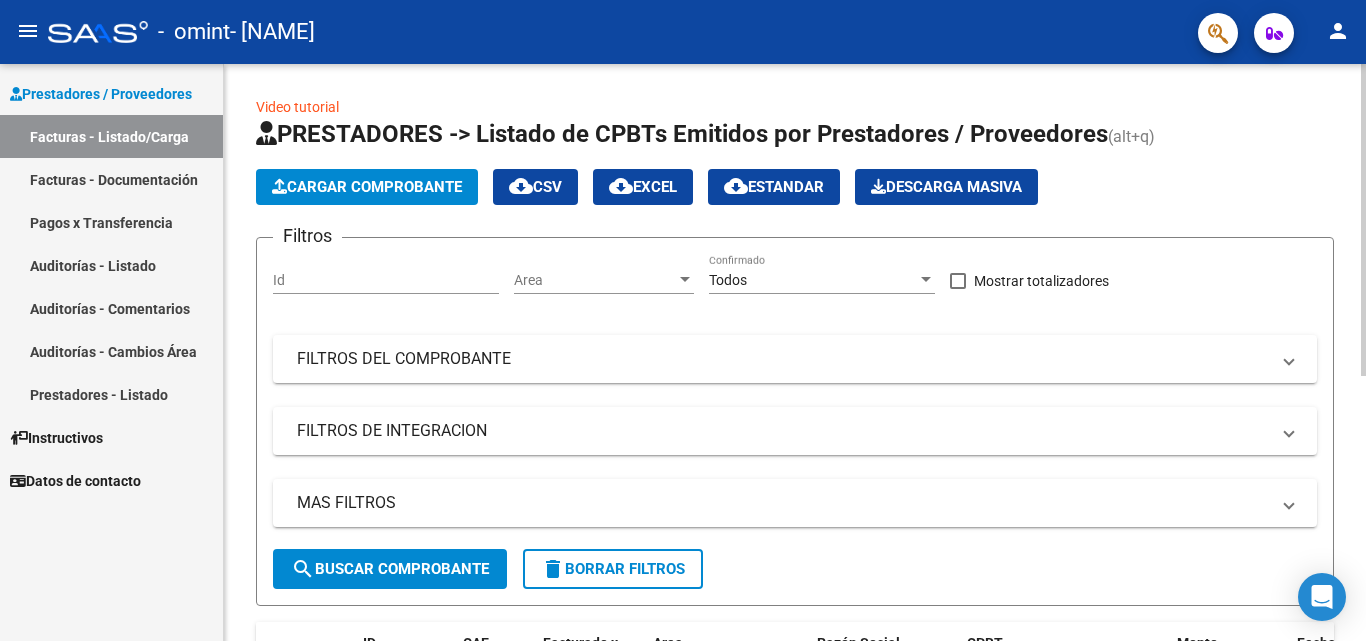 scroll, scrollTop: 491, scrollLeft: 0, axis: vertical 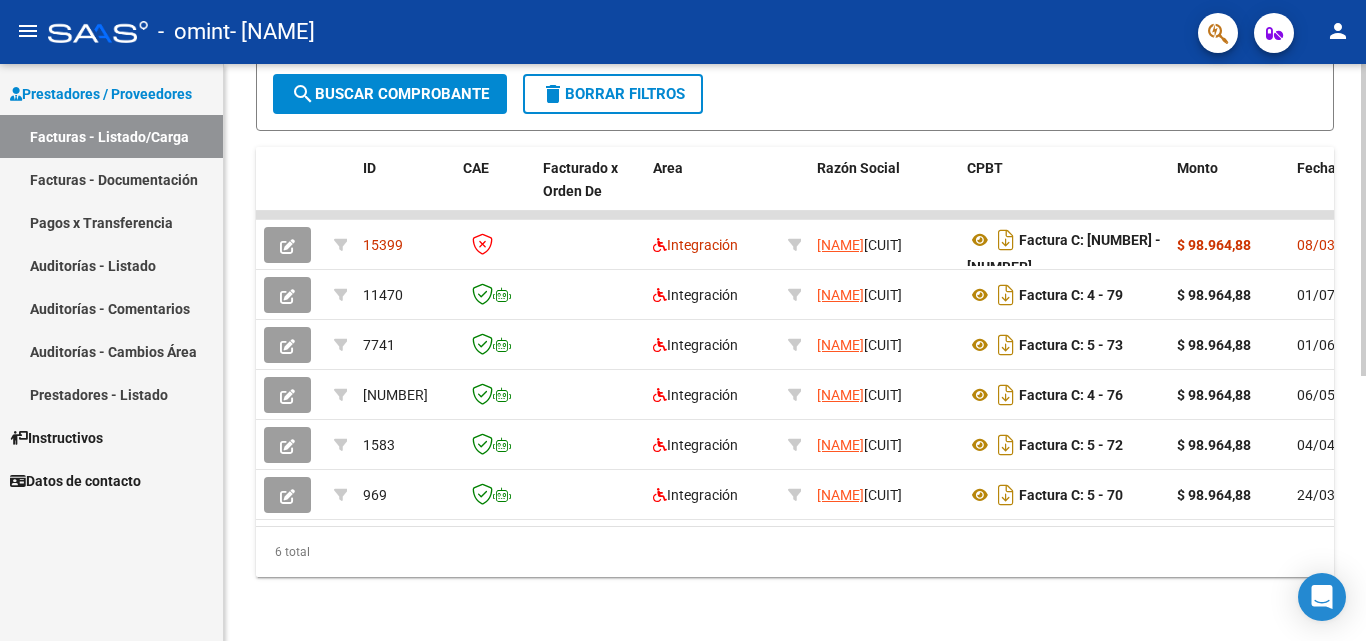 click 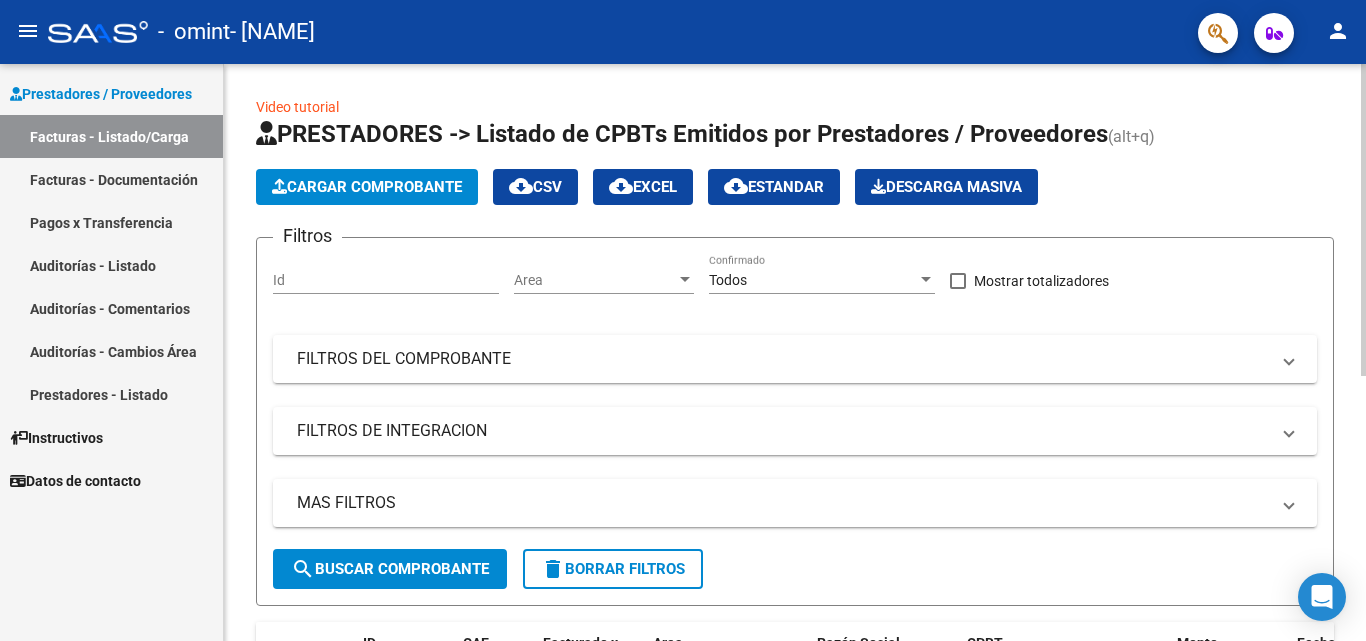 click 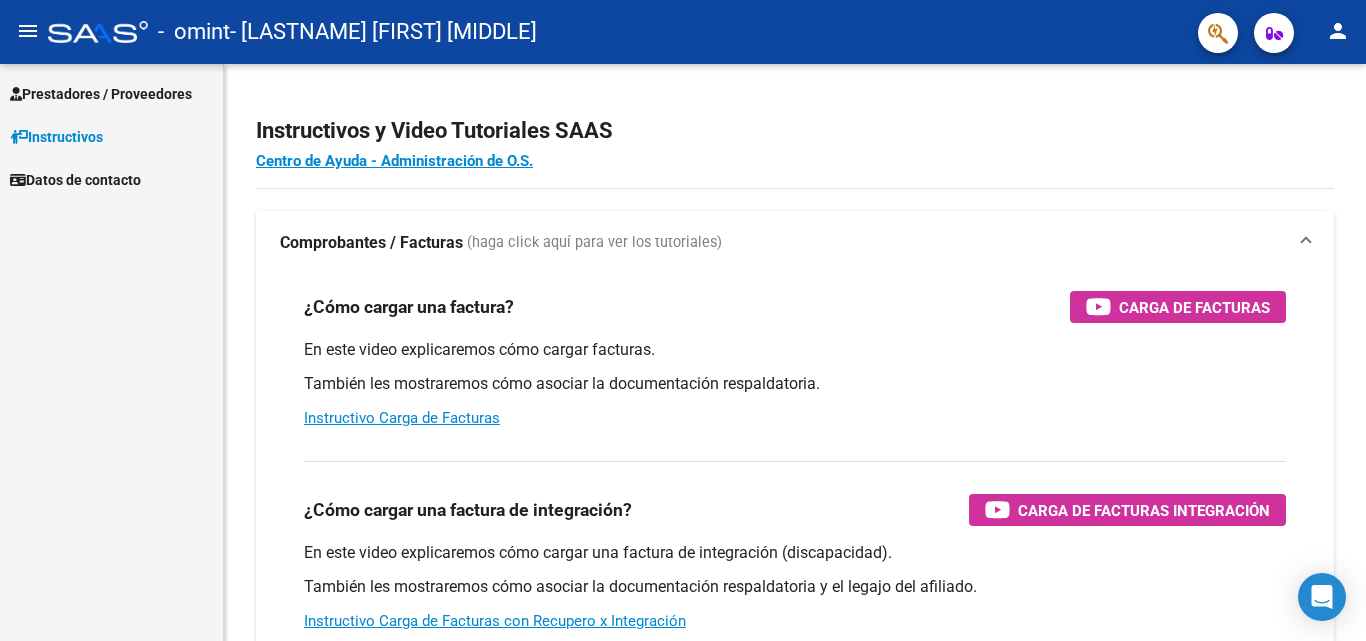 scroll, scrollTop: 0, scrollLeft: 0, axis: both 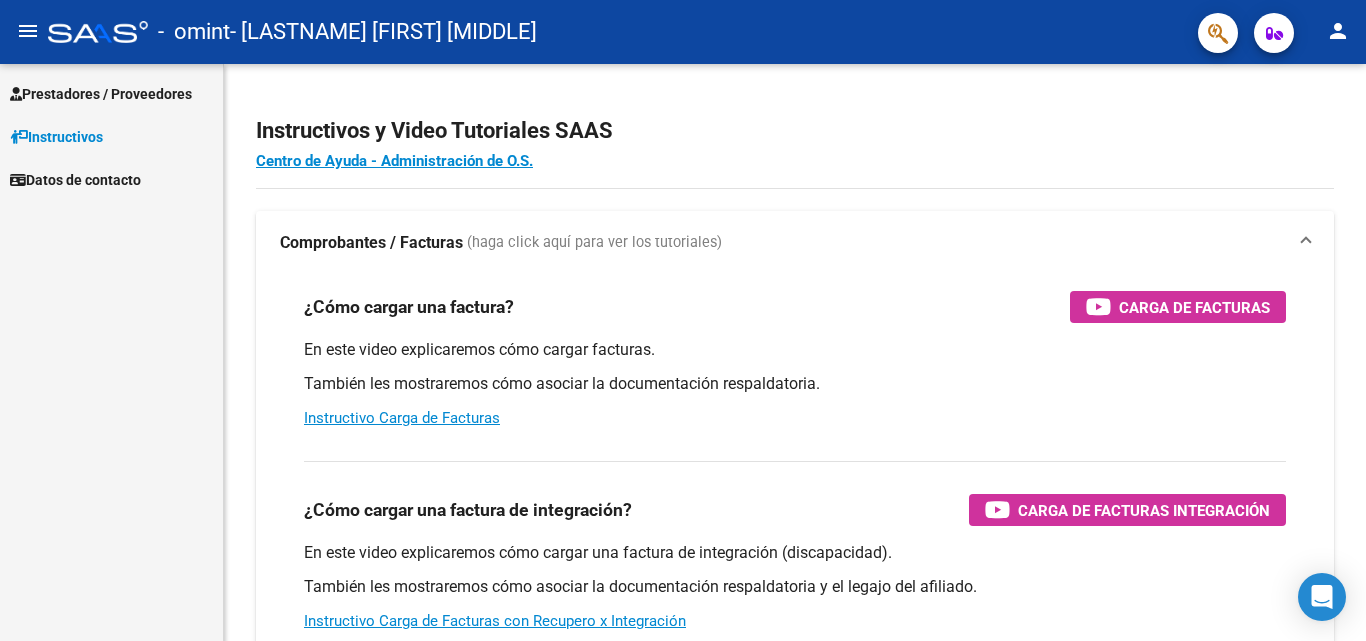 click on "Prestadores / Proveedores" at bounding box center (101, 94) 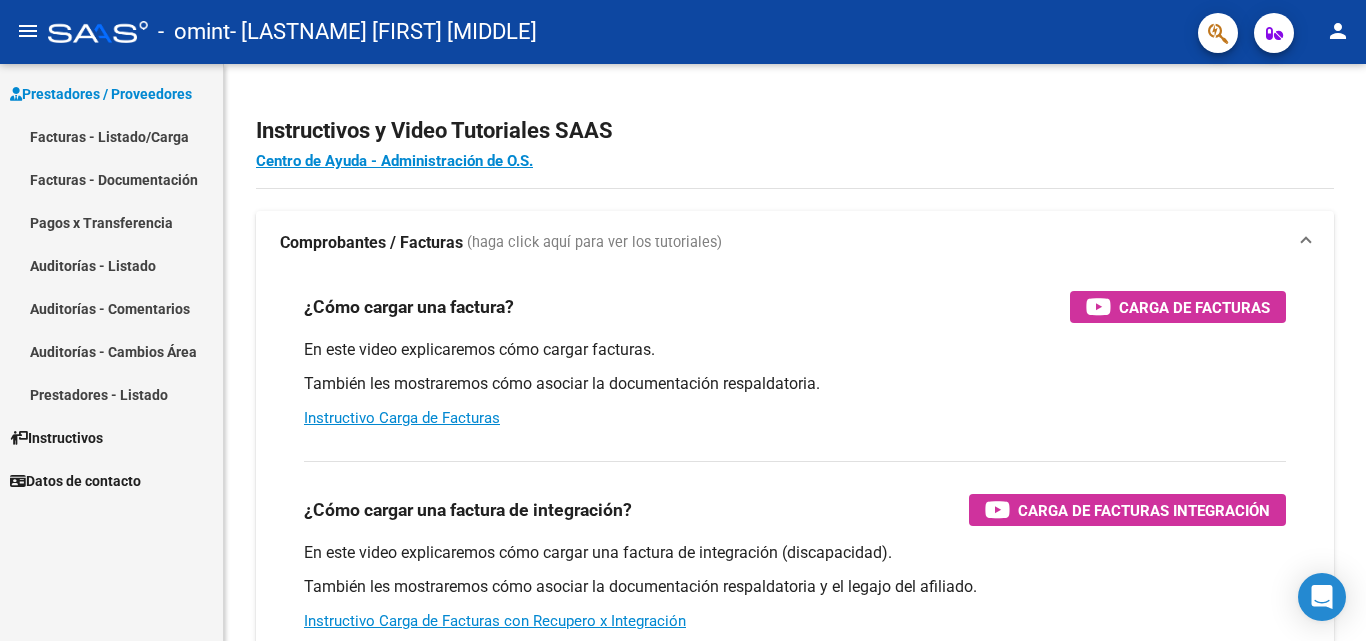 click on "Facturas - Listado/Carga" at bounding box center (111, 136) 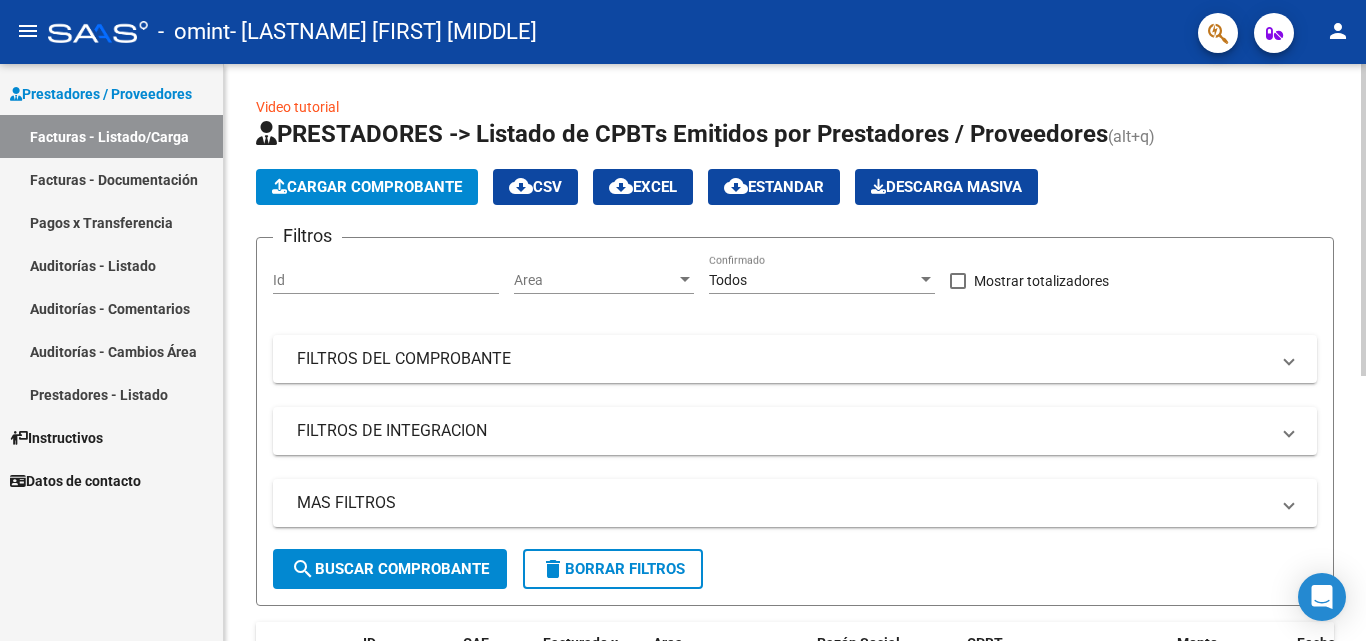 click on "Video tutorial   PRESTADORES -> Listado de CPBTs Emitidos por Prestadores / Proveedores (alt+q)   Cargar Comprobante
cloud_download  CSV  cloud_download  EXCEL  cloud_download  Estandar   Descarga Masiva
Filtros Id Area Area Todos Confirmado   Mostrar totalizadores   FILTROS DEL COMPROBANTE  Comprobante Tipo Comprobante Tipo Start date – End date Fec. Comprobante Desde / Hasta Días Emisión Desde(cant. días) Días Emisión Hasta(cant. días) CUIT / Razón Social Pto. Venta Nro. Comprobante Código SSS CAE Válido CAE Válido Todos Cargado Módulo Hosp. Todos Tiene facturacion Apócrifa Hospital Refes  FILTROS DE INTEGRACION  Período De Prestación Campos del Archivo de Rendición Devuelto x SSS (dr_envio) Todos Rendido x SSS (dr_envio) Tipo de Registro Tipo de Registro Período Presentación Período Presentación Campos del Legajo Asociado (preaprobación) Afiliado Legajo (cuil/nombre) Todos Solo facturas preaprobadas  MAS FILTROS  Todos Con Doc. Respaldatoria Todos Con Trazabilidad Todos – –" 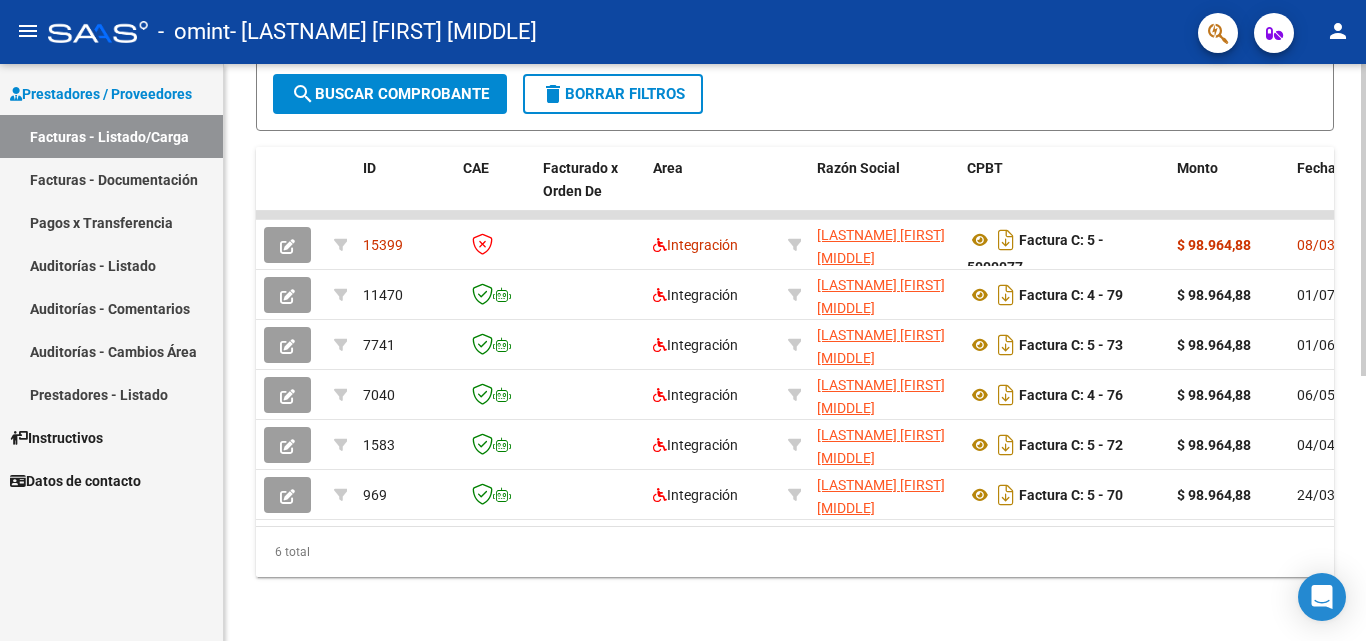 click 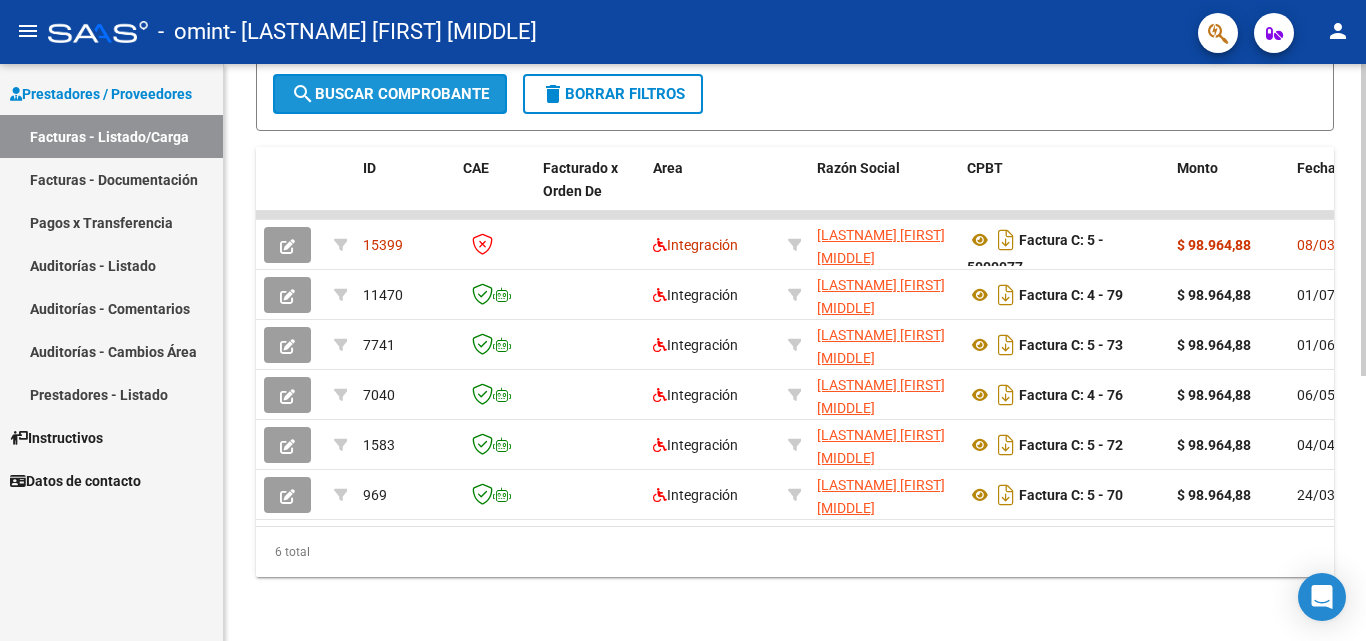 click on "search  Buscar Comprobante" 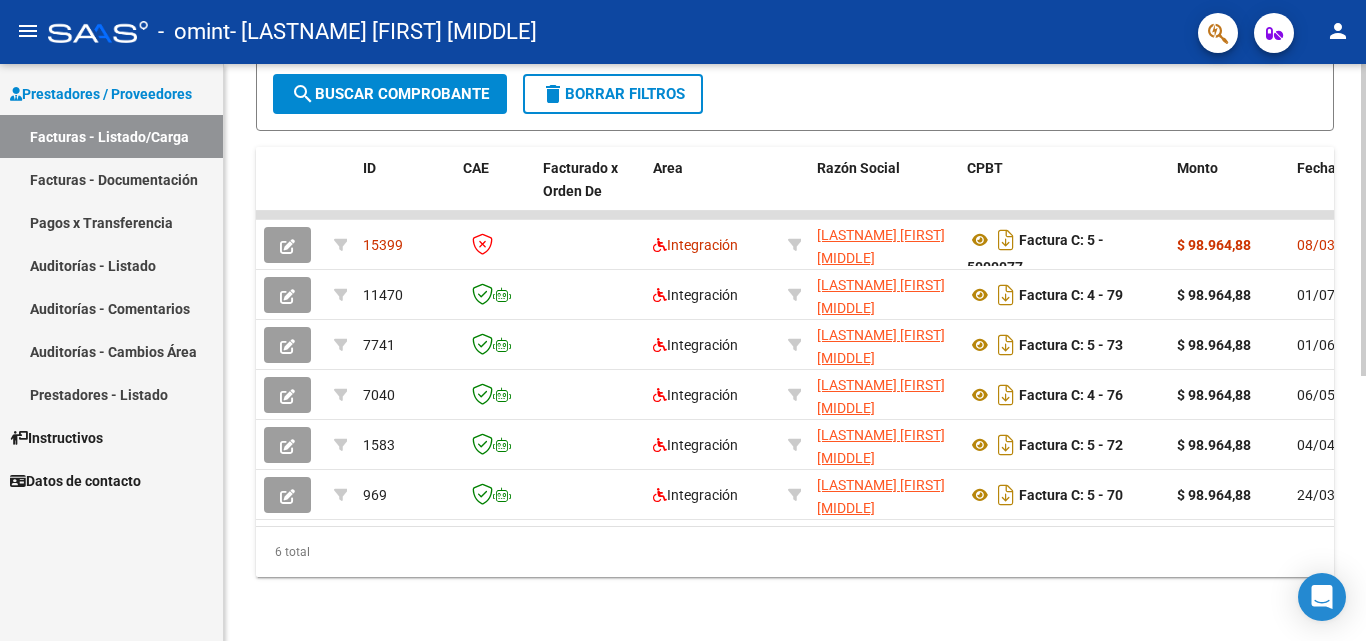 scroll, scrollTop: 491, scrollLeft: 0, axis: vertical 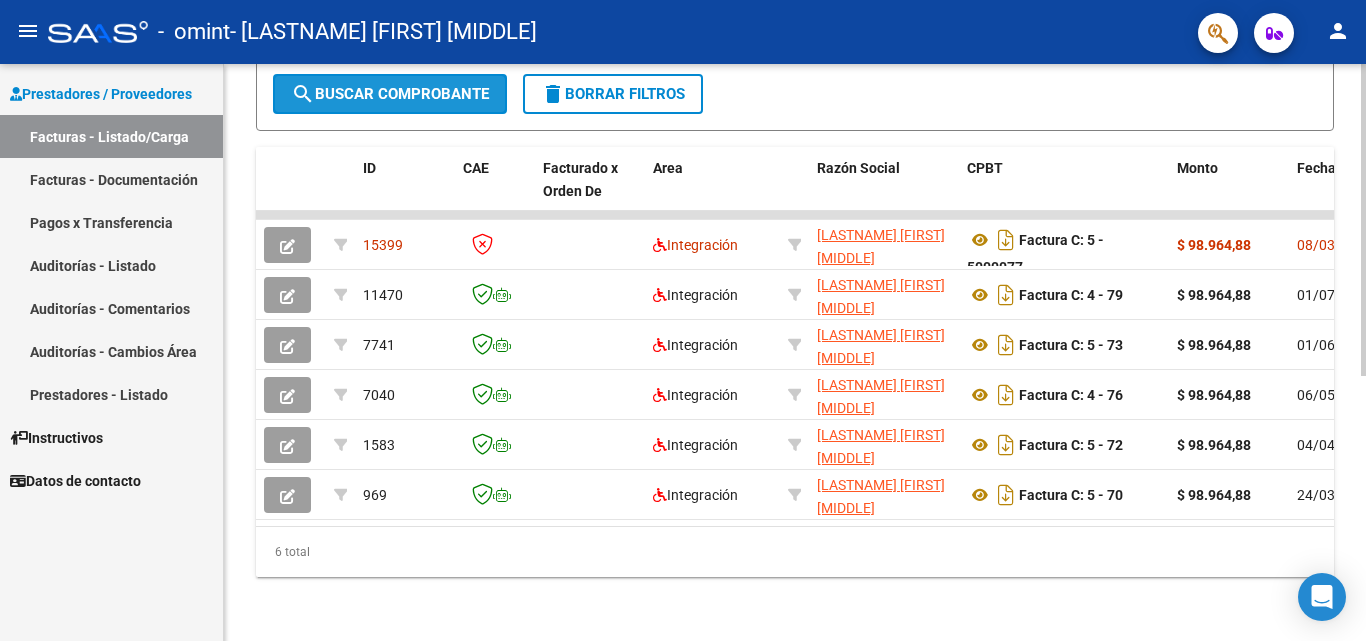 click on "search  Buscar Comprobante" 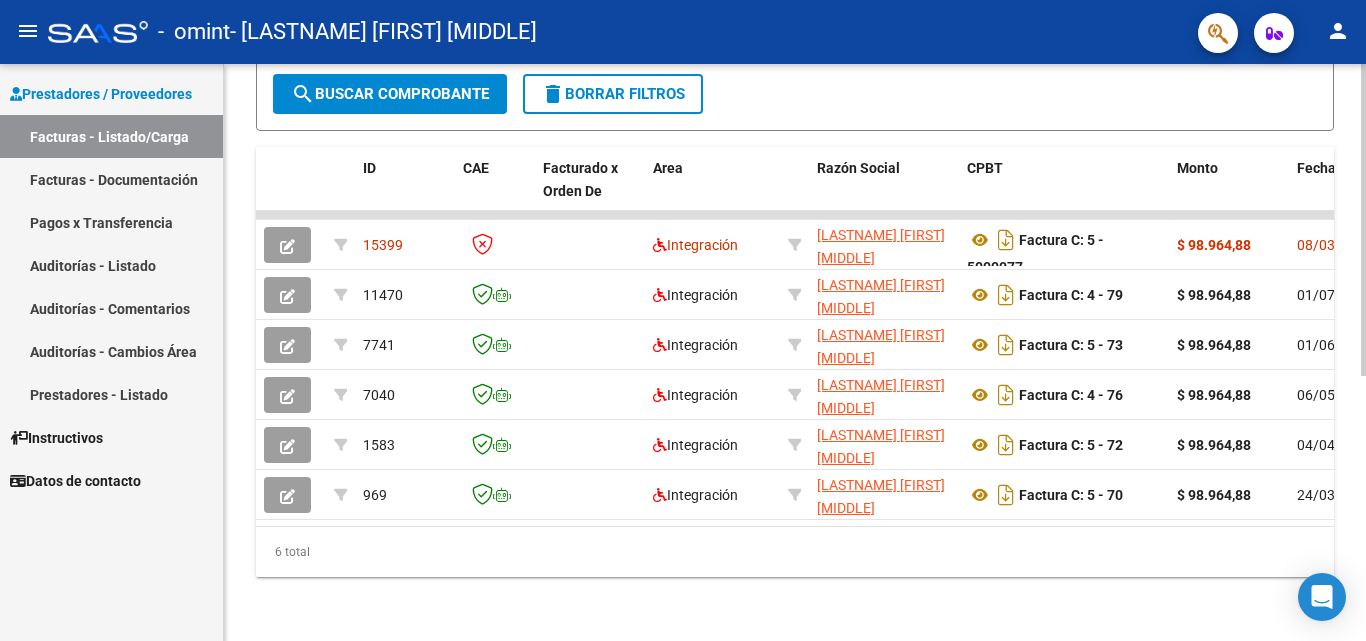 scroll, scrollTop: 0, scrollLeft: 0, axis: both 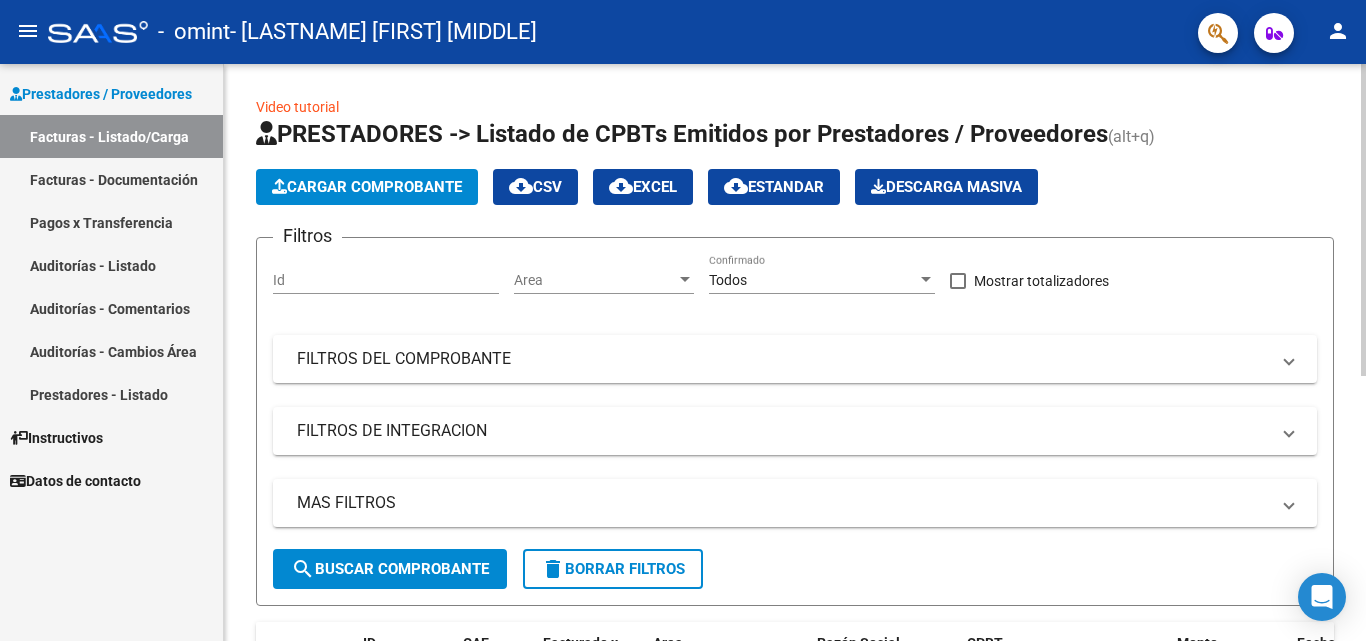 click 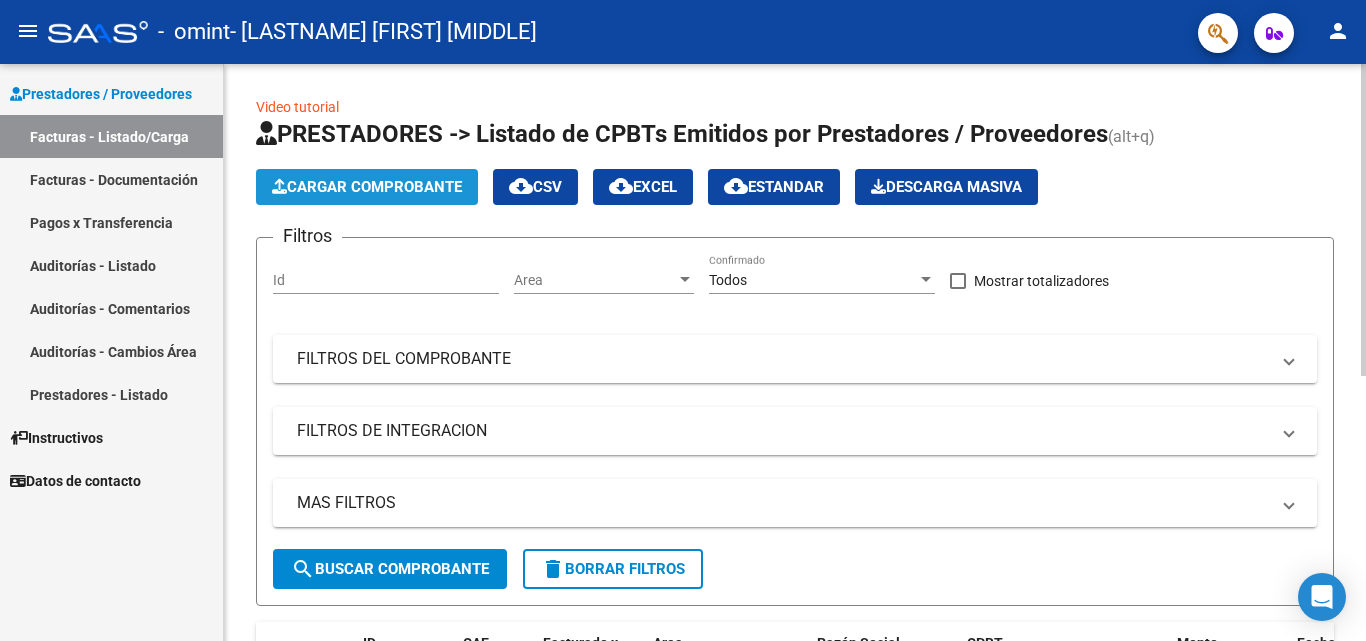 click on "Cargar Comprobante" 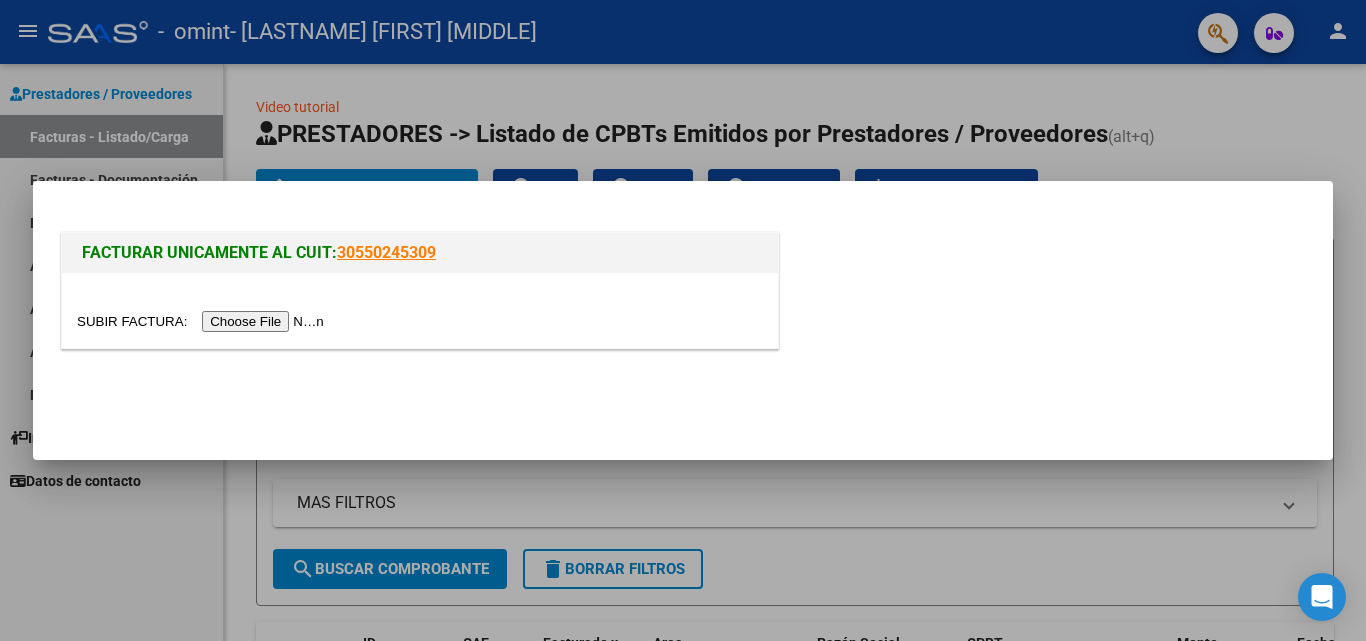 click at bounding box center (203, 321) 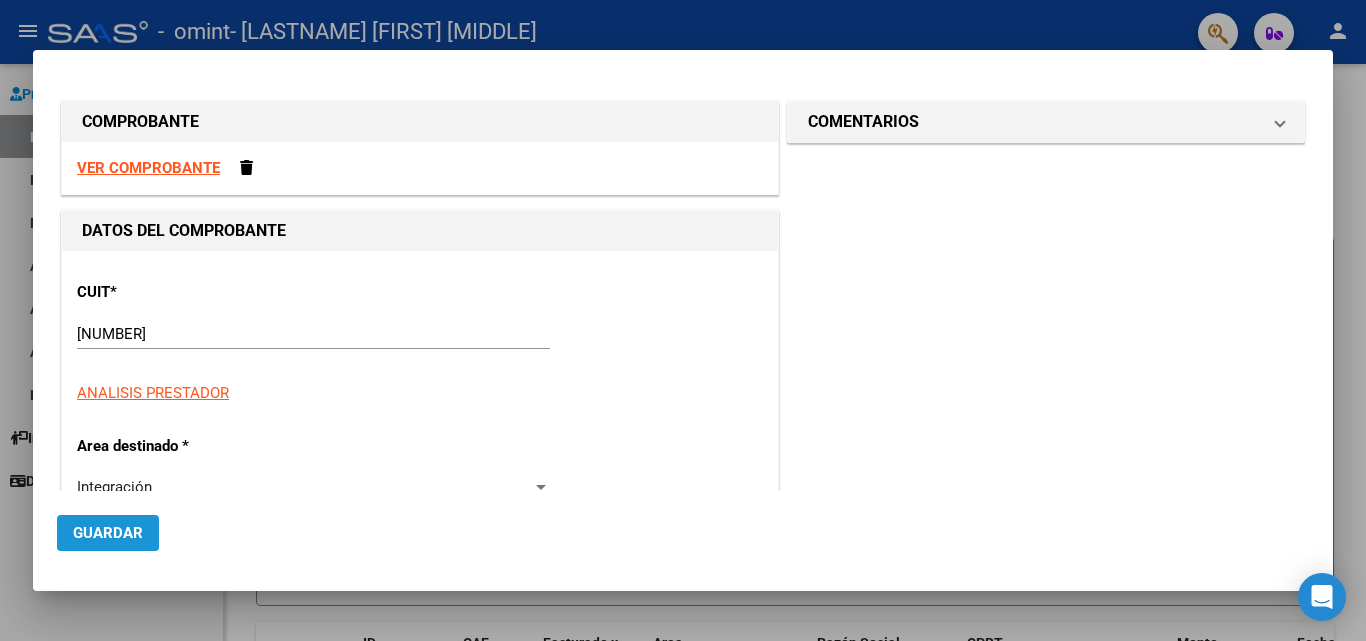 click on "Guardar" 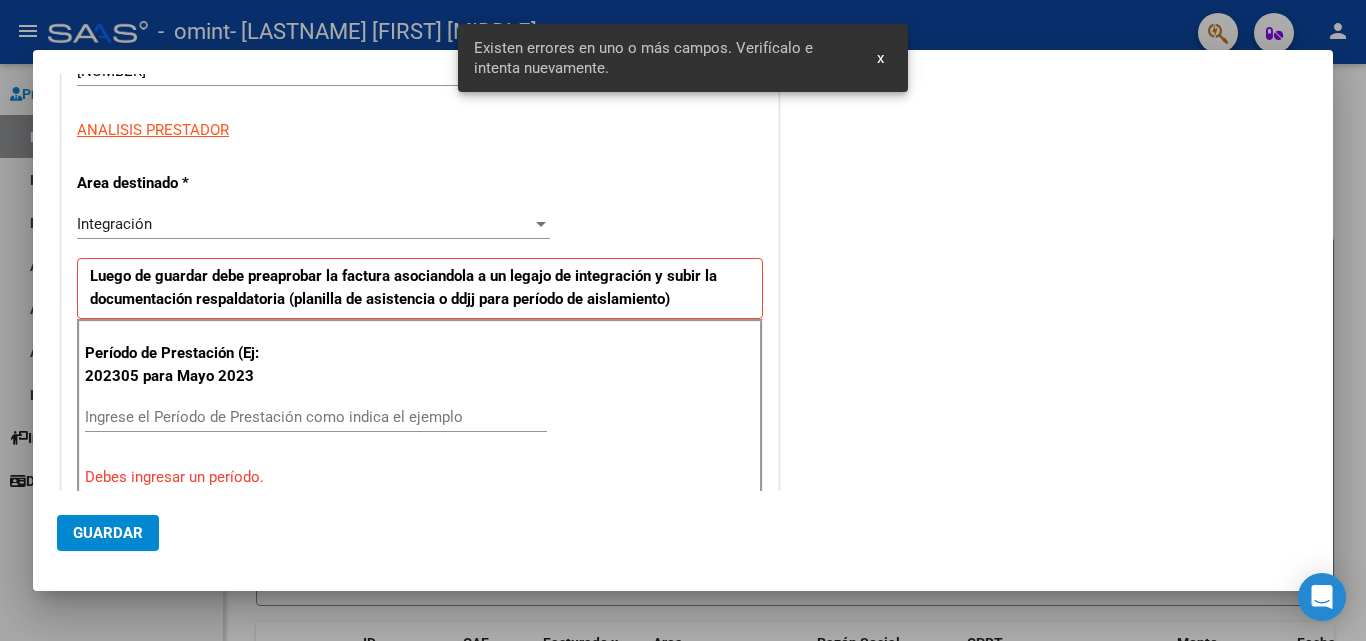 scroll, scrollTop: 377, scrollLeft: 0, axis: vertical 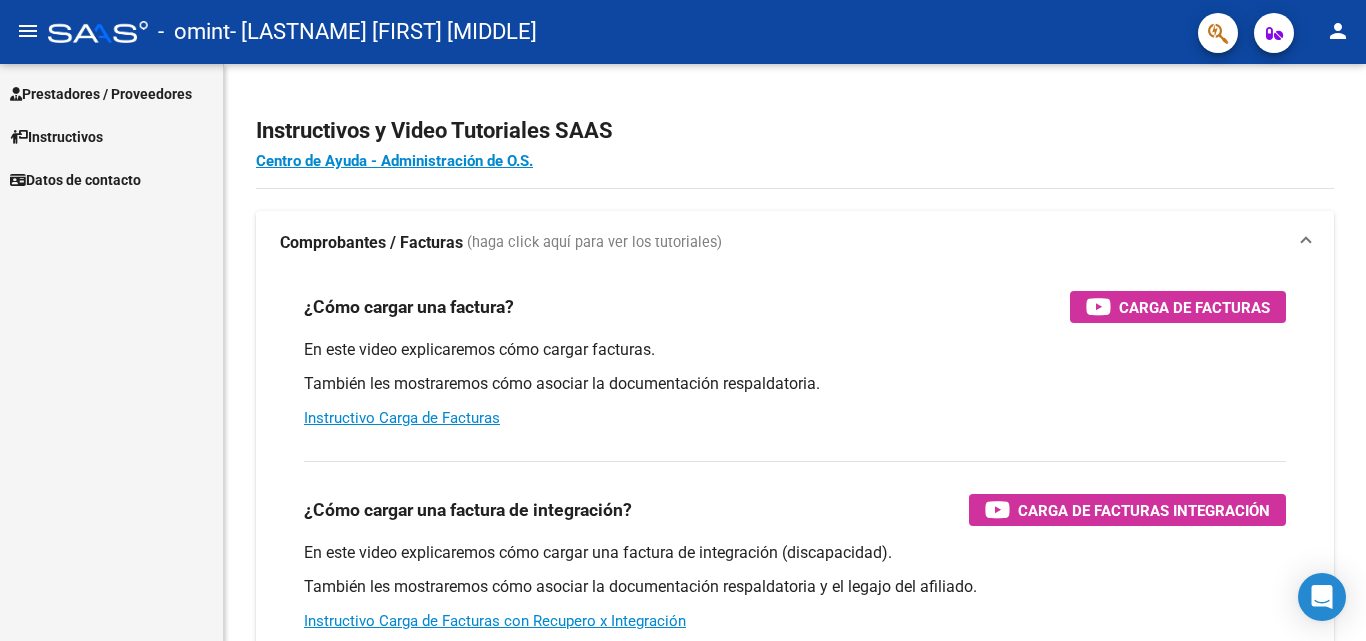 click on "Prestadores / Proveedores" at bounding box center (101, 94) 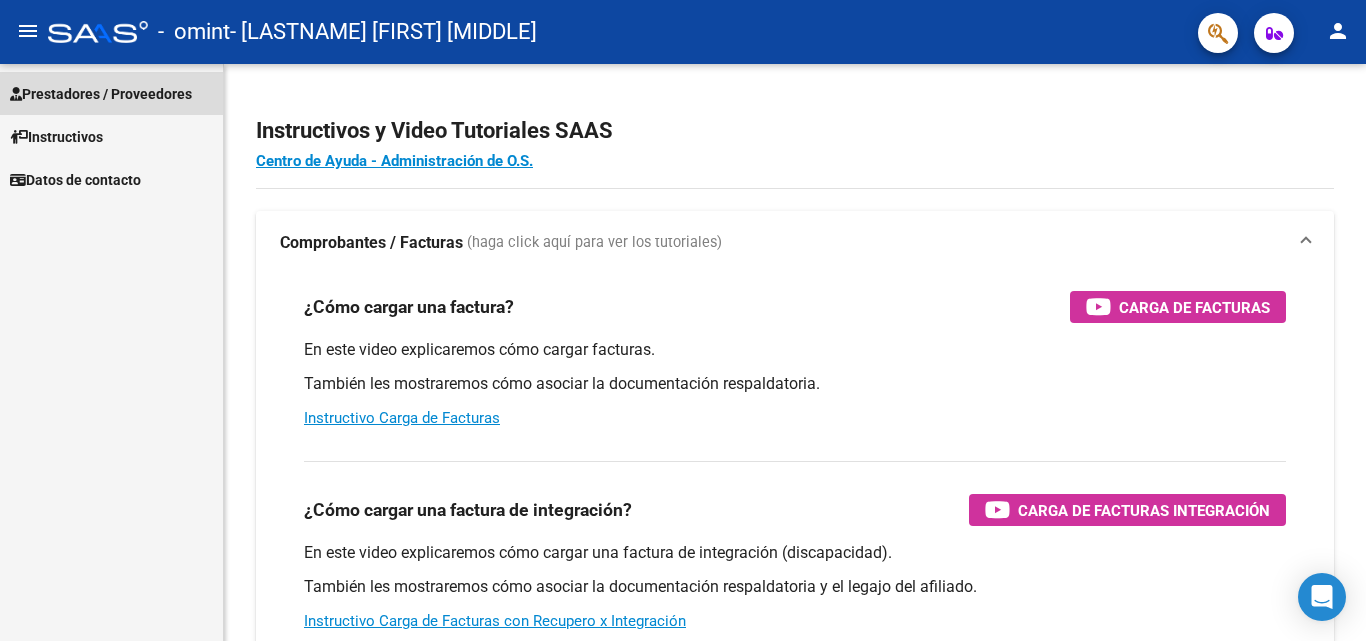 click on "Prestadores / Proveedores" at bounding box center (101, 94) 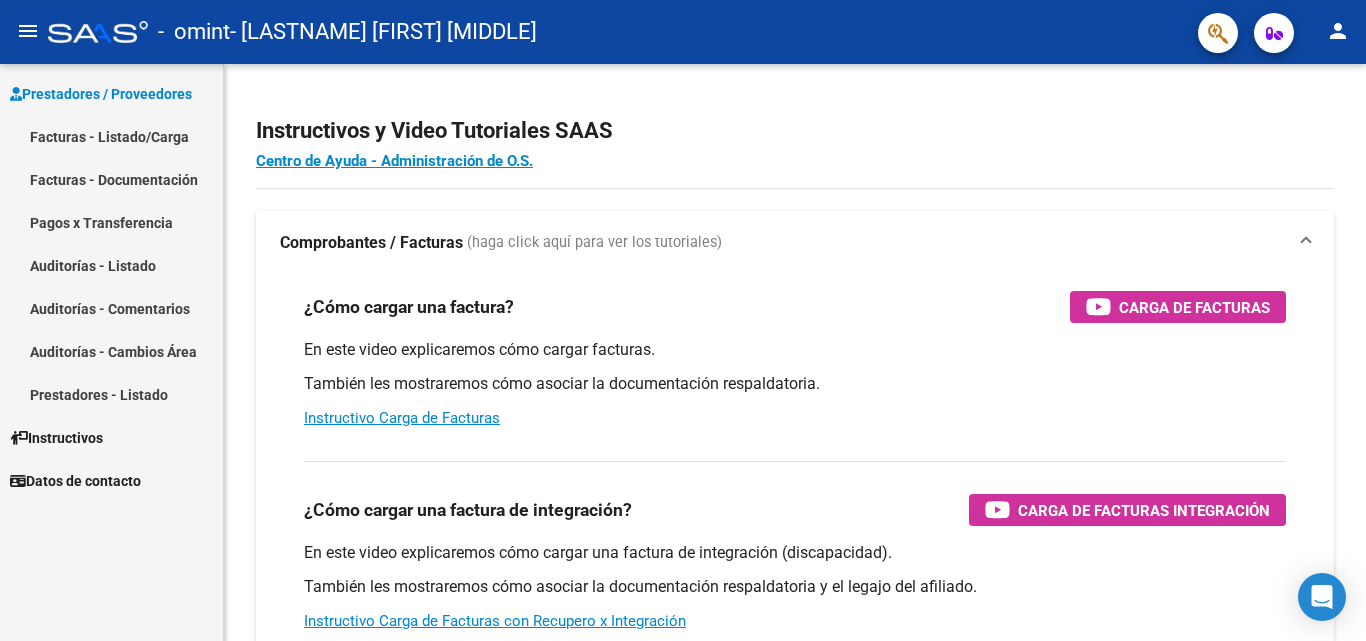 click on "Facturas - Listado/Carga" at bounding box center (111, 136) 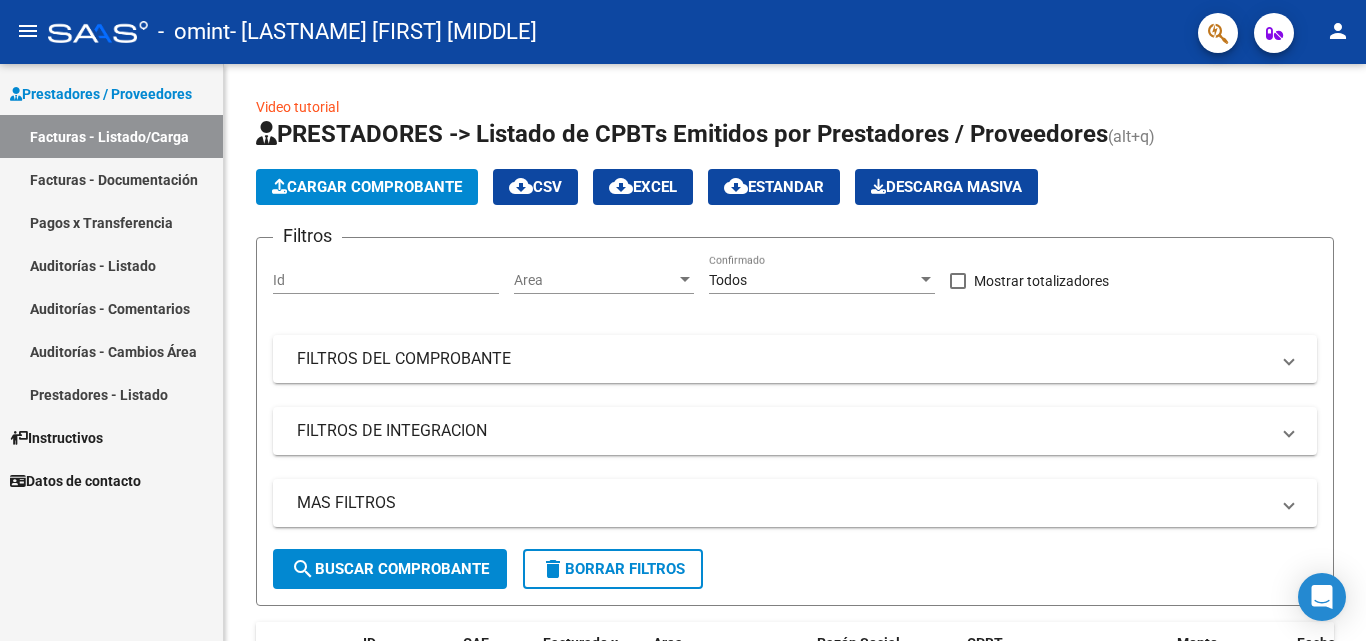 click on "Facturas - Documentación" at bounding box center (111, 179) 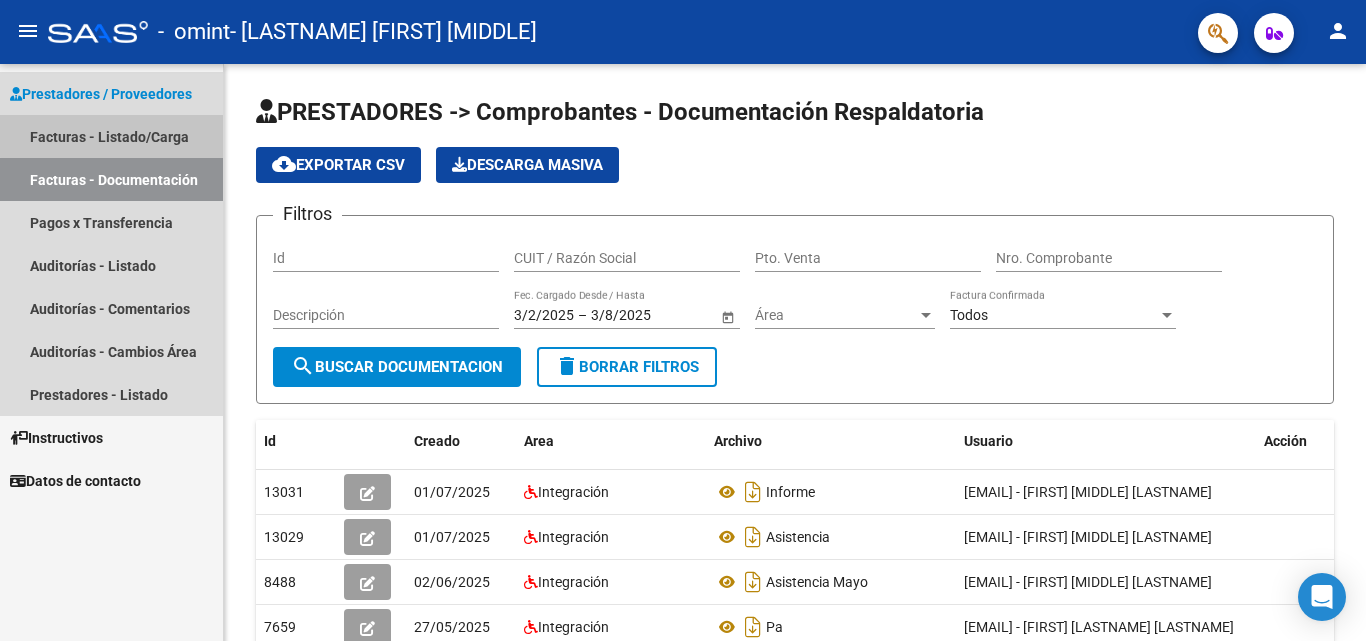 click on "Facturas - Listado/Carga" at bounding box center (111, 136) 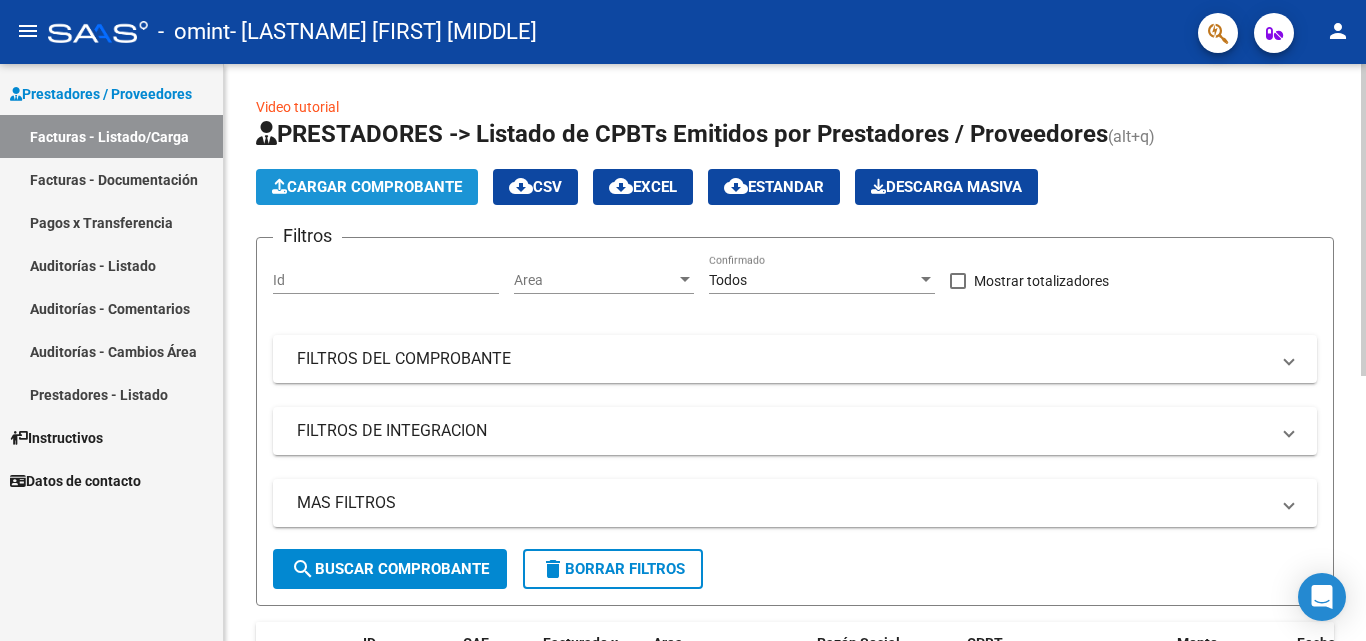 click on "Cargar Comprobante" 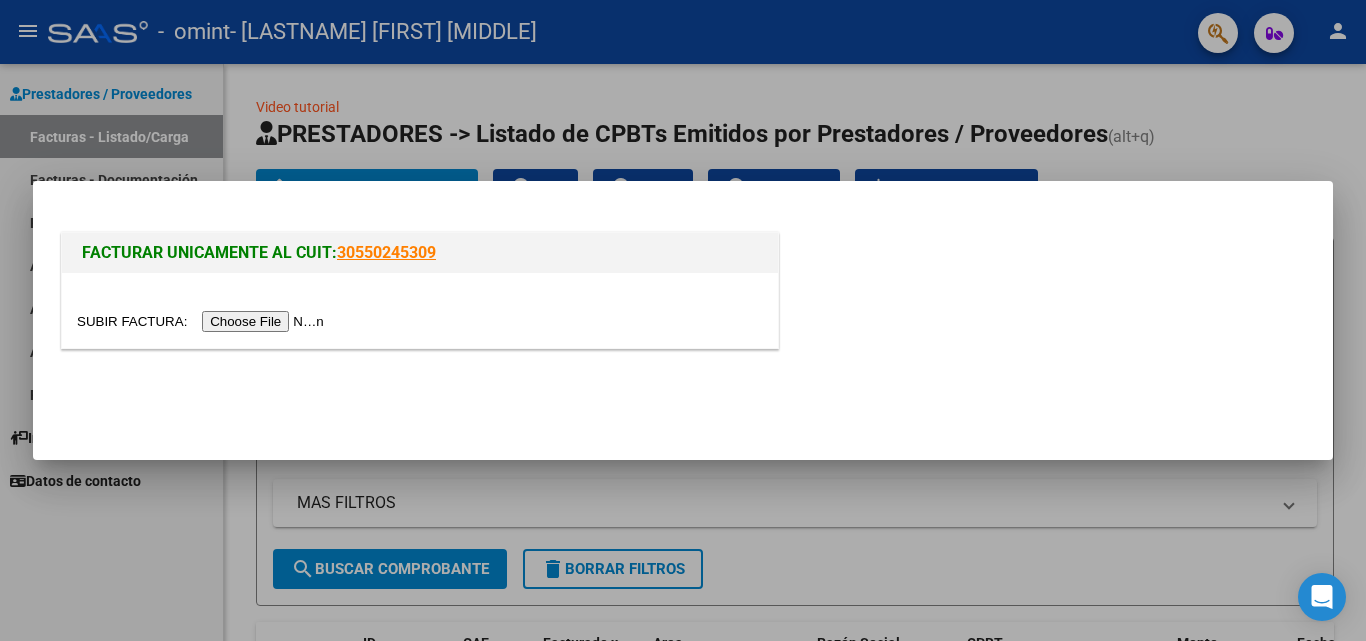 click at bounding box center [203, 321] 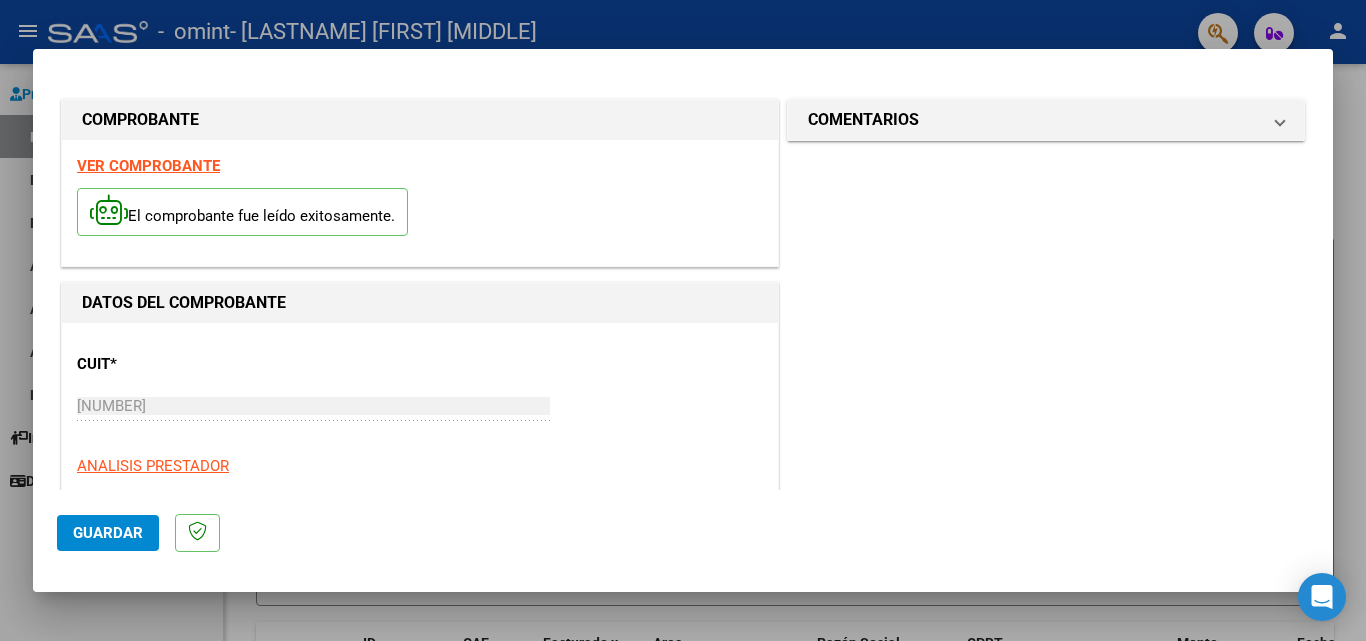 click on "Guardar" 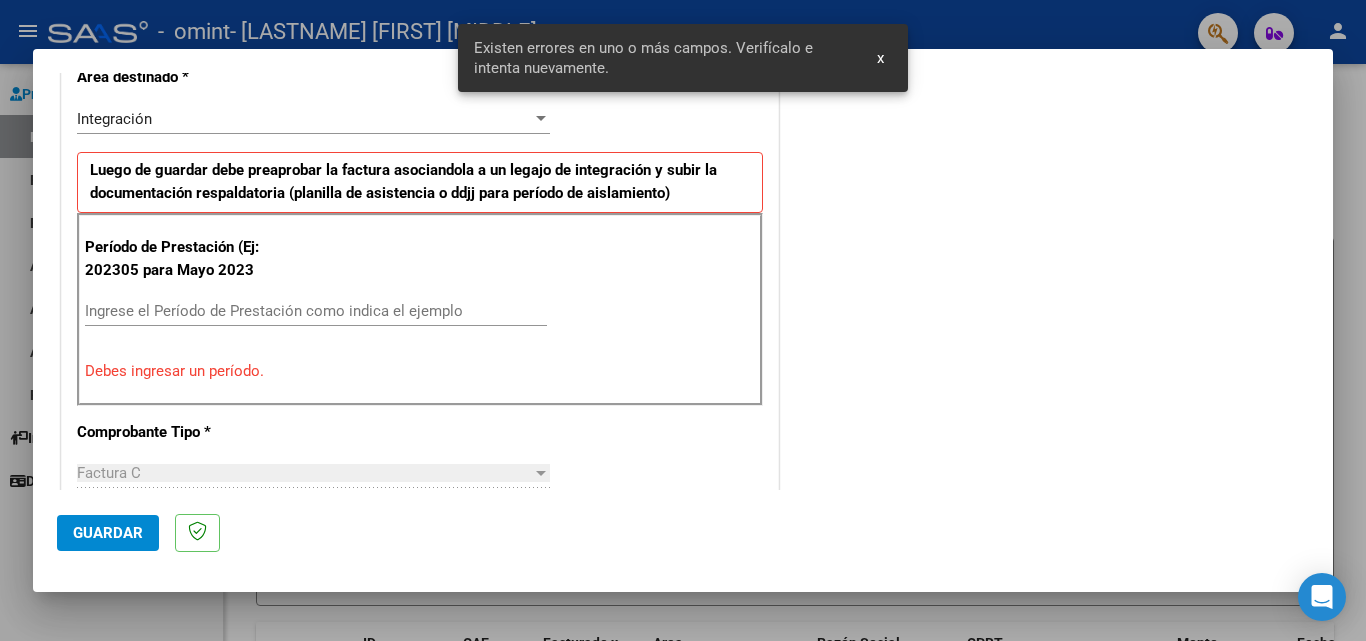 scroll, scrollTop: 451, scrollLeft: 0, axis: vertical 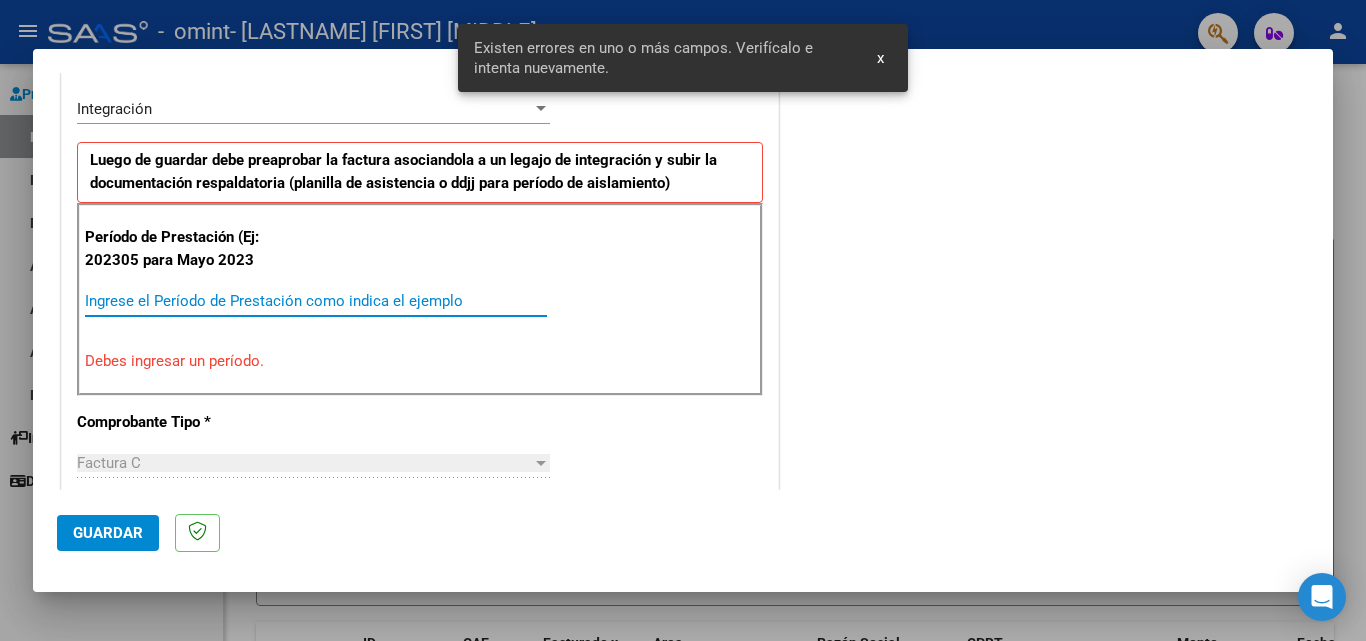click on "Ingrese el Período de Prestación como indica el ejemplo" at bounding box center (316, 301) 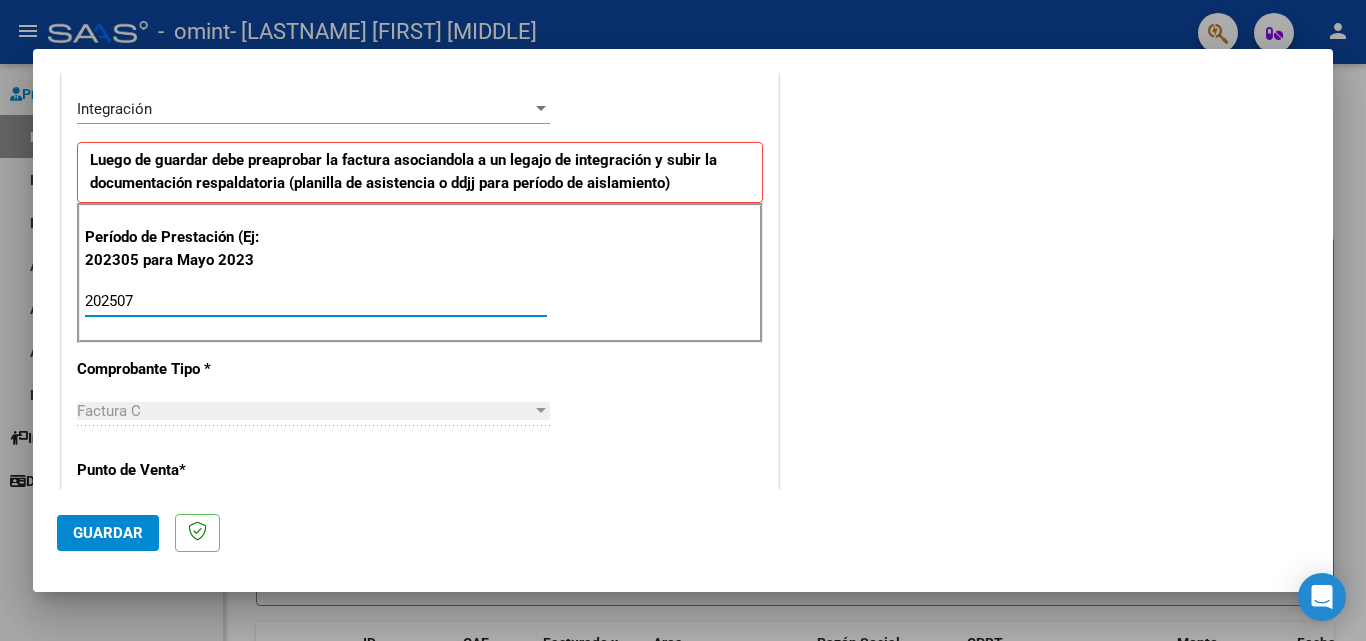 type on "202507" 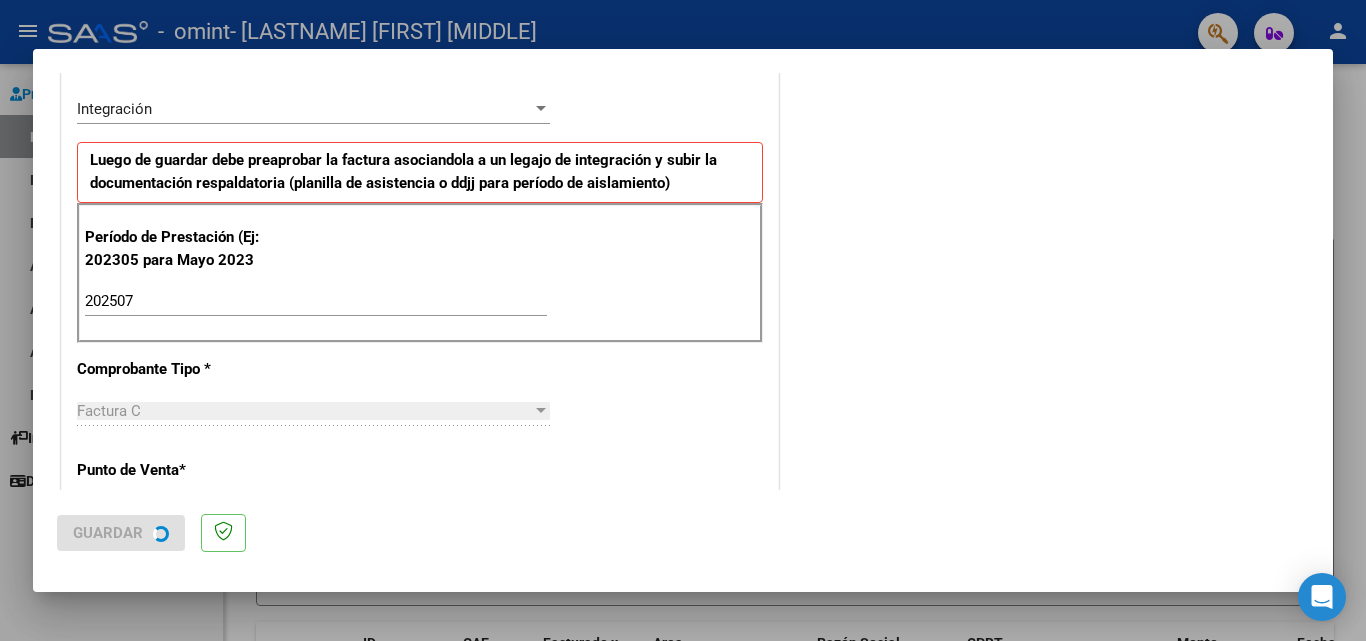 scroll, scrollTop: 0, scrollLeft: 0, axis: both 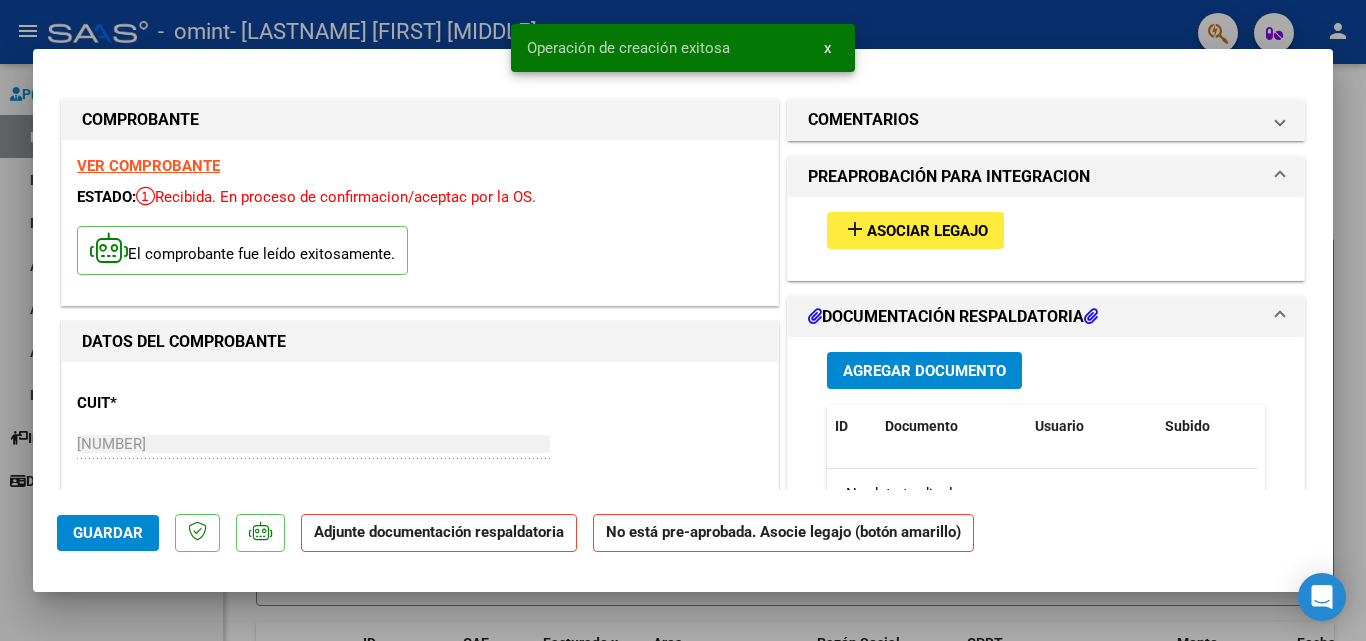 click on "Asociar Legajo" at bounding box center [927, 231] 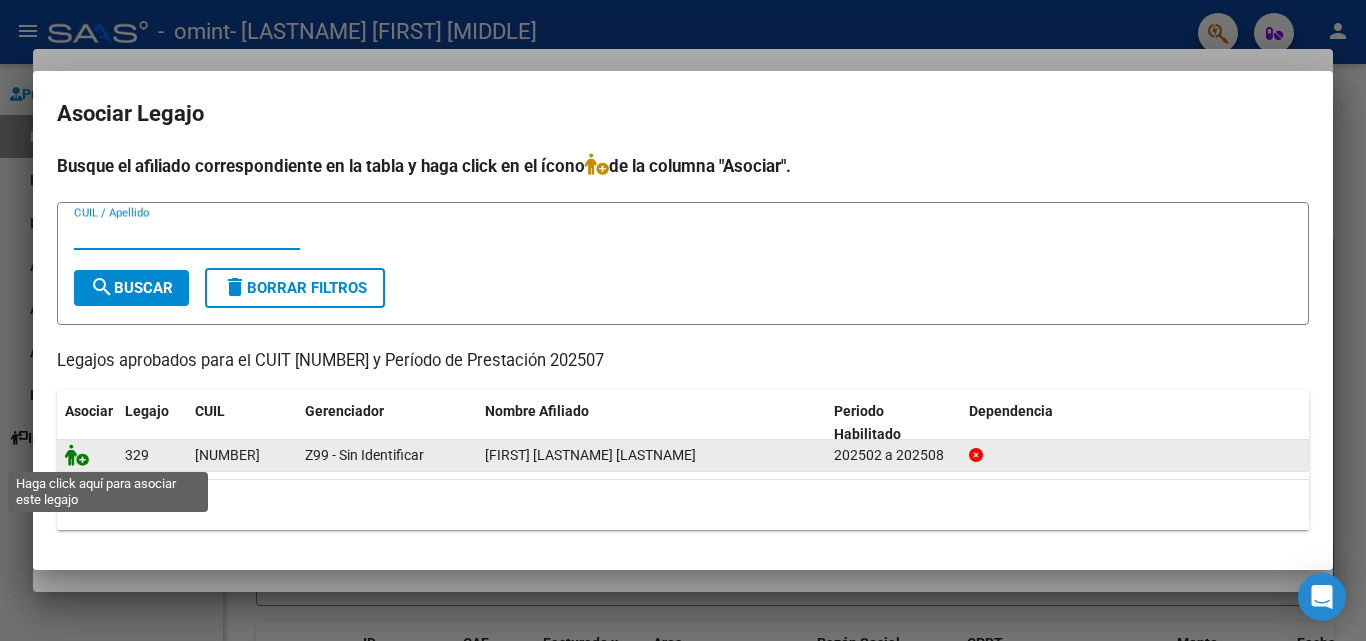 click 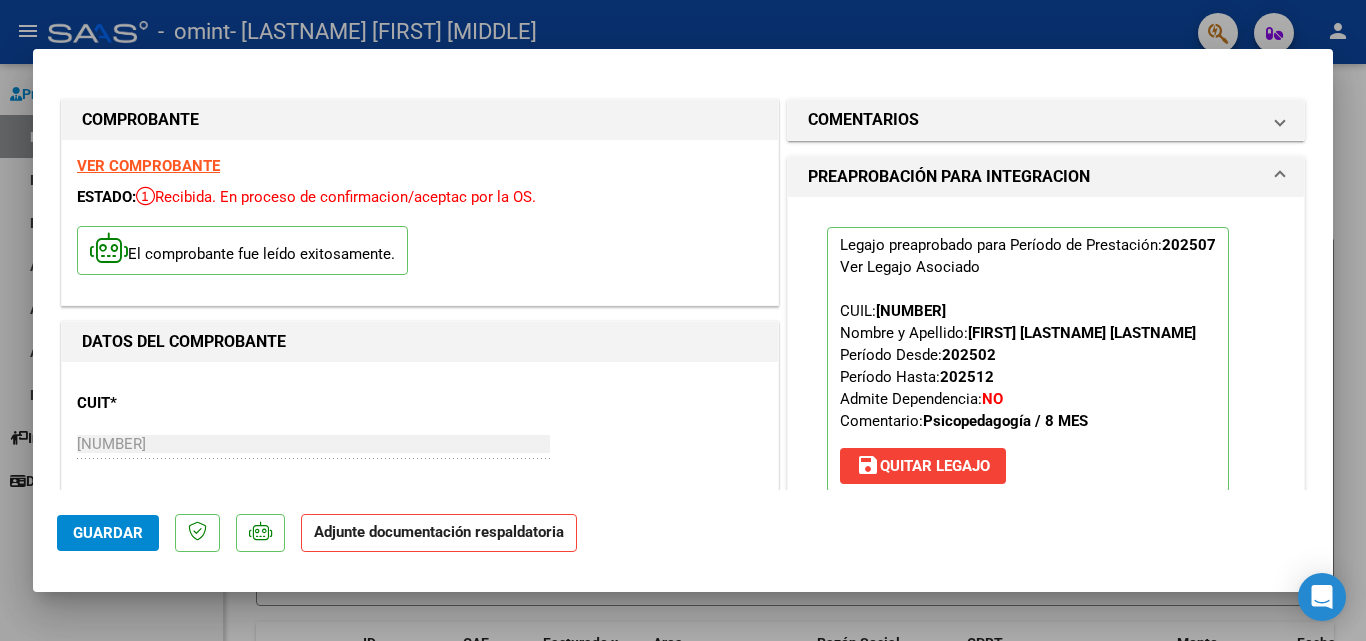 click on "Adjunte documentación respaldatoria" 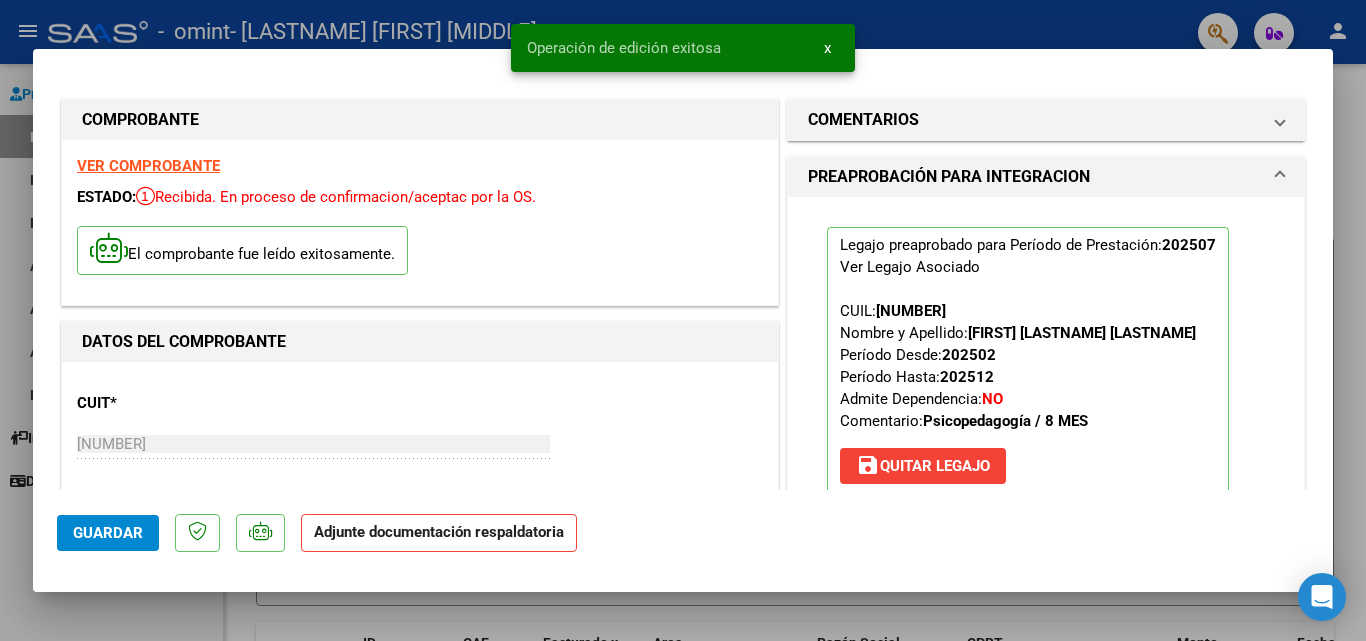 click on "Adjunte documentación respaldatoria" 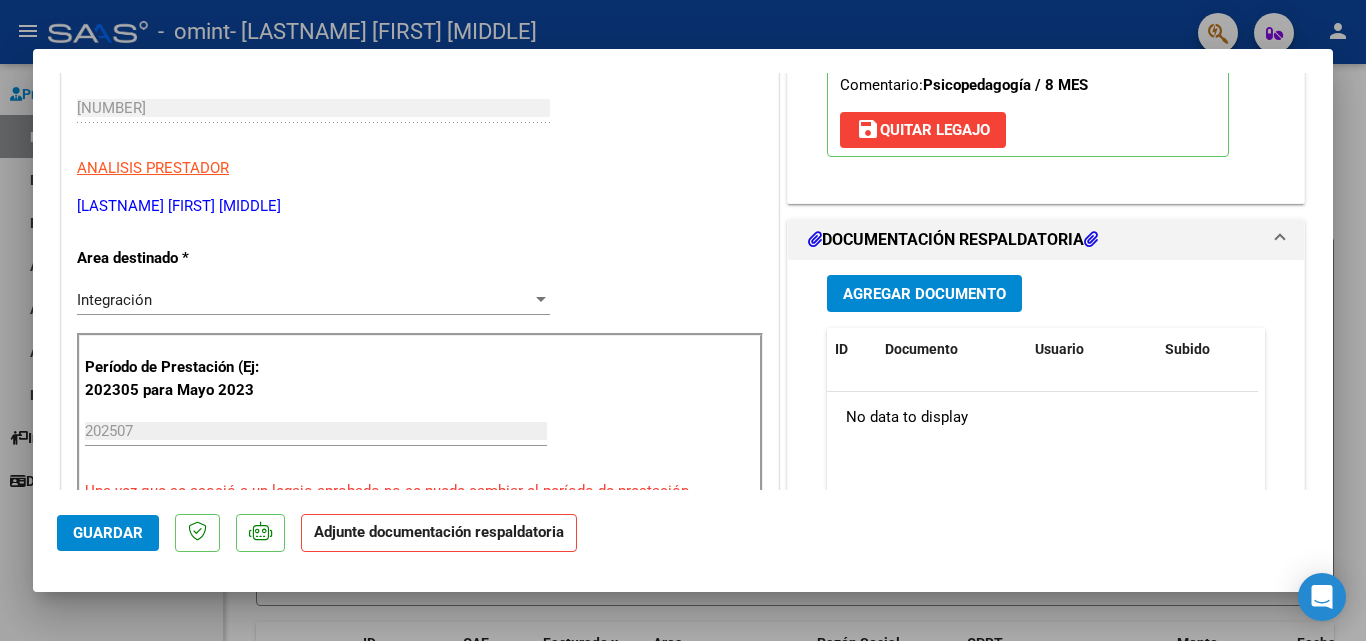 scroll, scrollTop: 364, scrollLeft: 0, axis: vertical 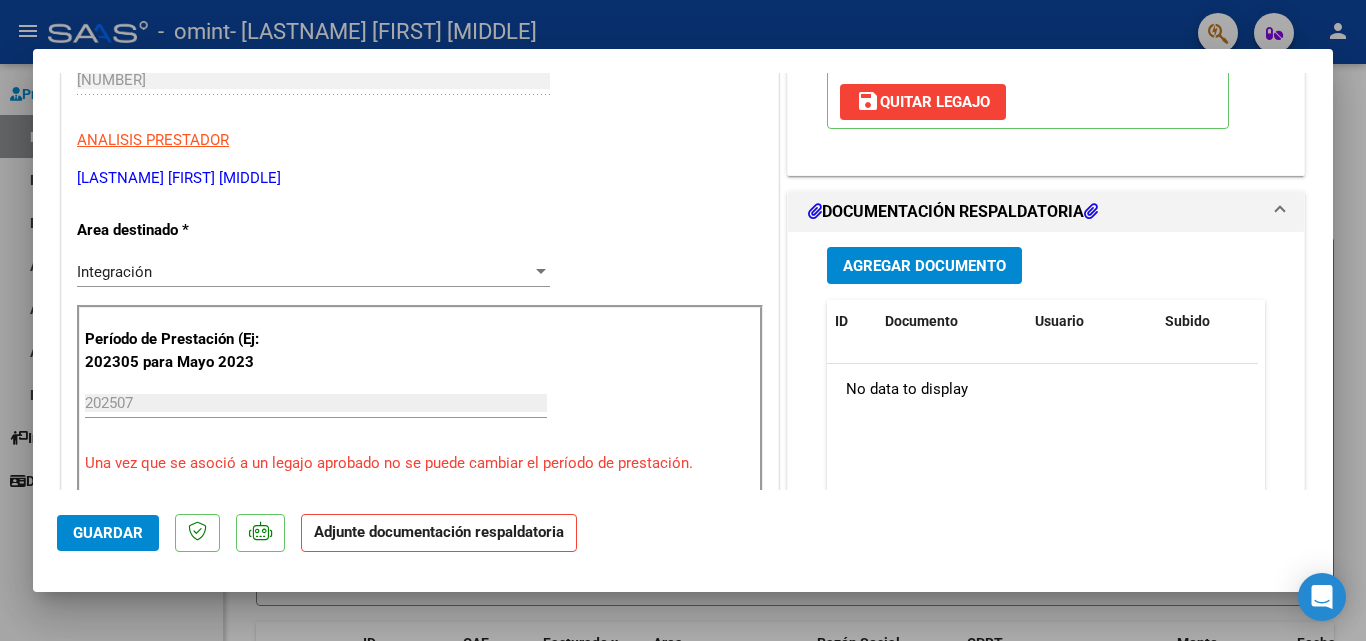 click on "Agregar Documento" at bounding box center [924, 265] 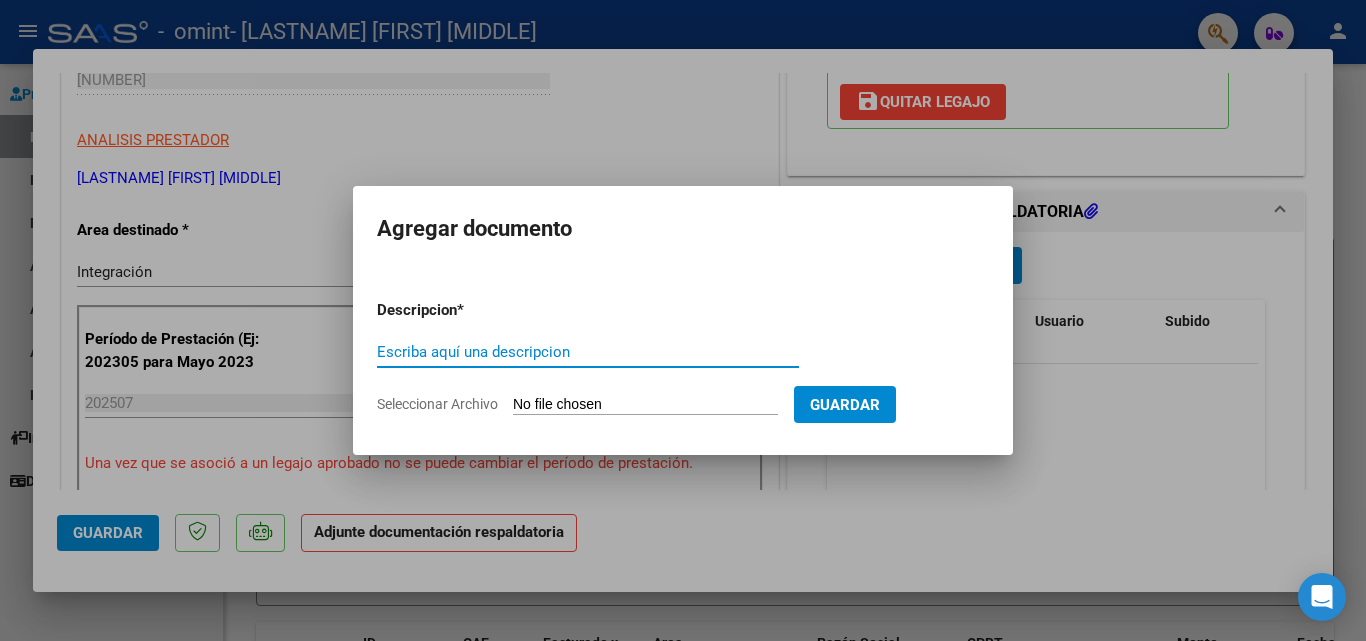 click on "Escriba aquí una descripcion" at bounding box center (588, 352) 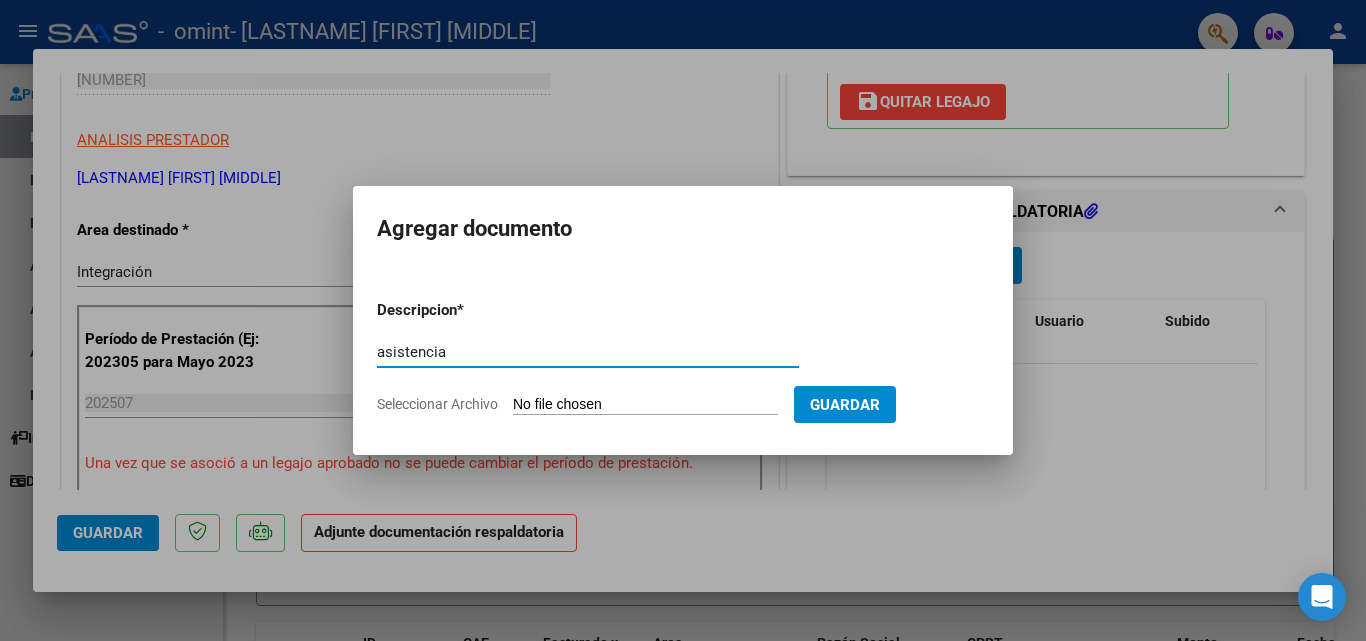 type on "asistencia" 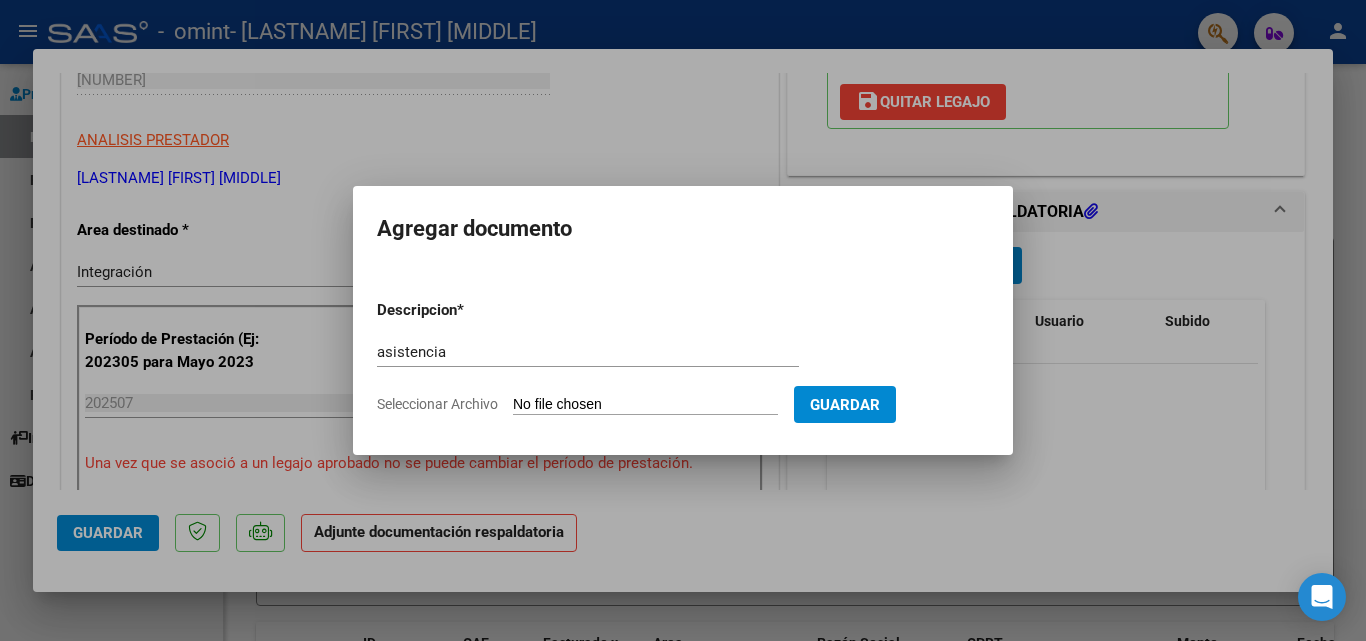 type on "C:\fakepath\[FILENAME]" 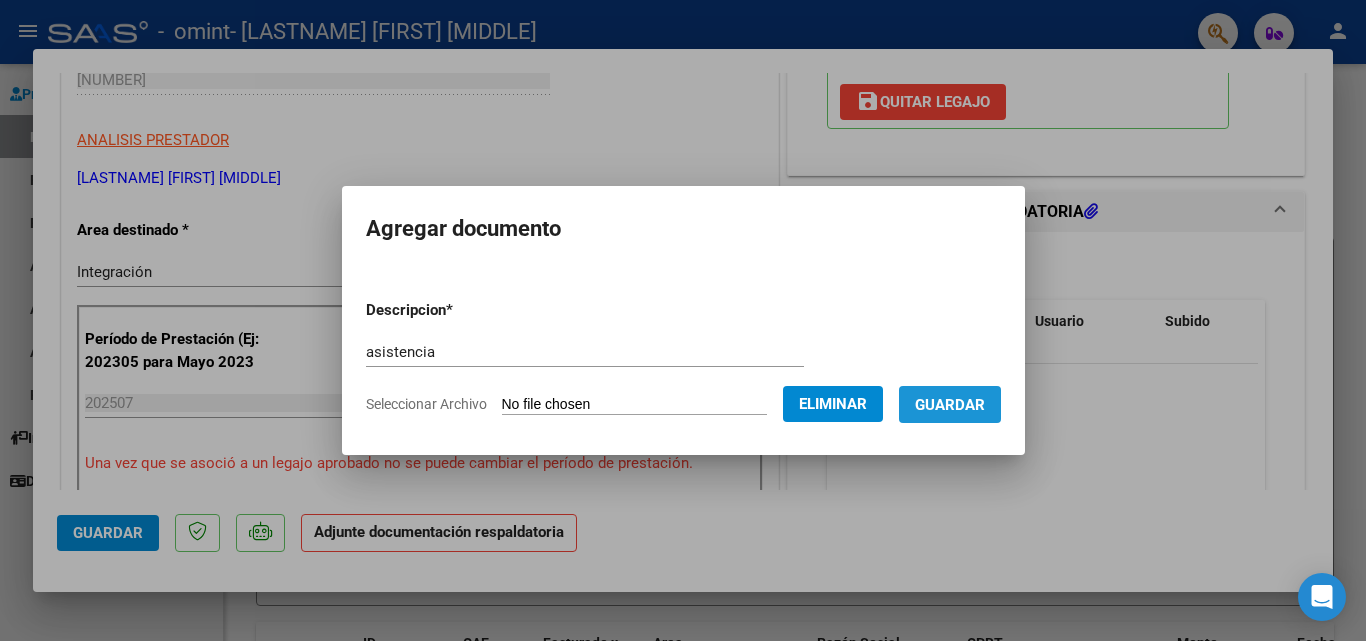 click on "Guardar" at bounding box center (950, 405) 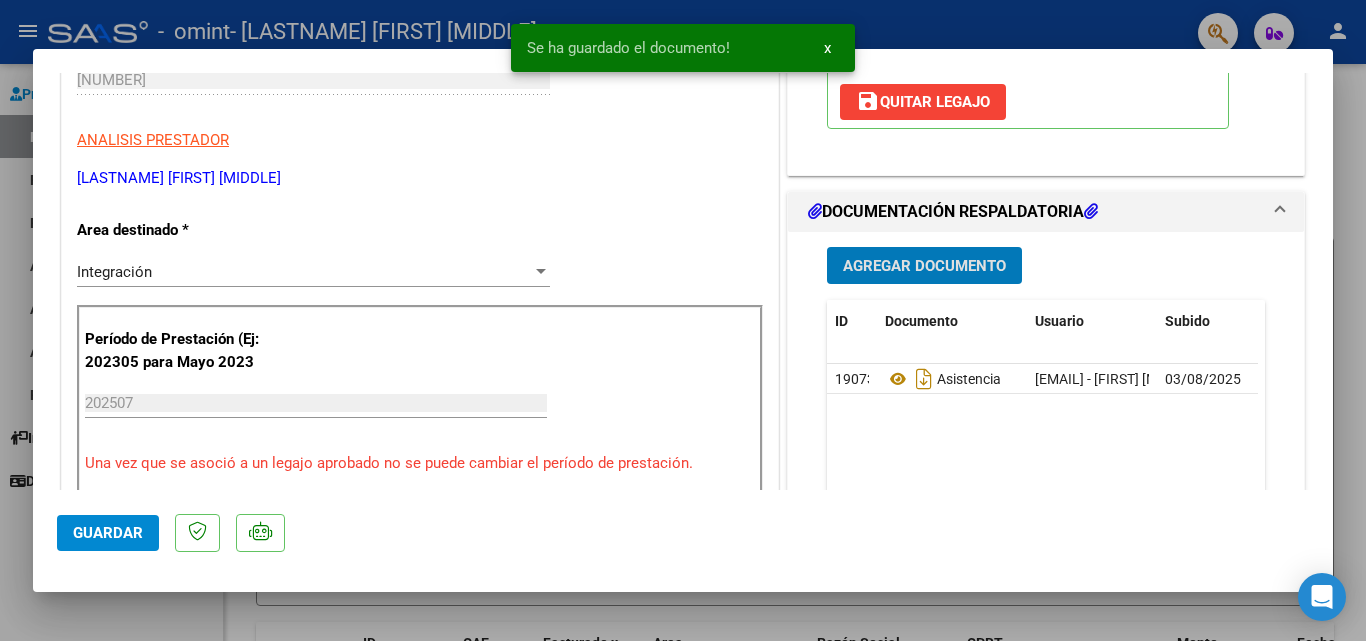click on "Agregar Documento" at bounding box center (924, 266) 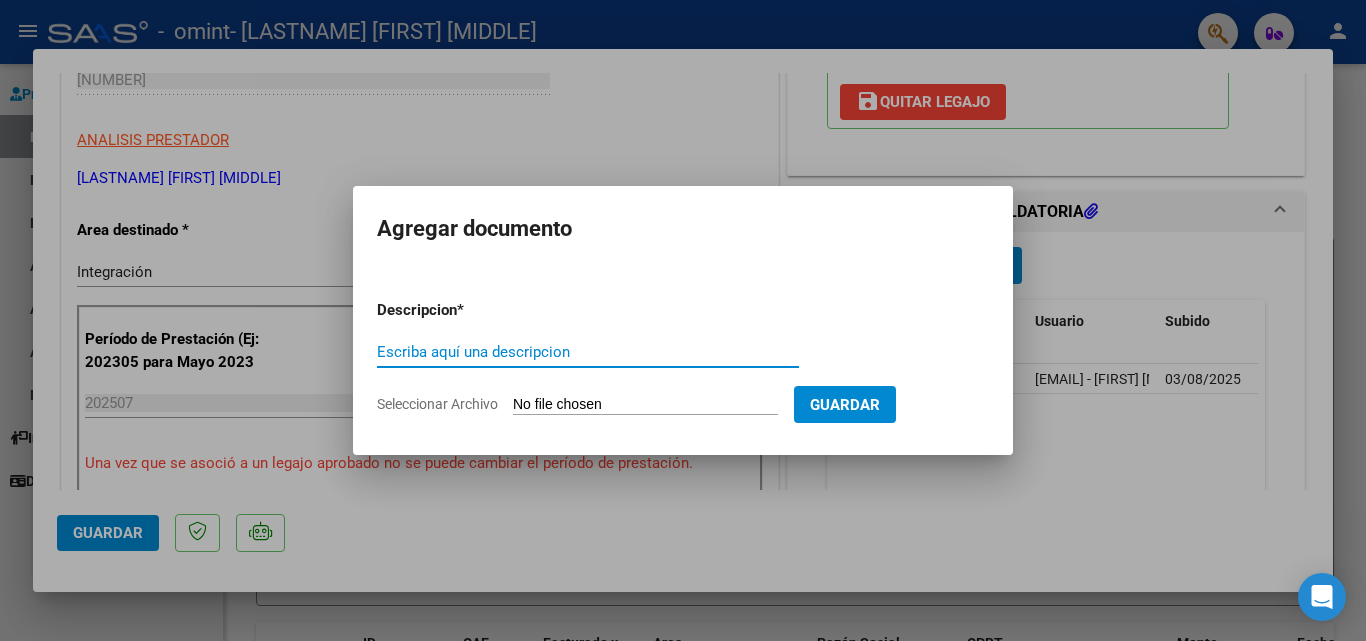 click on "Escriba aquí una descripcion" at bounding box center (588, 352) 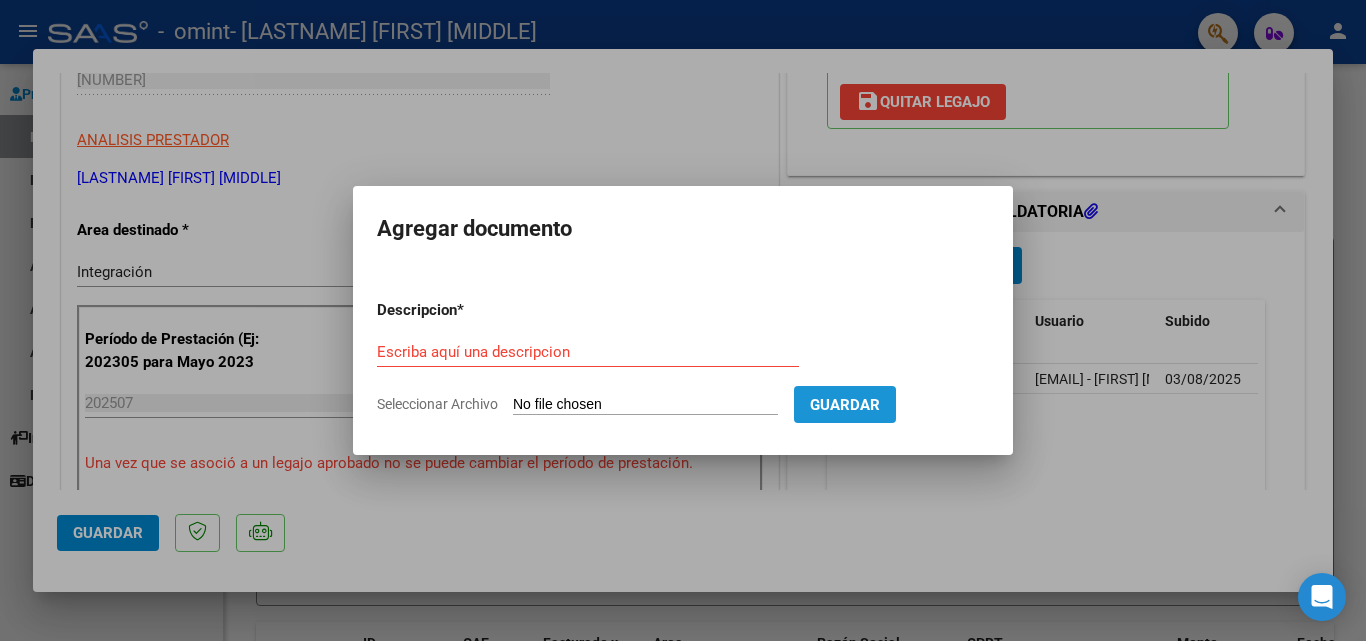 click on "Guardar" at bounding box center [845, 405] 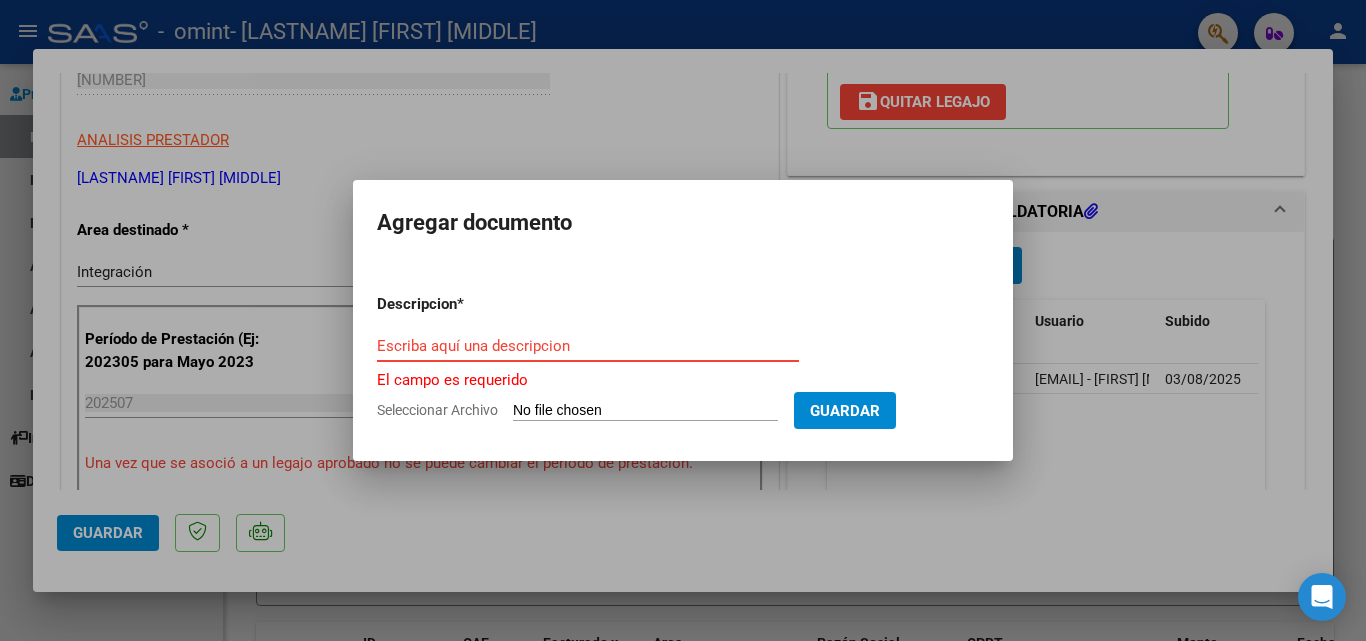 click on "Escriba aquí una descripcion" at bounding box center [588, 346] 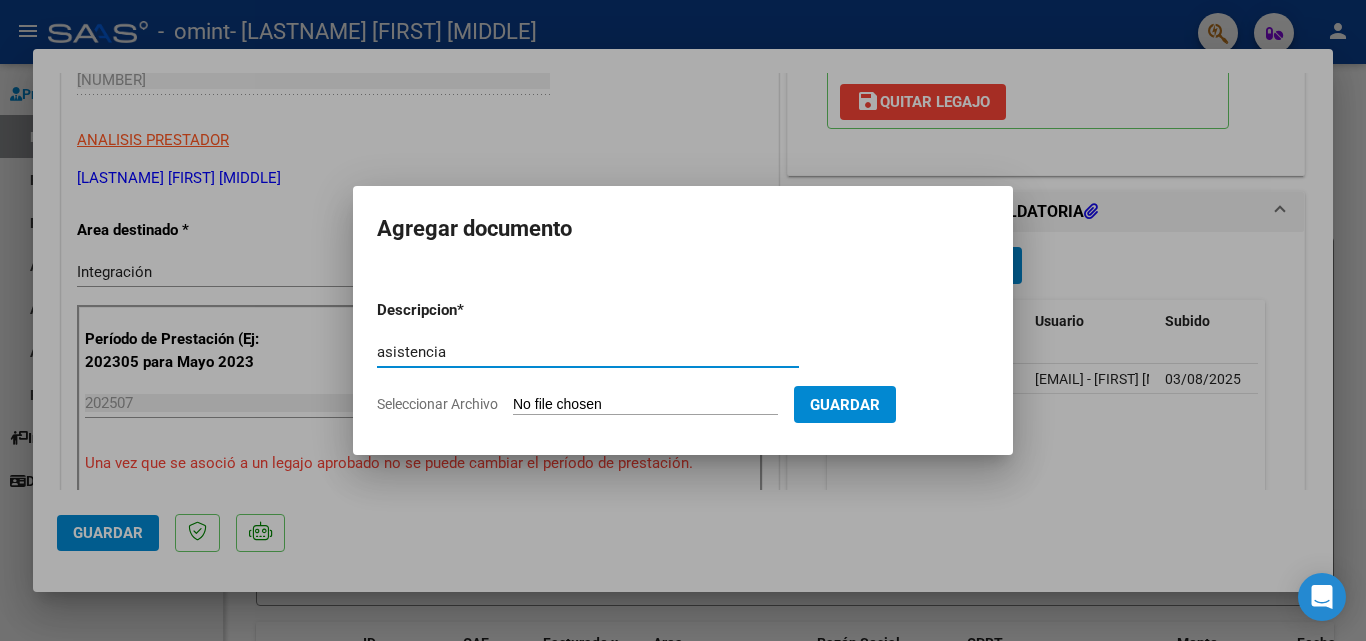 type on "asistencia" 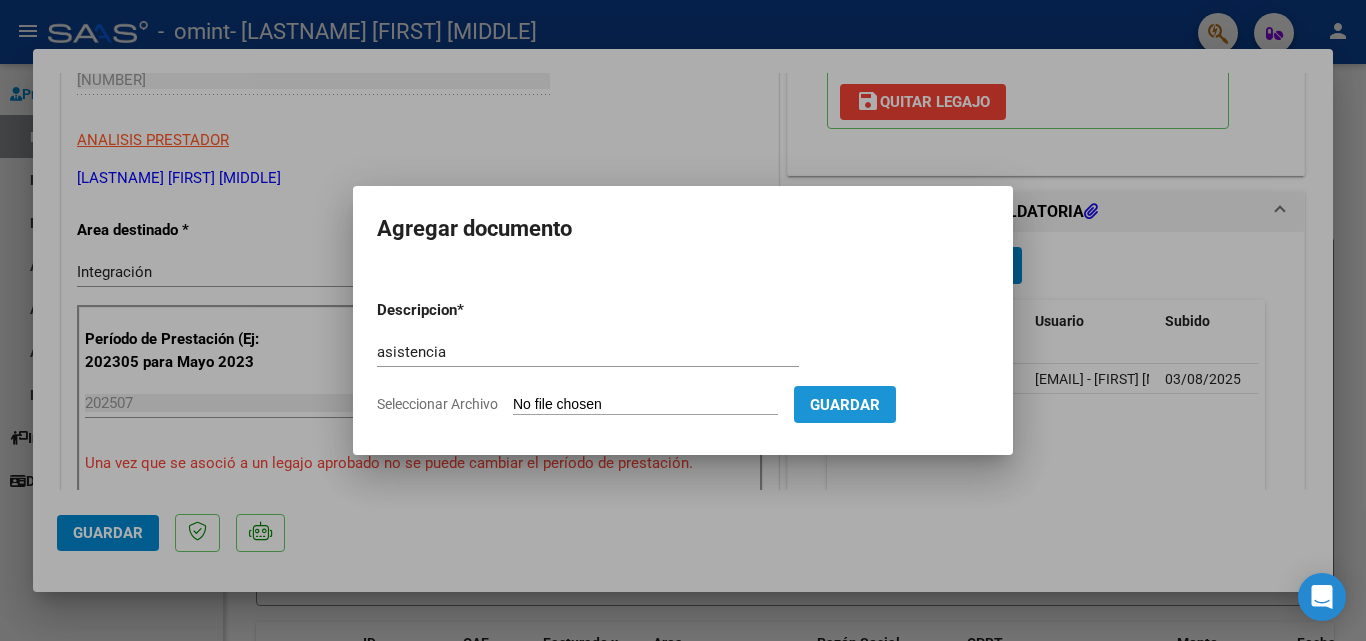 click on "Guardar" at bounding box center (845, 405) 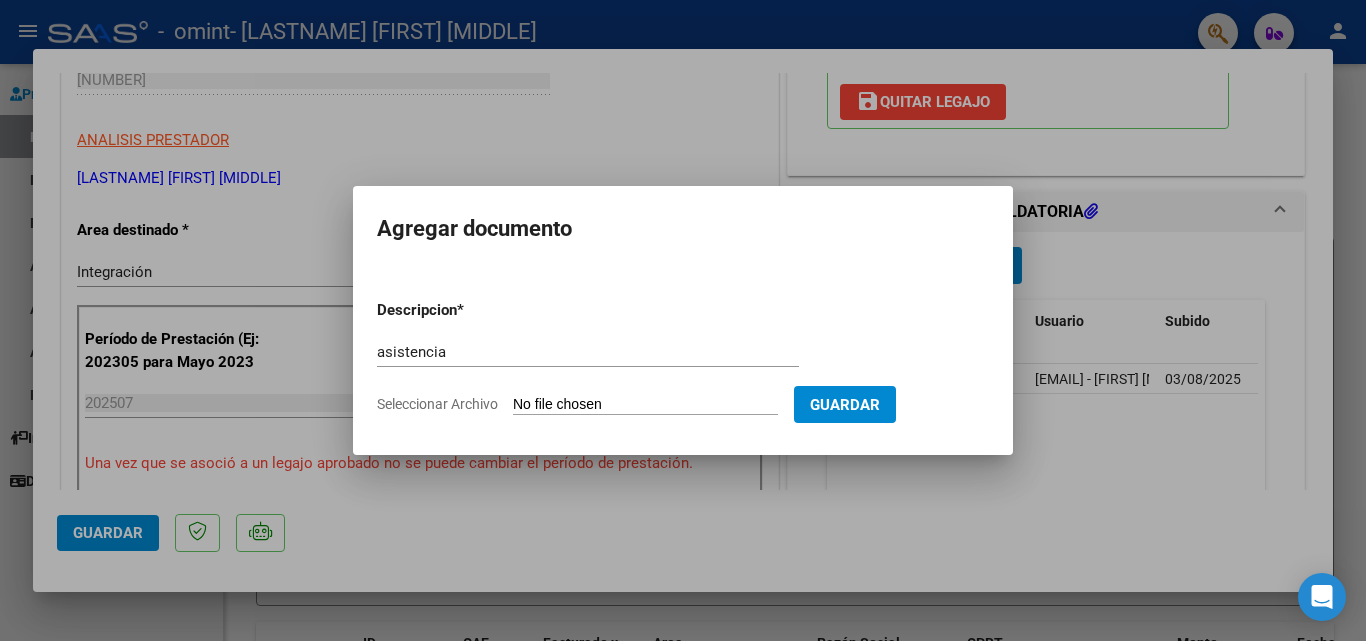 click on "Seleccionar Archivo" at bounding box center [645, 405] 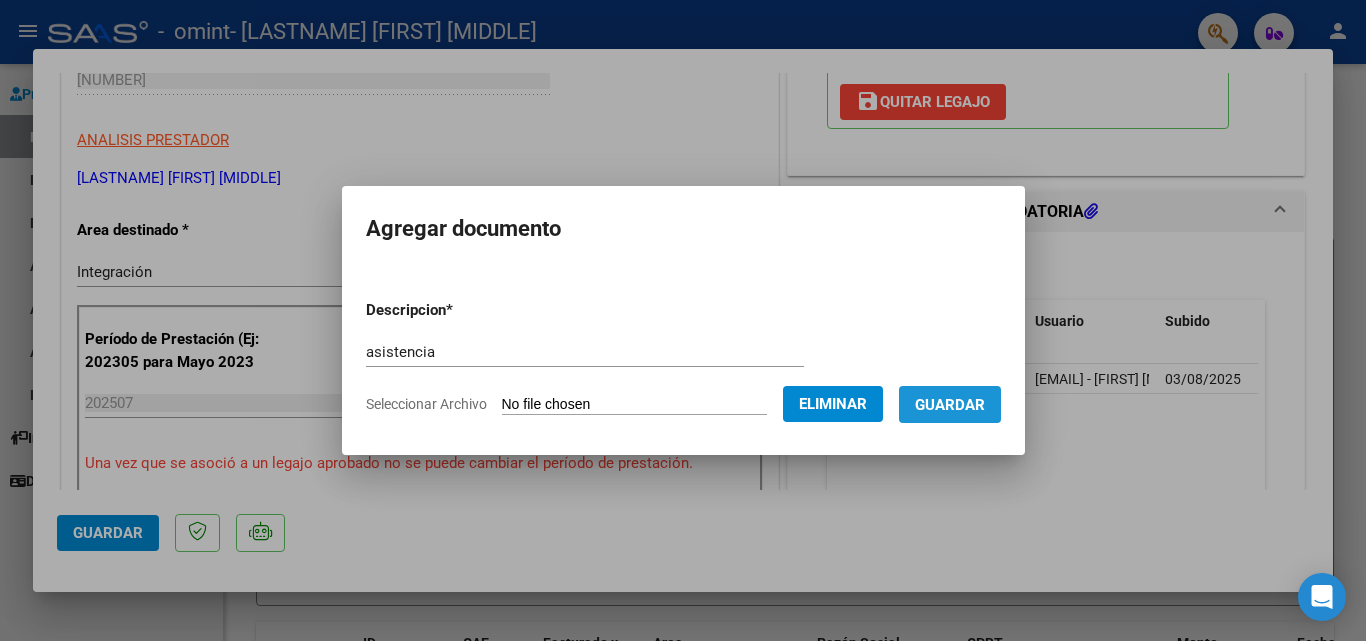 click on "Guardar" at bounding box center (950, 405) 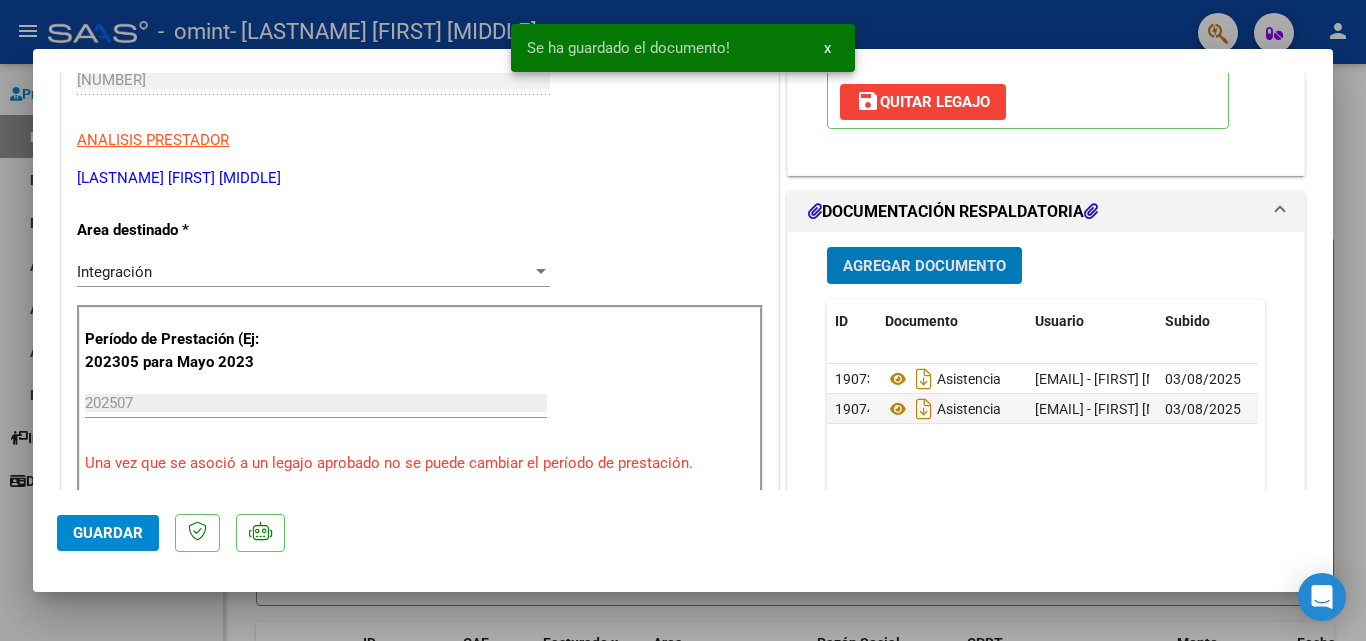 click on "Guardar" 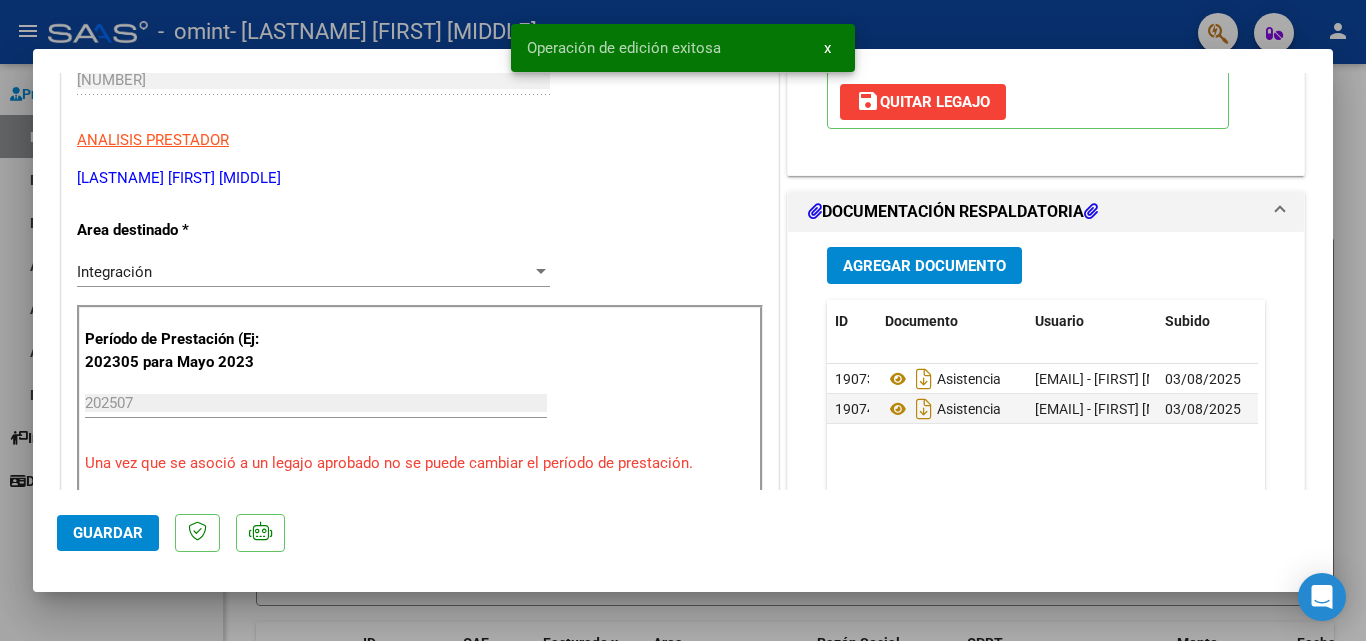click on "Guardar" 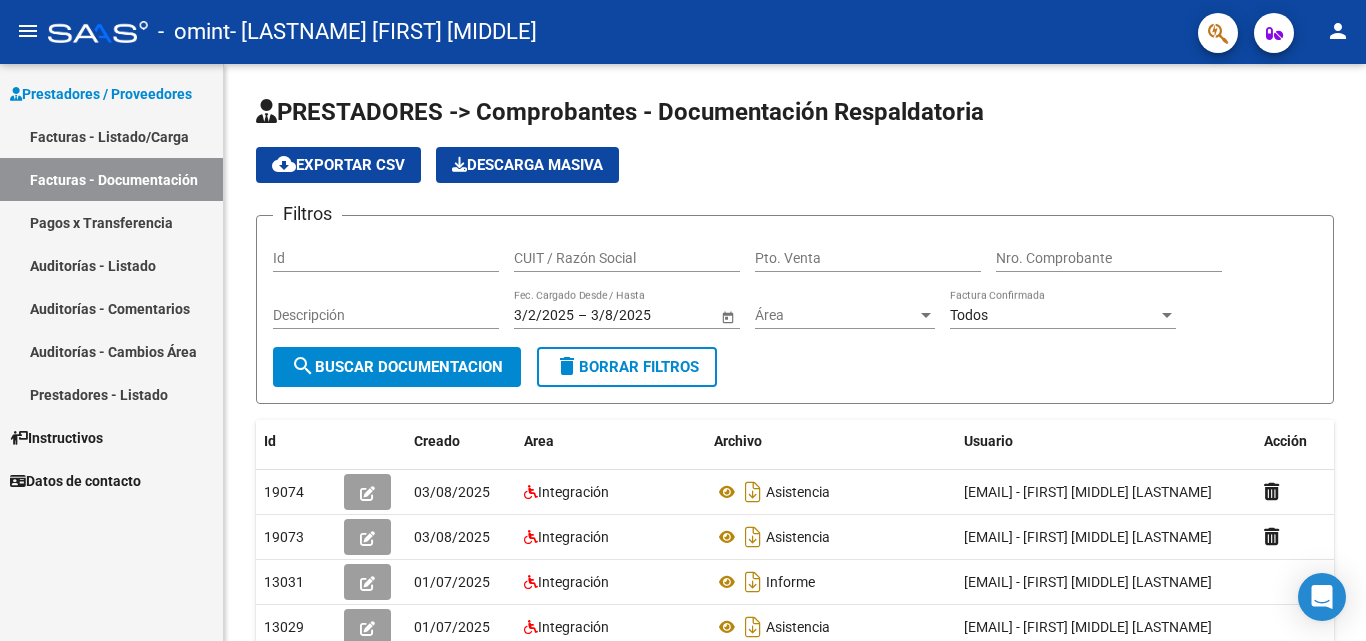 click on "Facturas - Listado/Carga" at bounding box center (111, 136) 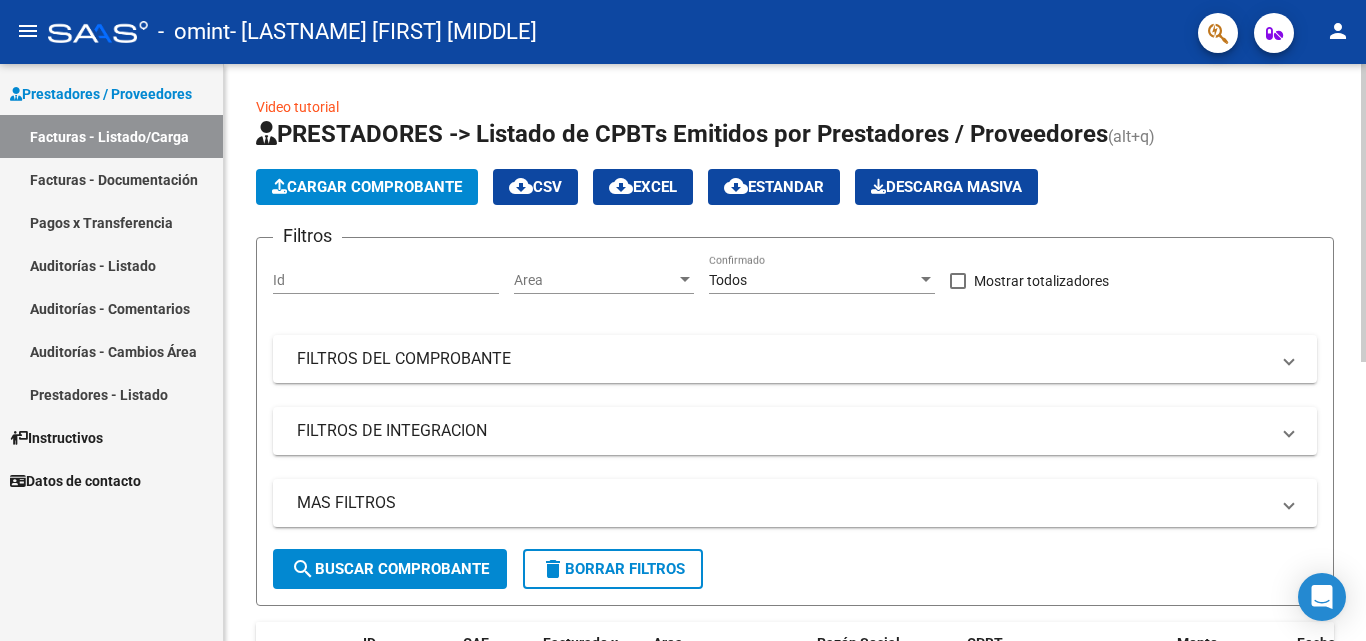 scroll, scrollTop: 541, scrollLeft: 0, axis: vertical 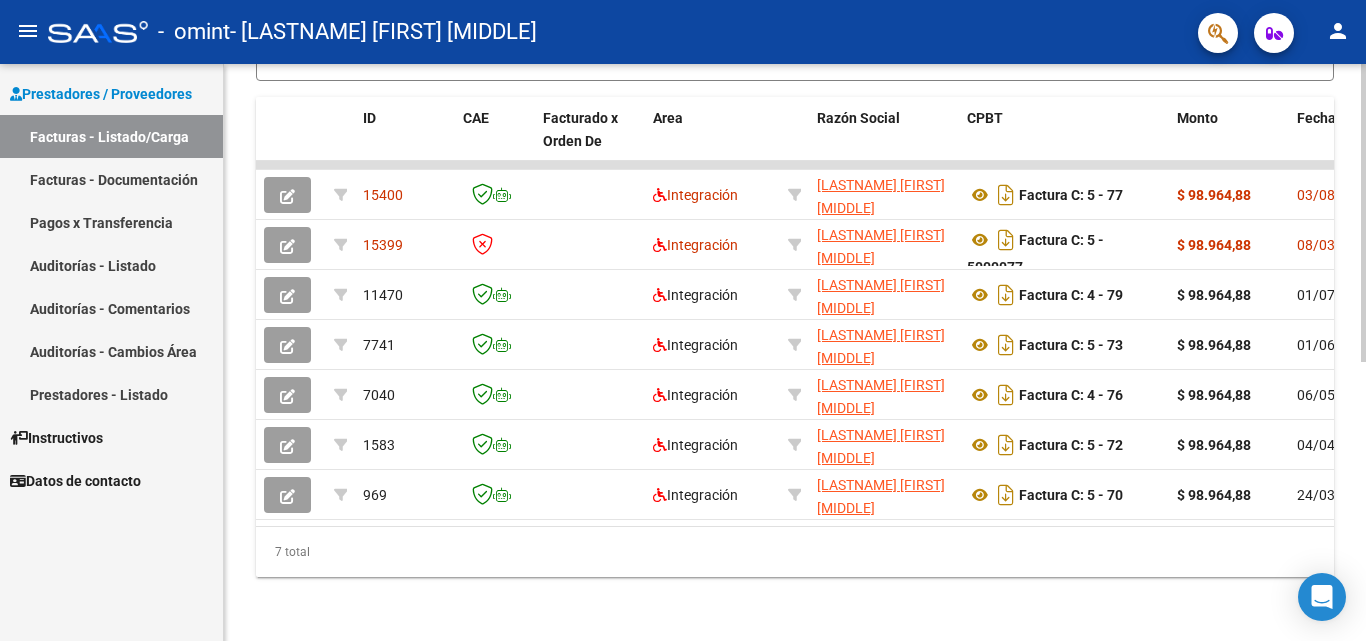 click 